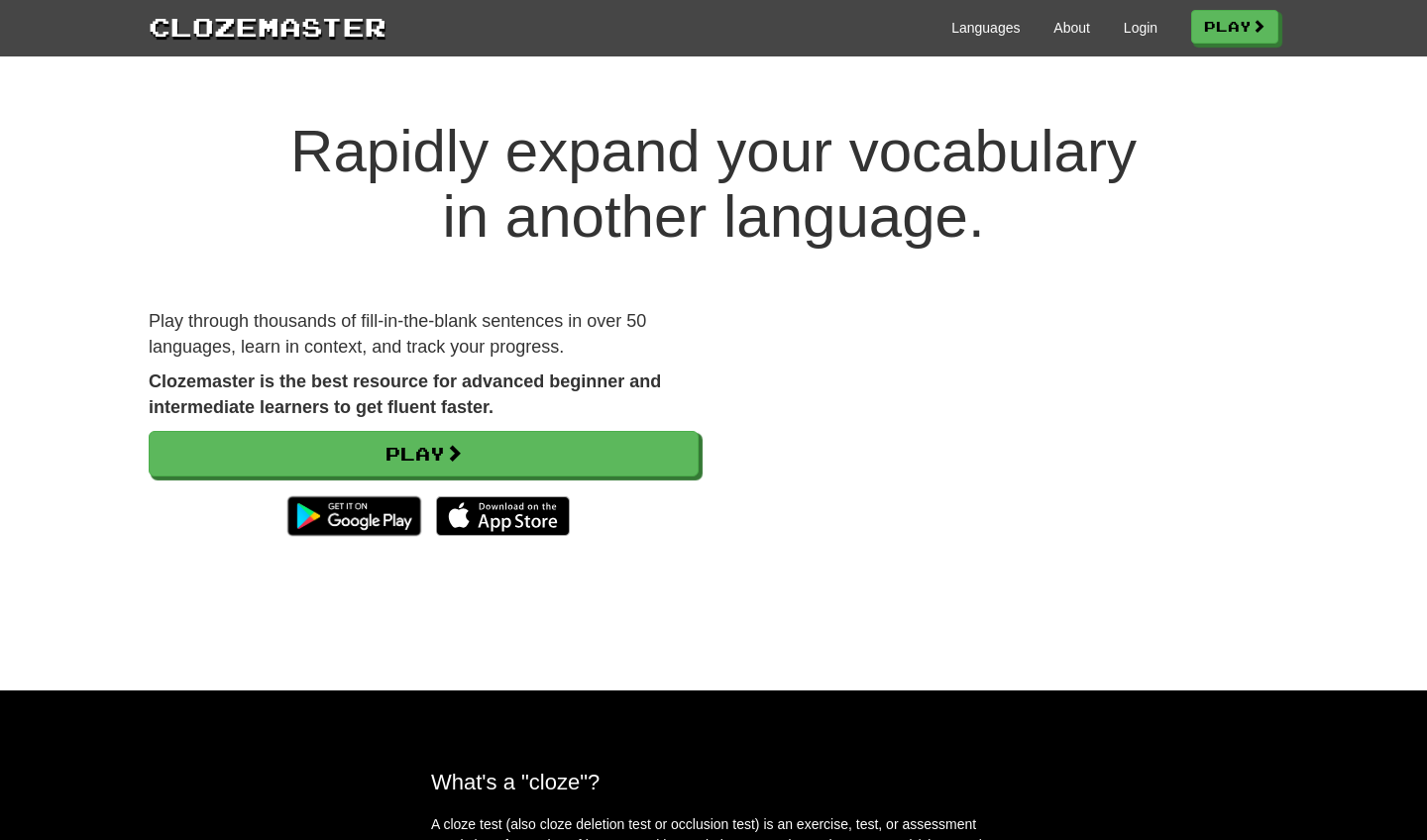 scroll, scrollTop: 0, scrollLeft: 0, axis: both 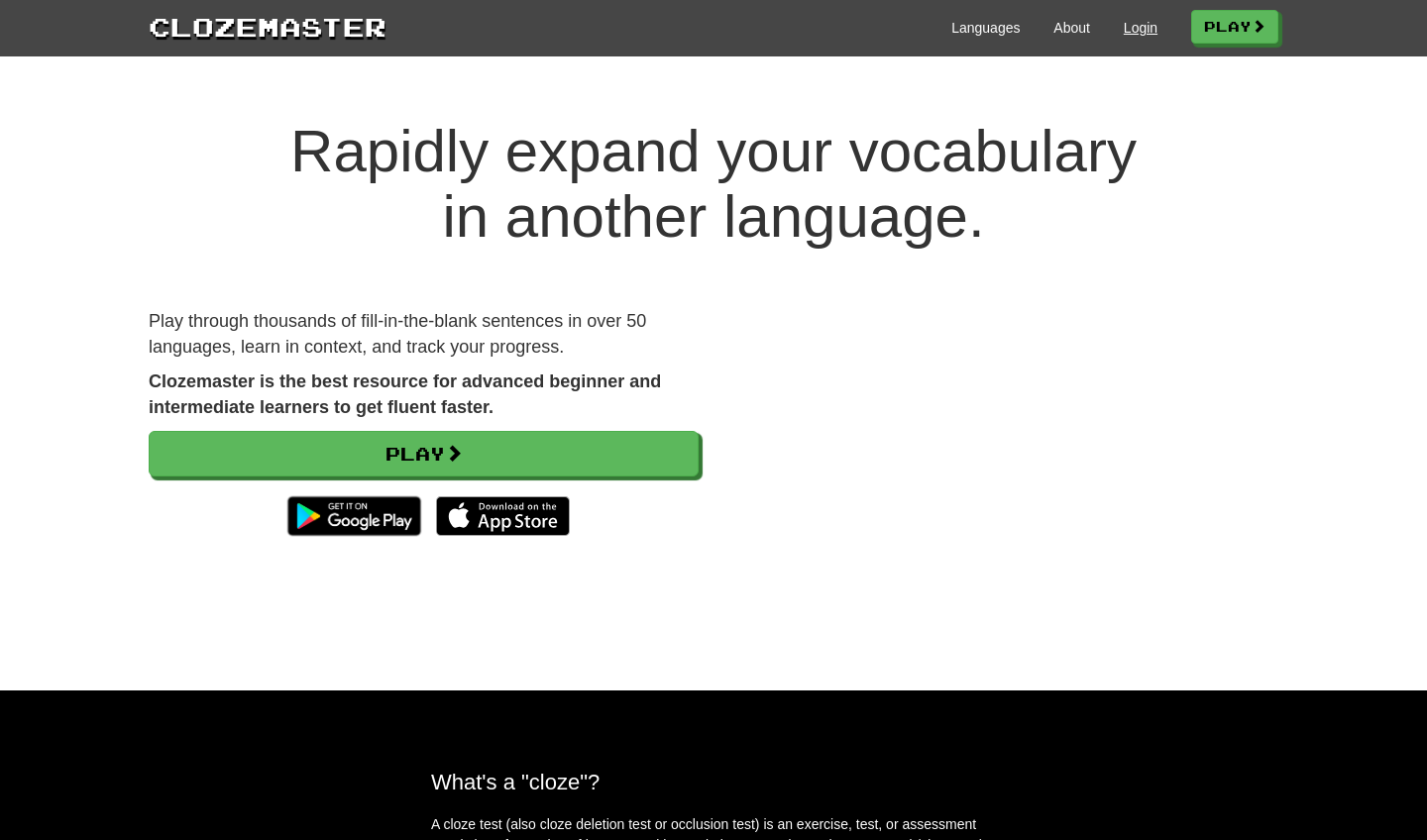 click on "Login" at bounding box center (1141, 28) 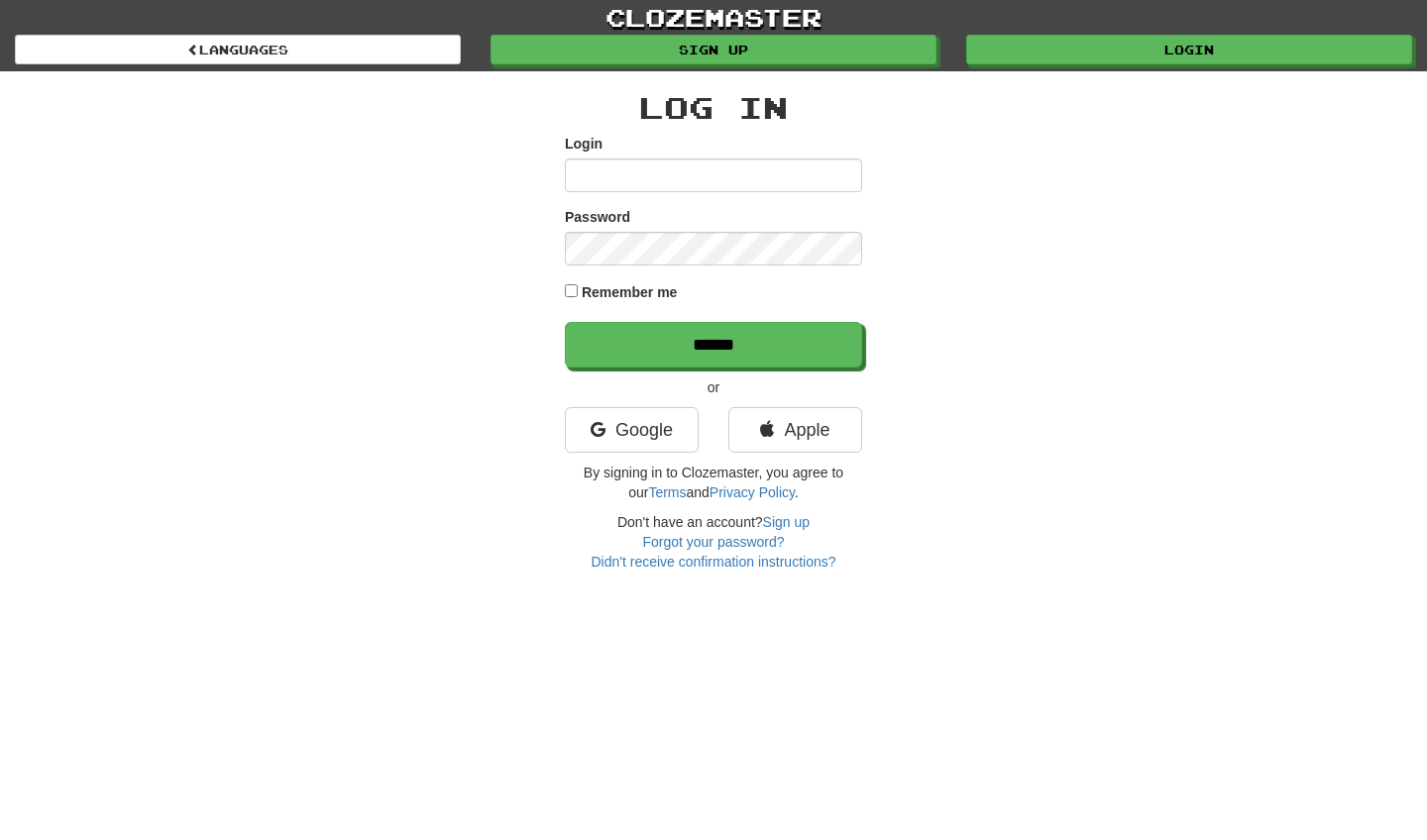 scroll, scrollTop: 0, scrollLeft: 0, axis: both 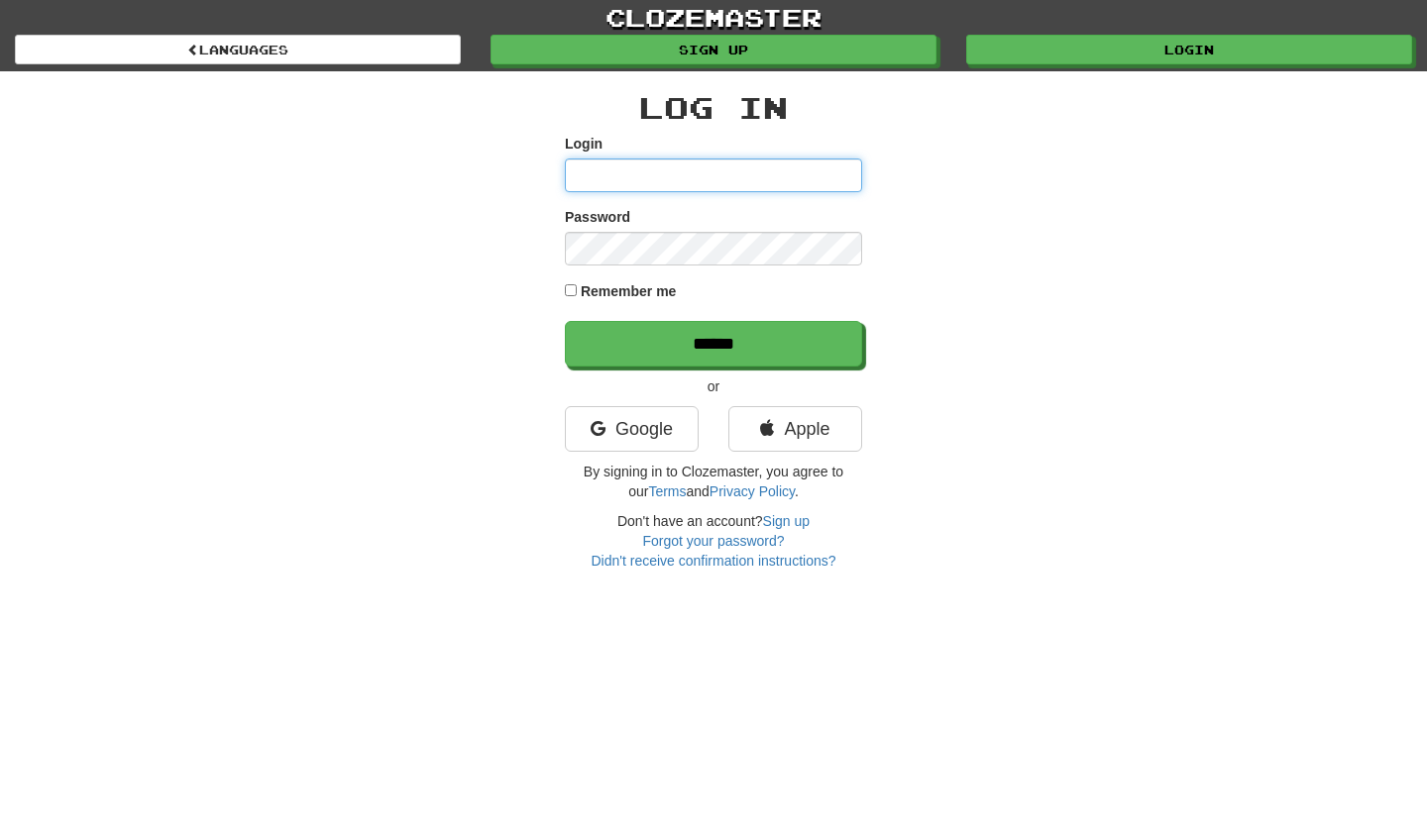 type on "**********" 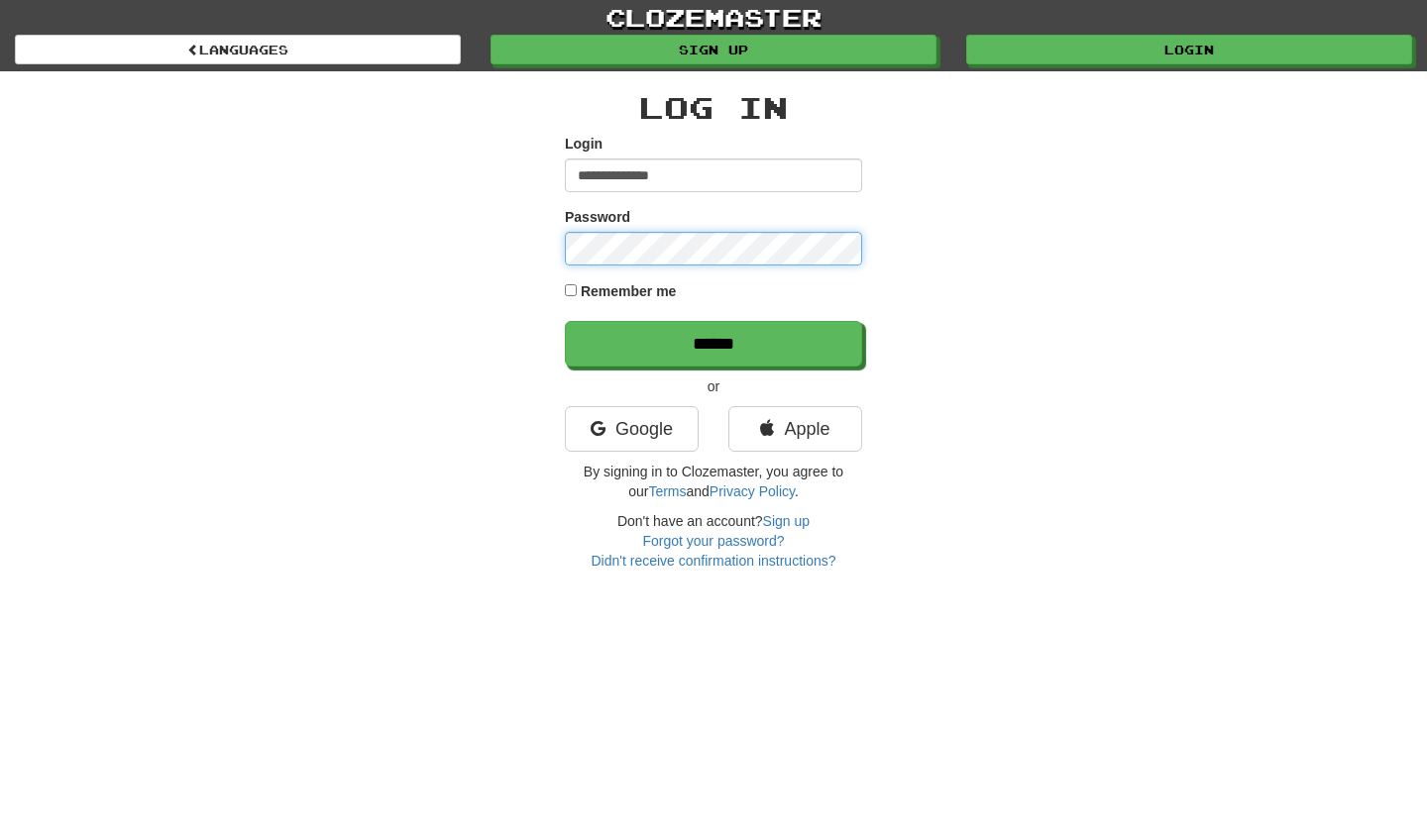 click on "******" at bounding box center (714, 344) 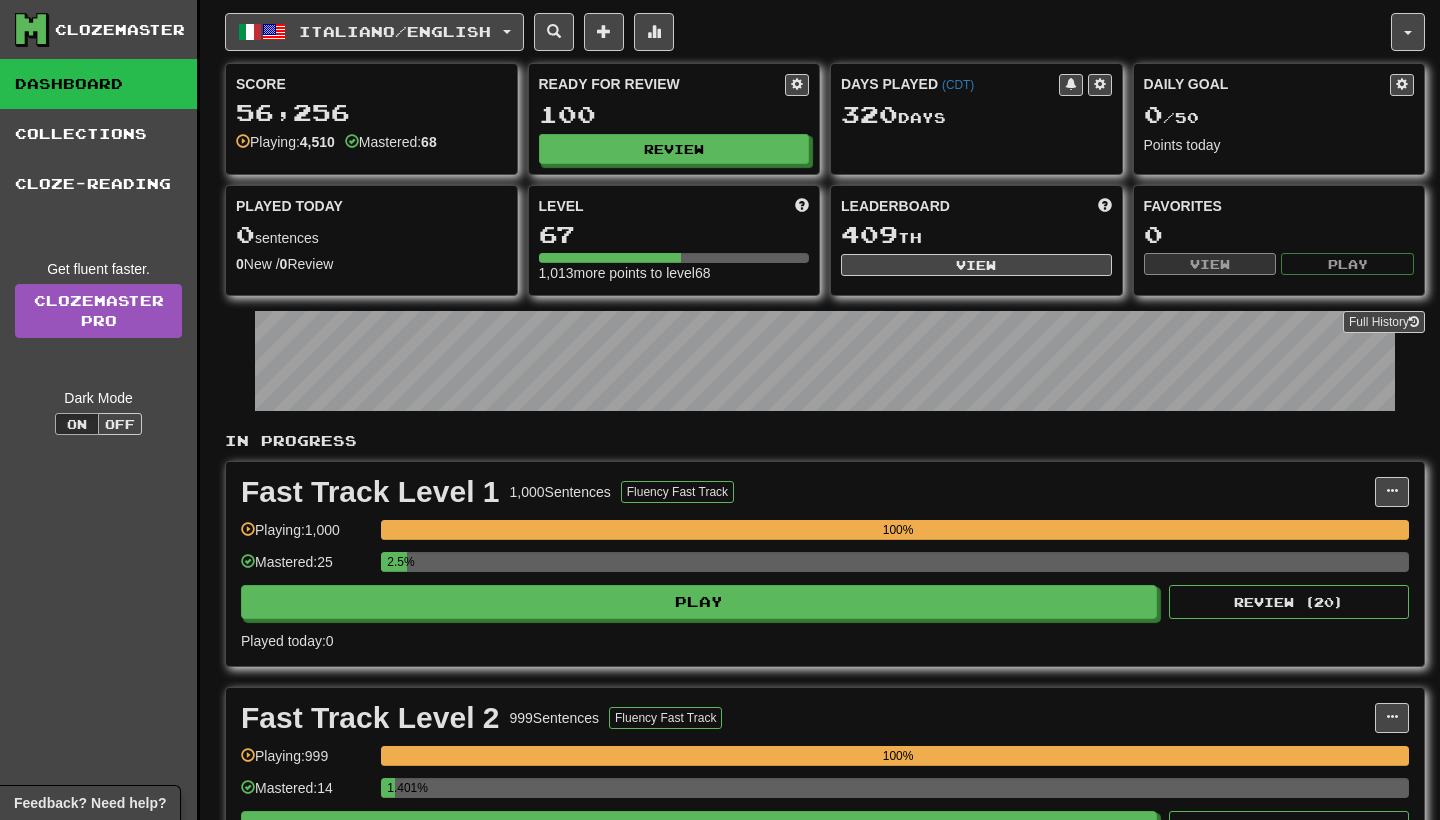 scroll, scrollTop: 1023, scrollLeft: 0, axis: vertical 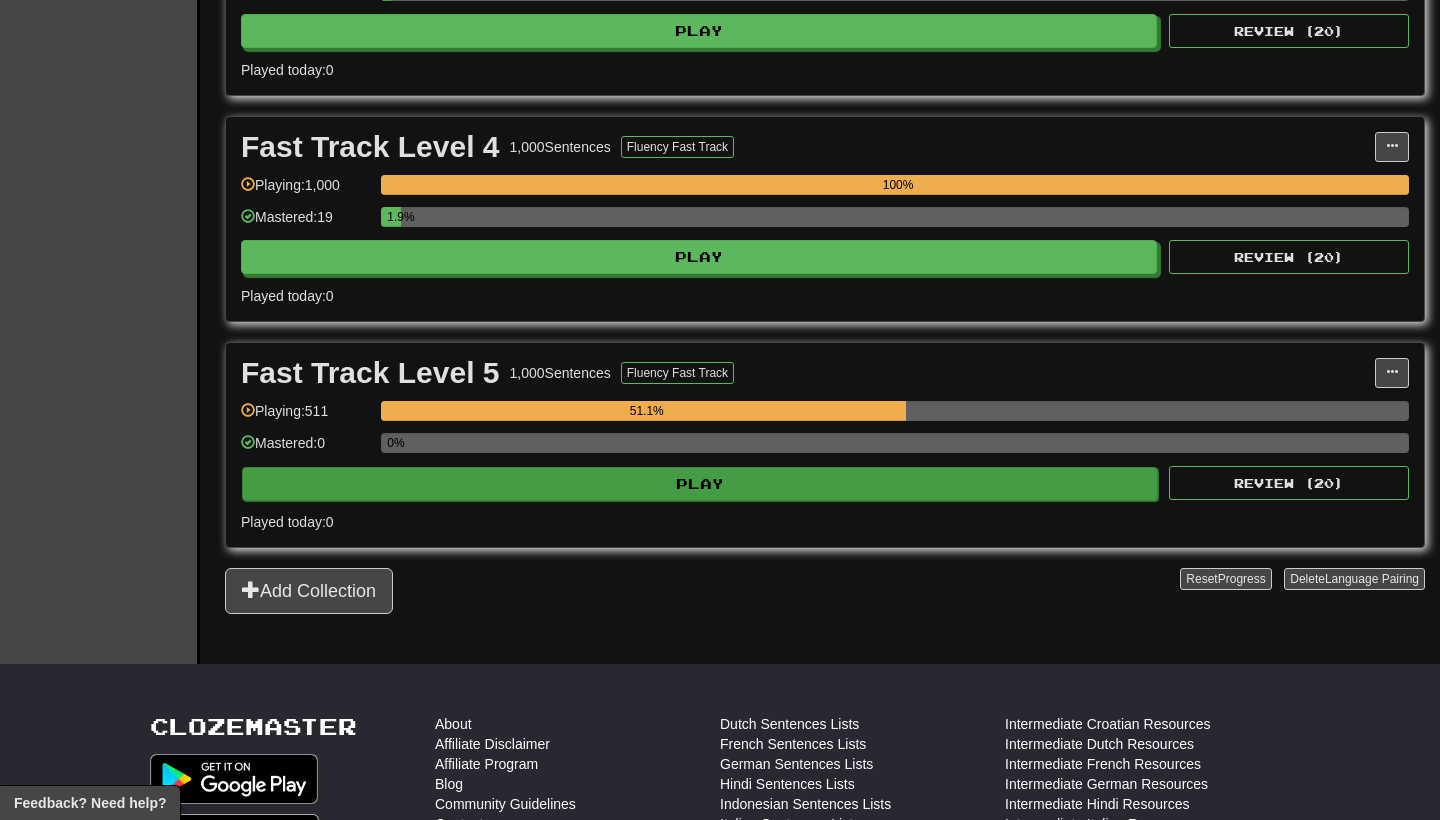 click on "Play" at bounding box center (700, 484) 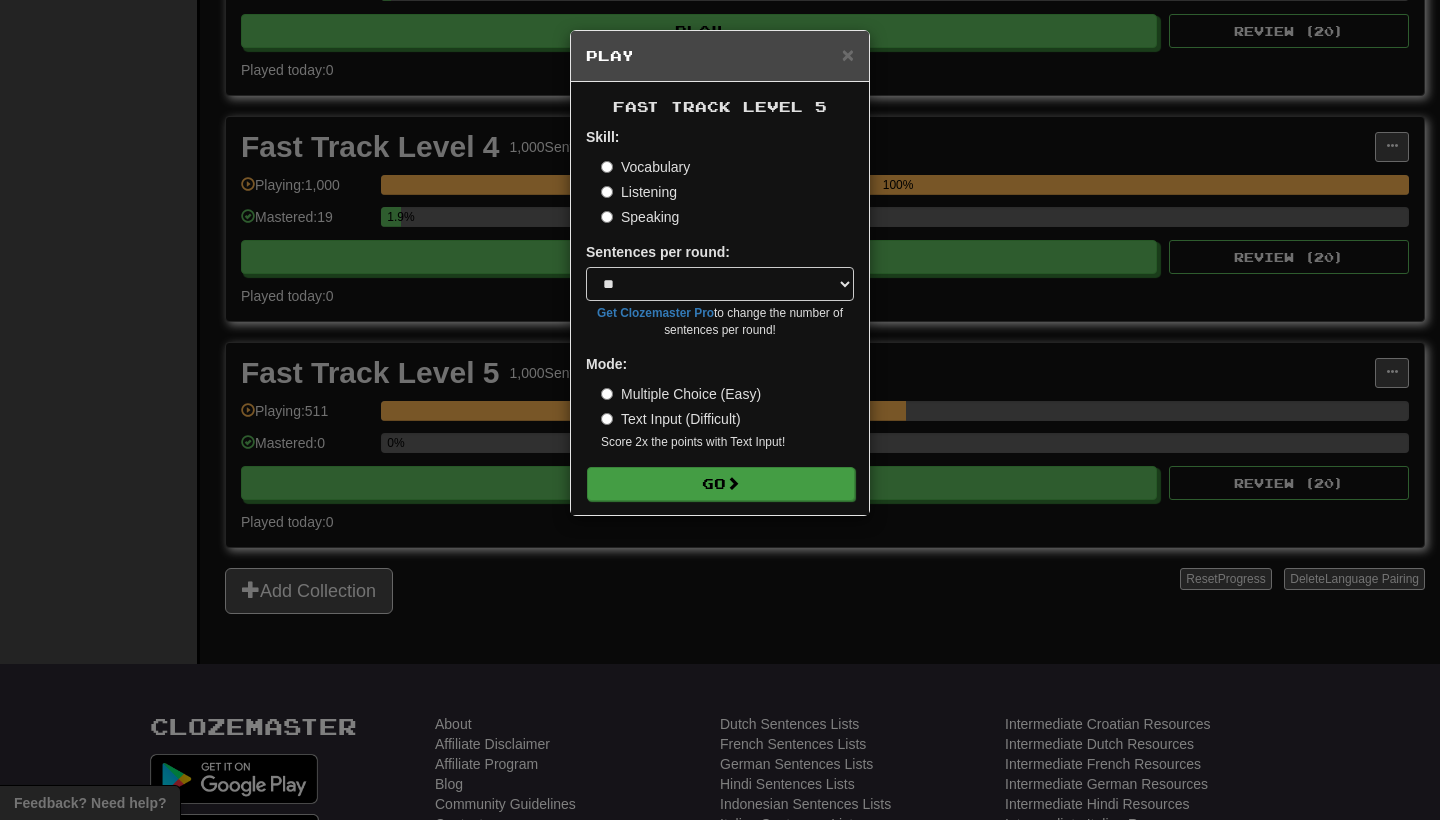 click on "Go" at bounding box center (721, 484) 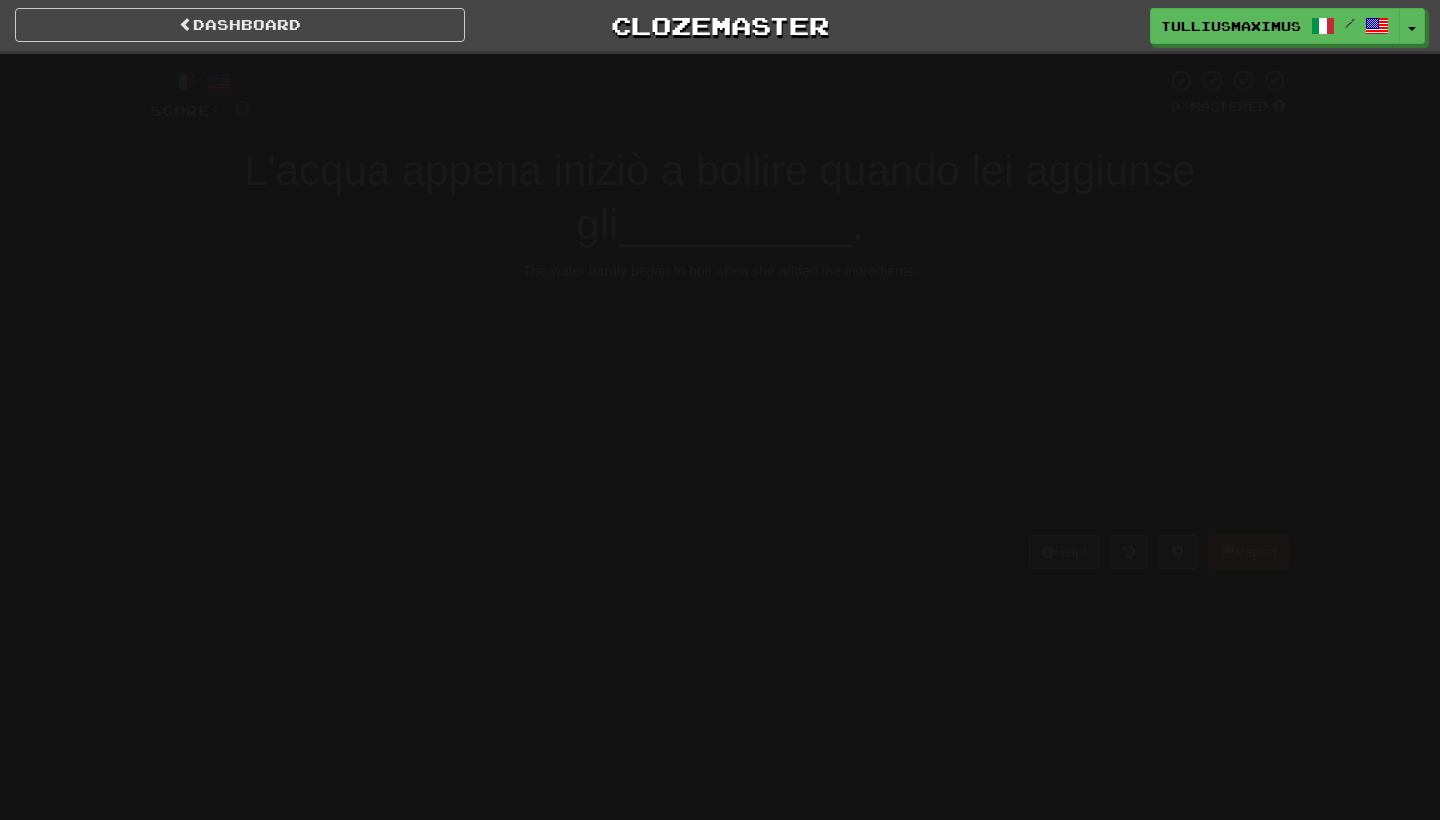 scroll, scrollTop: 0, scrollLeft: 0, axis: both 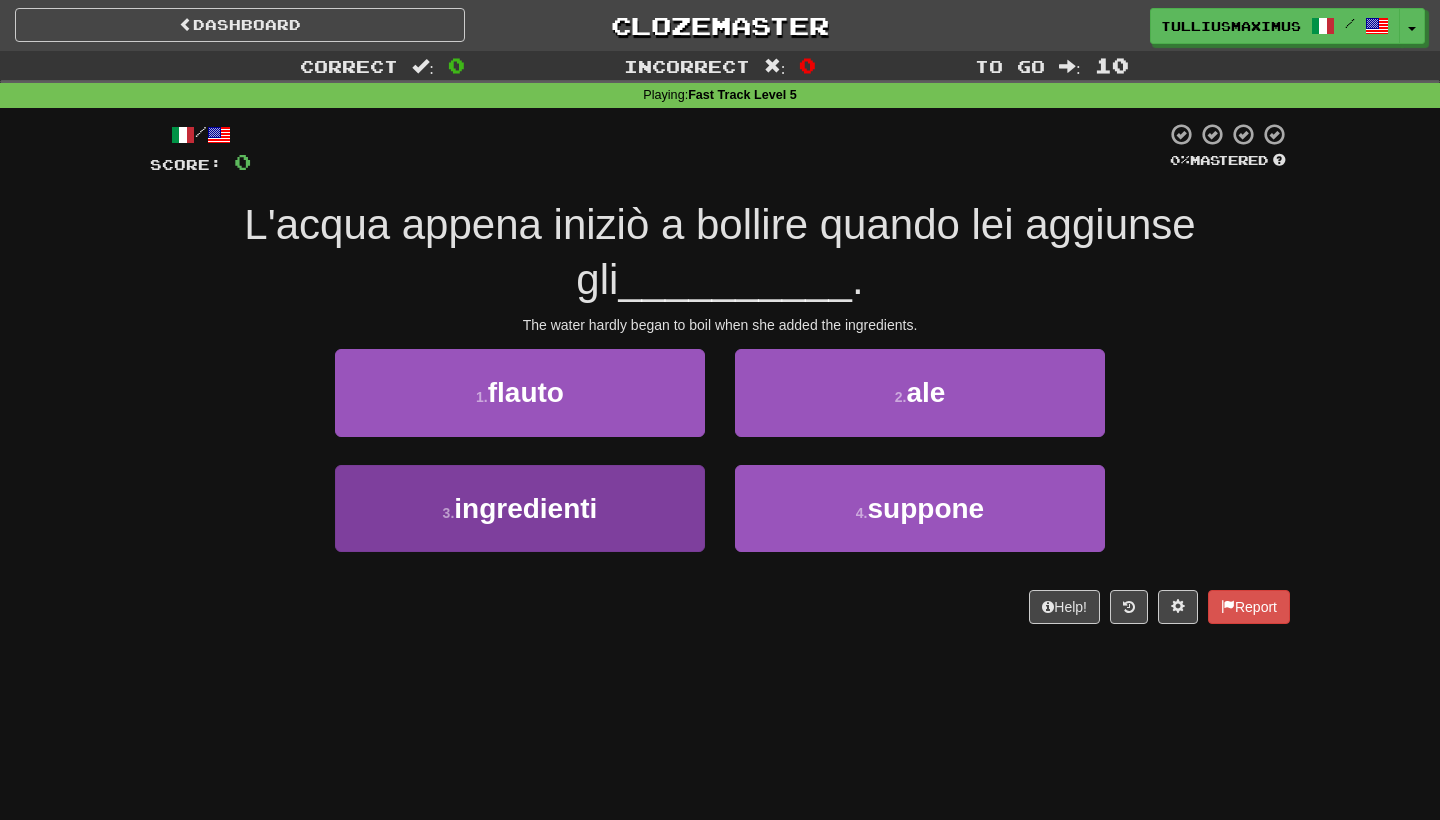 click on "3 .  ingredienti" at bounding box center (520, 508) 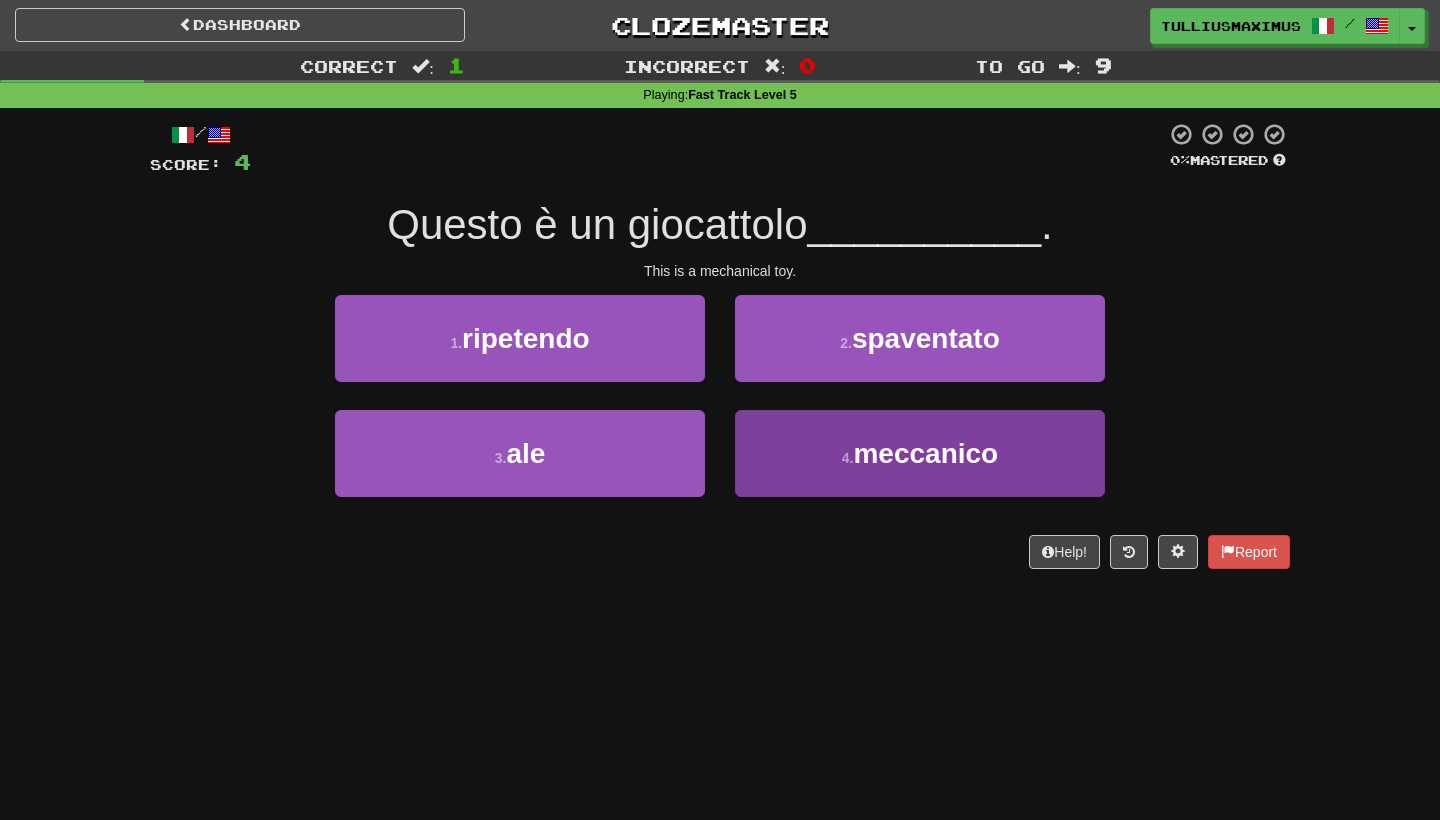 click on "meccanico" at bounding box center [925, 453] 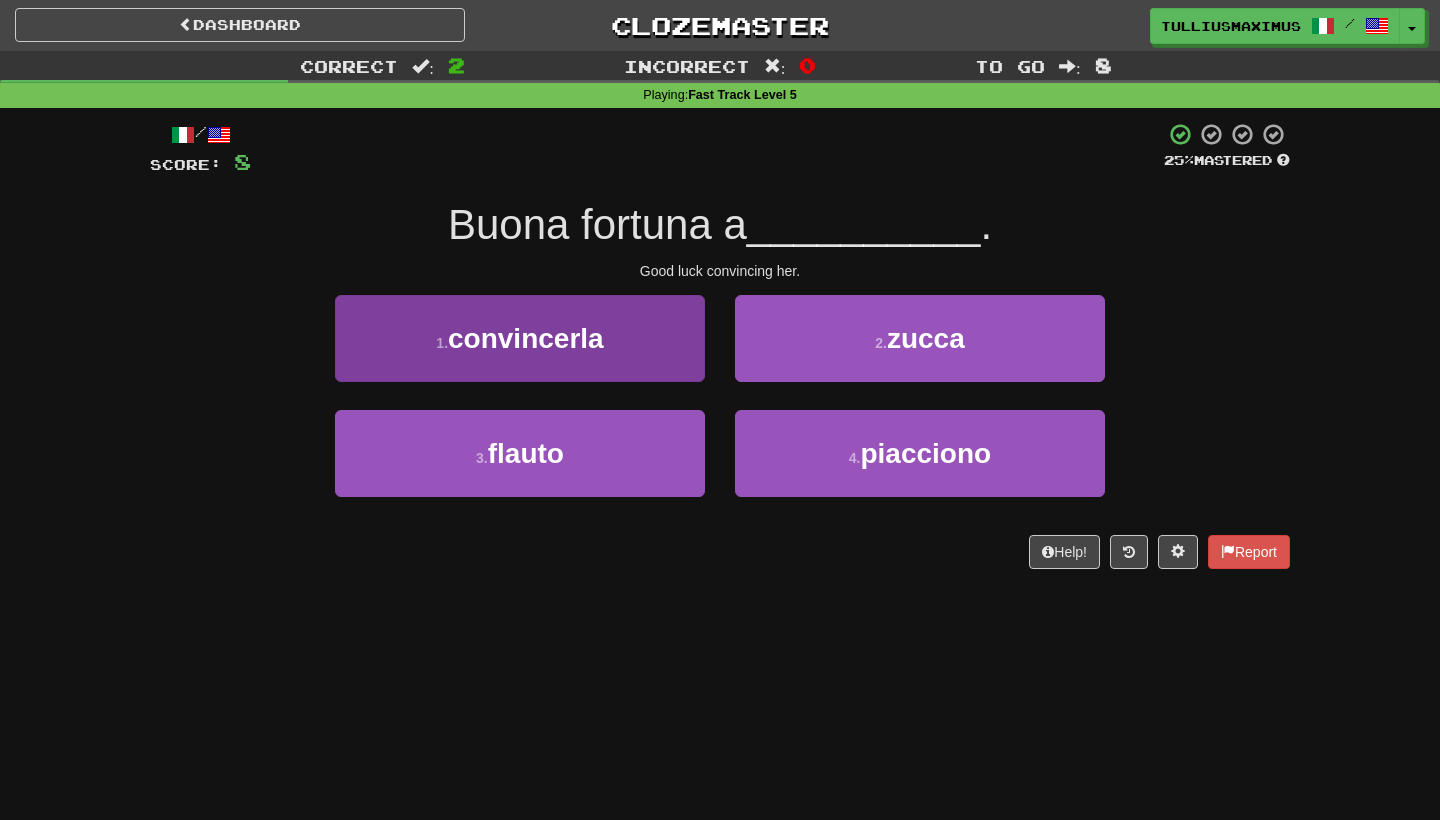click on "1 .  convincerla" at bounding box center (520, 338) 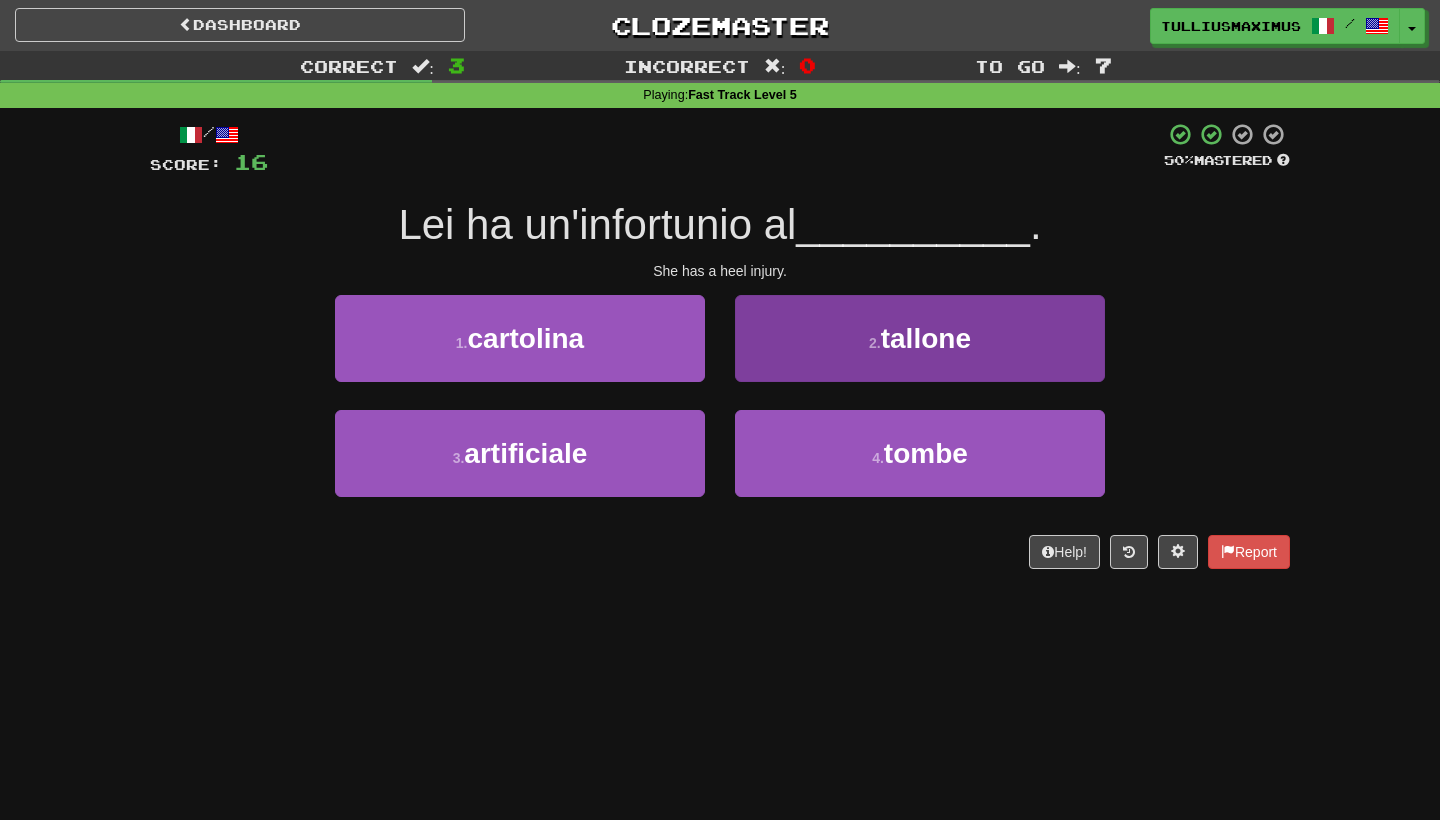 click on "2 .  tallone" at bounding box center (920, 338) 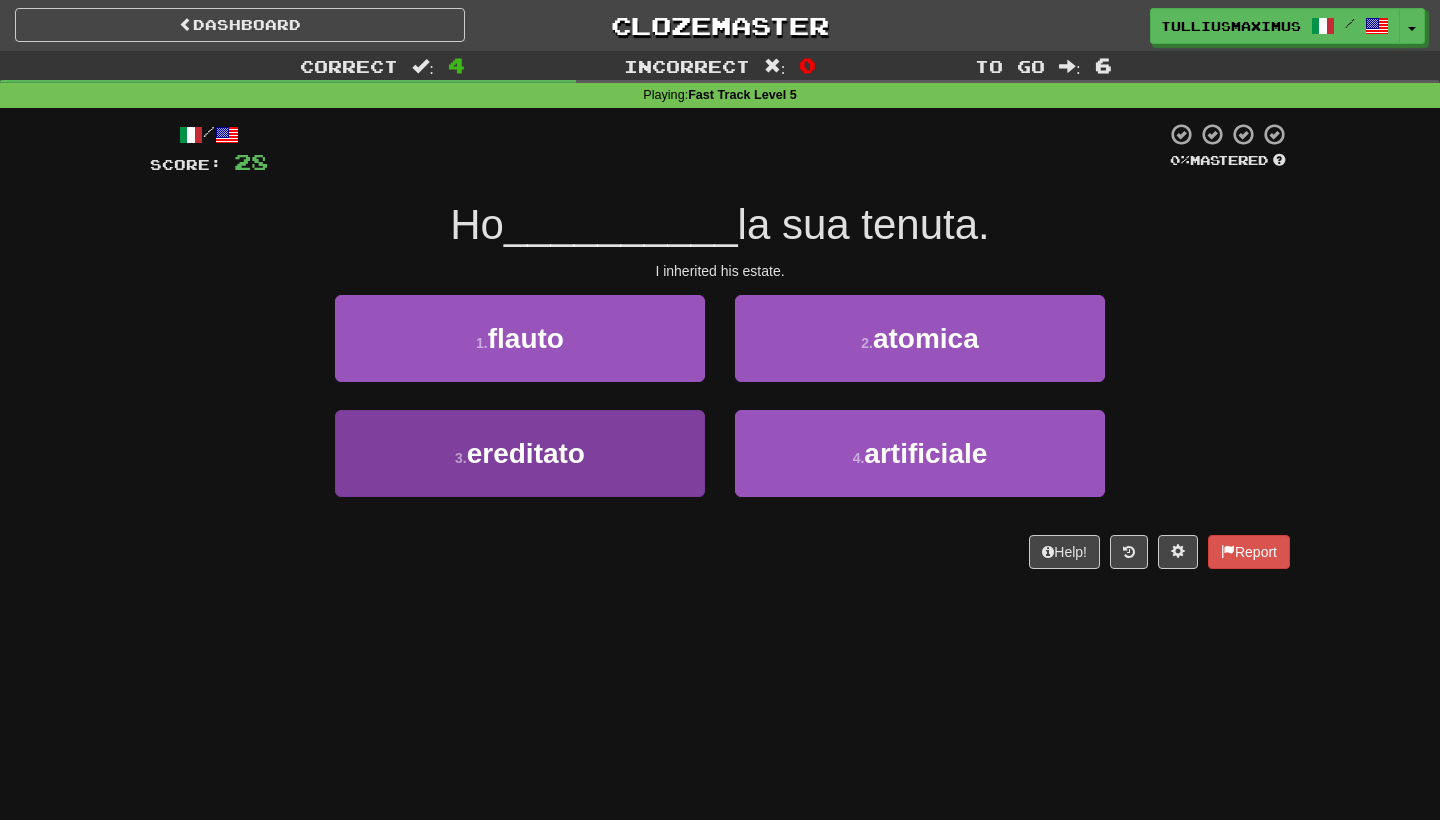 click on "3 .  ereditato" at bounding box center [520, 453] 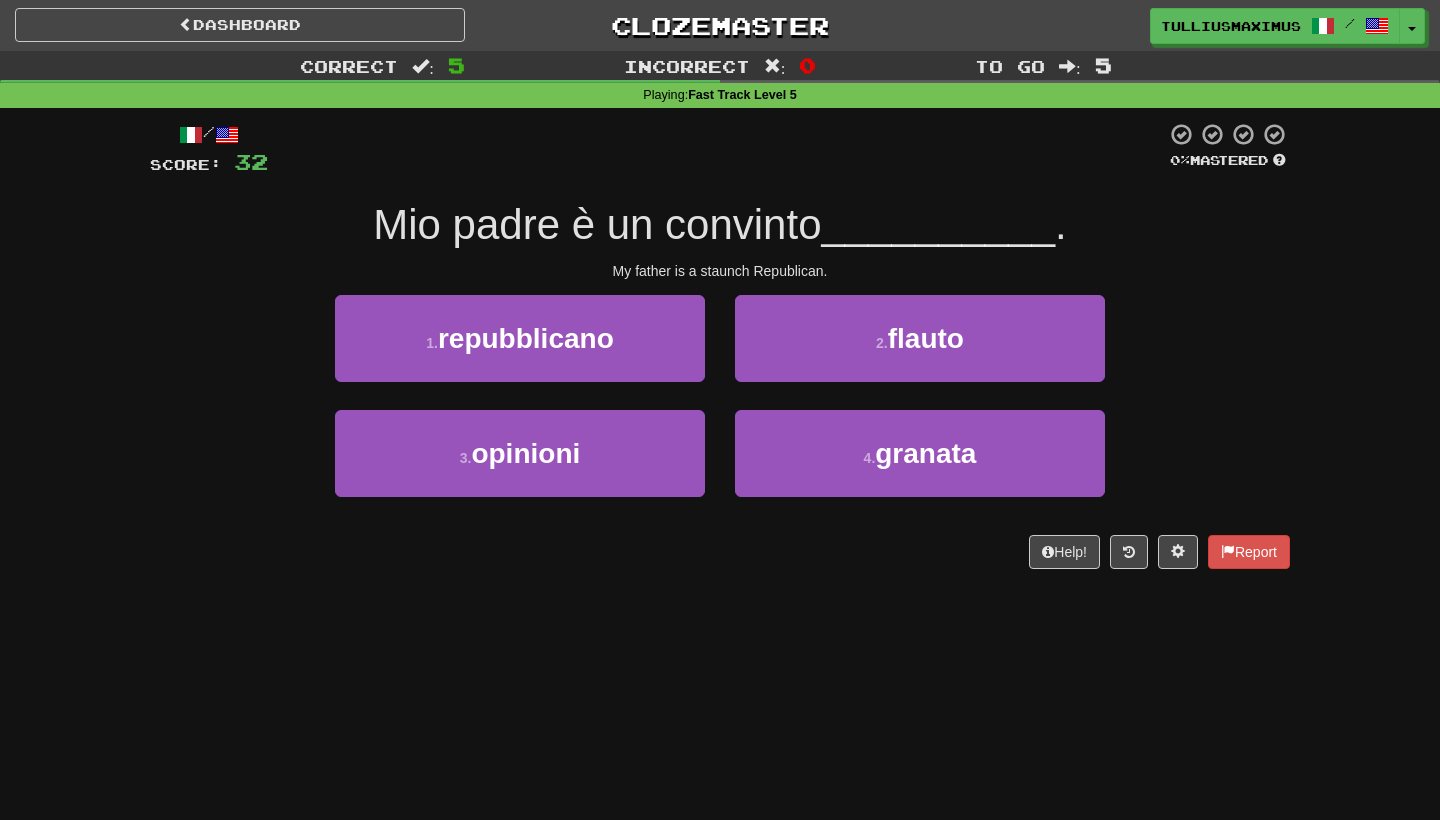 click on "/  Score:   32 0 %  Mastered Mio padre è un convinto  __________ . My father is a staunch Republican. 1 .  repubblicano 2 .  flauto 3 .  opinioni 4 .  granata  Help!  Report" at bounding box center [720, 345] 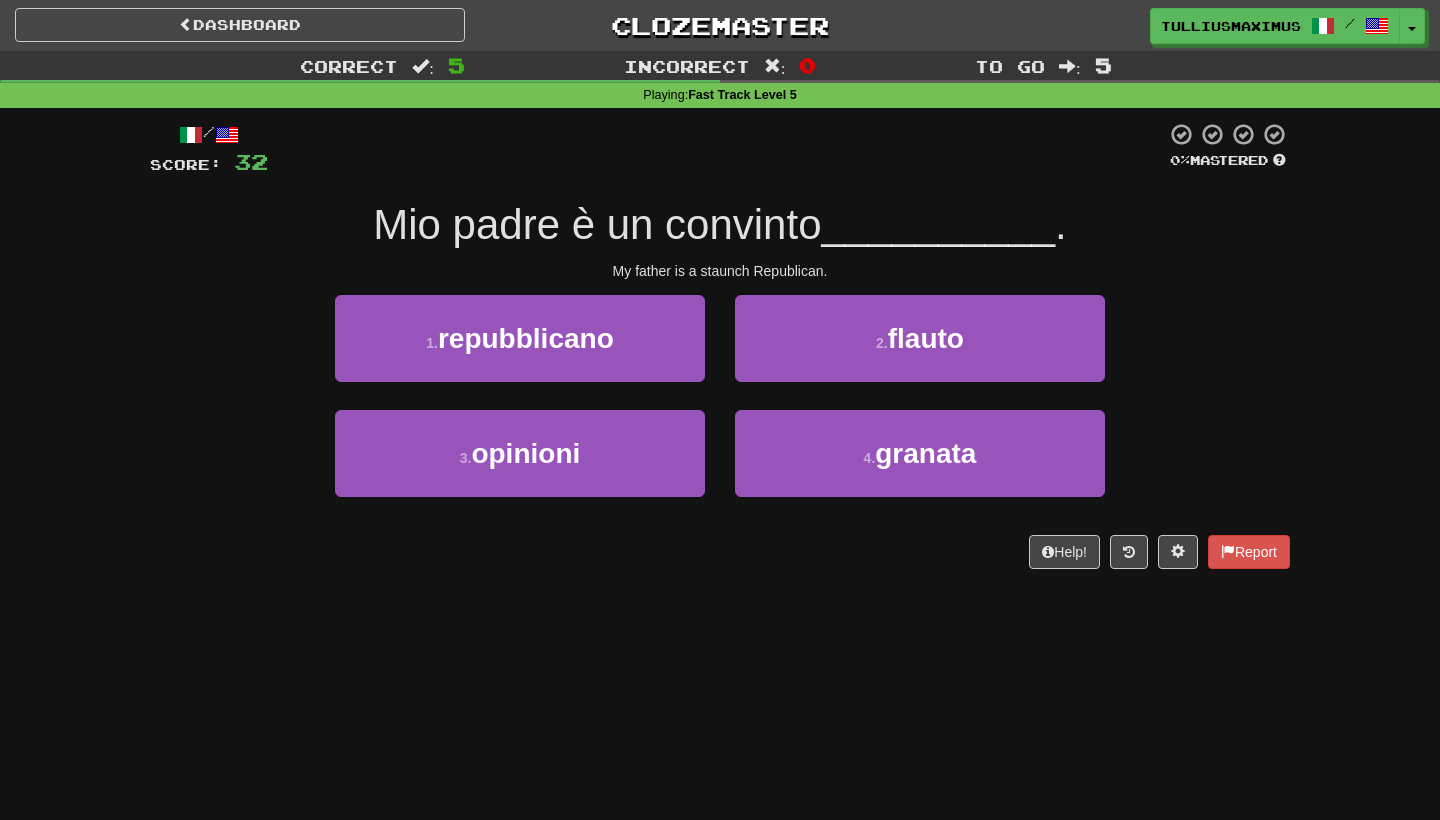 click on "repubblicano" at bounding box center (526, 338) 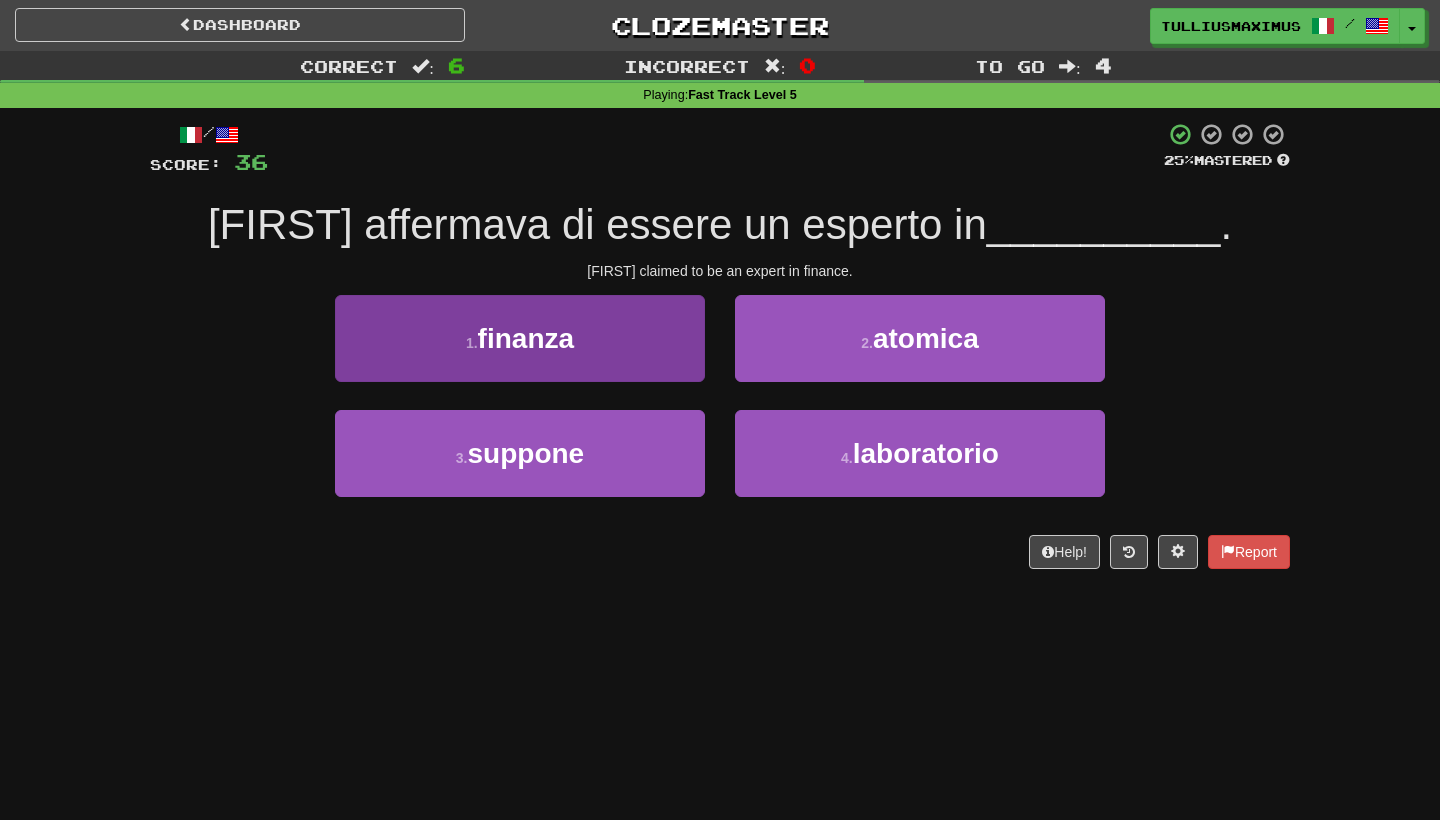 click on "1 .  finanza" at bounding box center (520, 338) 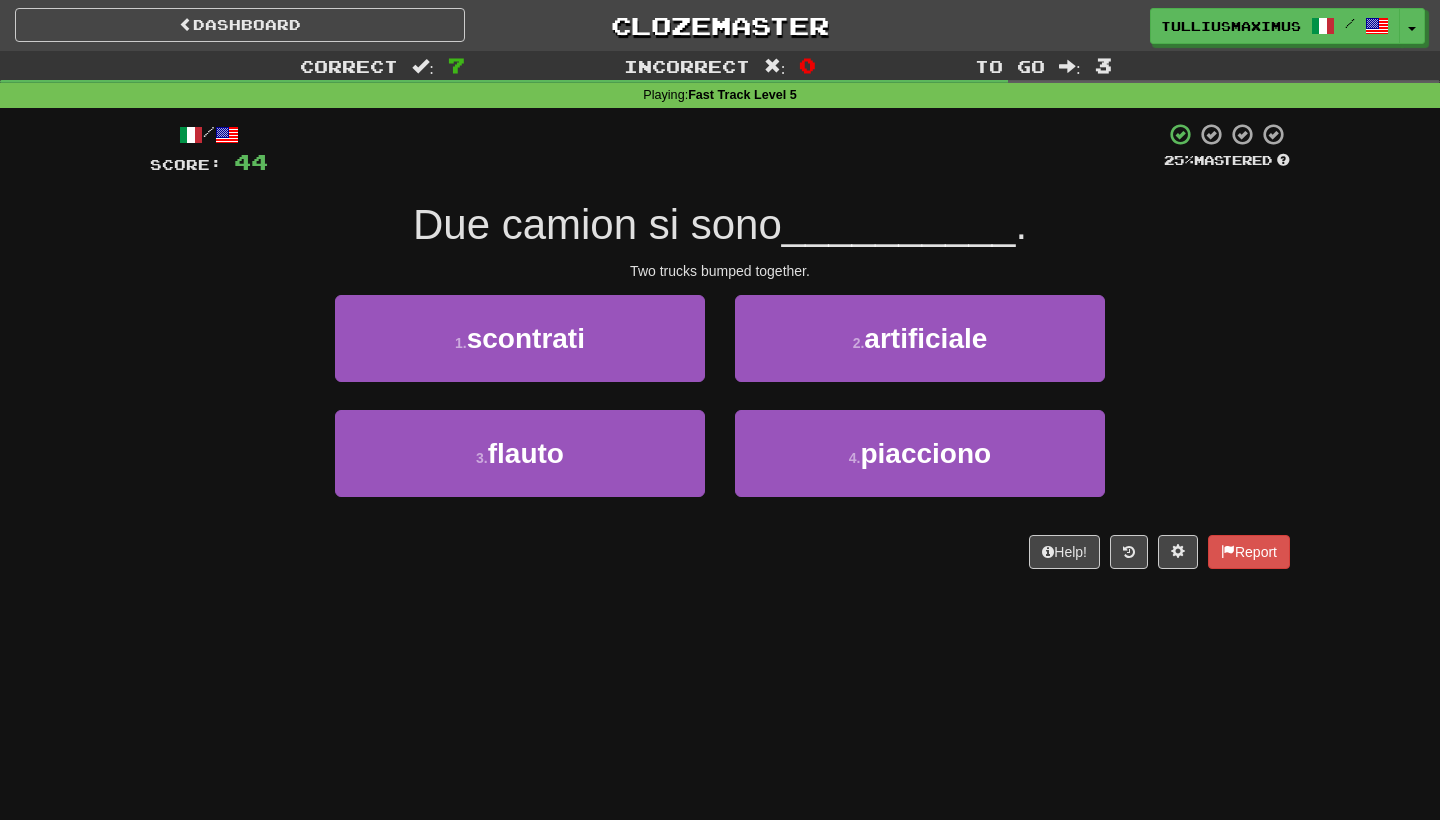 click on "1 .  scontrati" at bounding box center (520, 338) 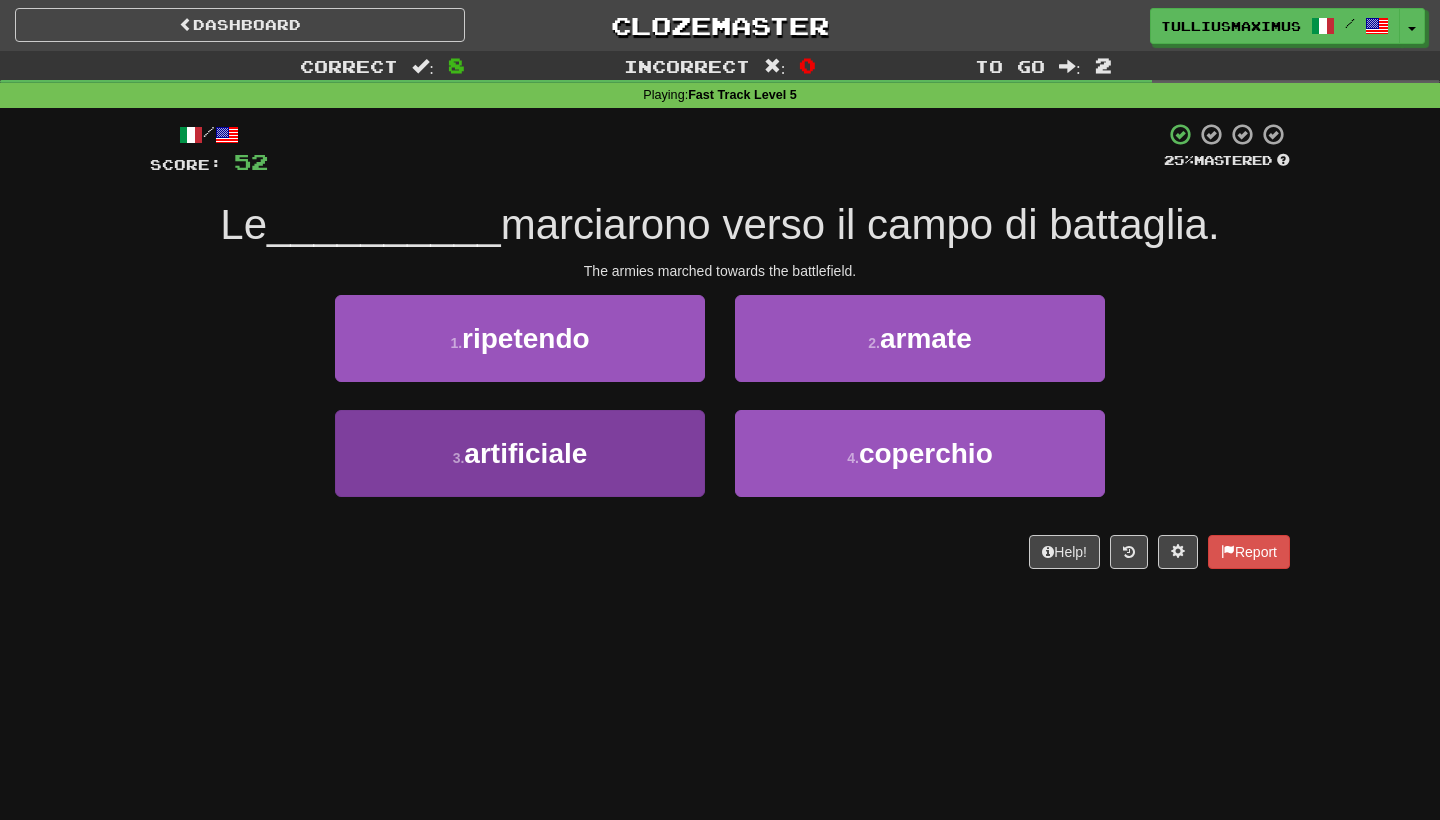 click on "3 .  artificiale" at bounding box center (520, 453) 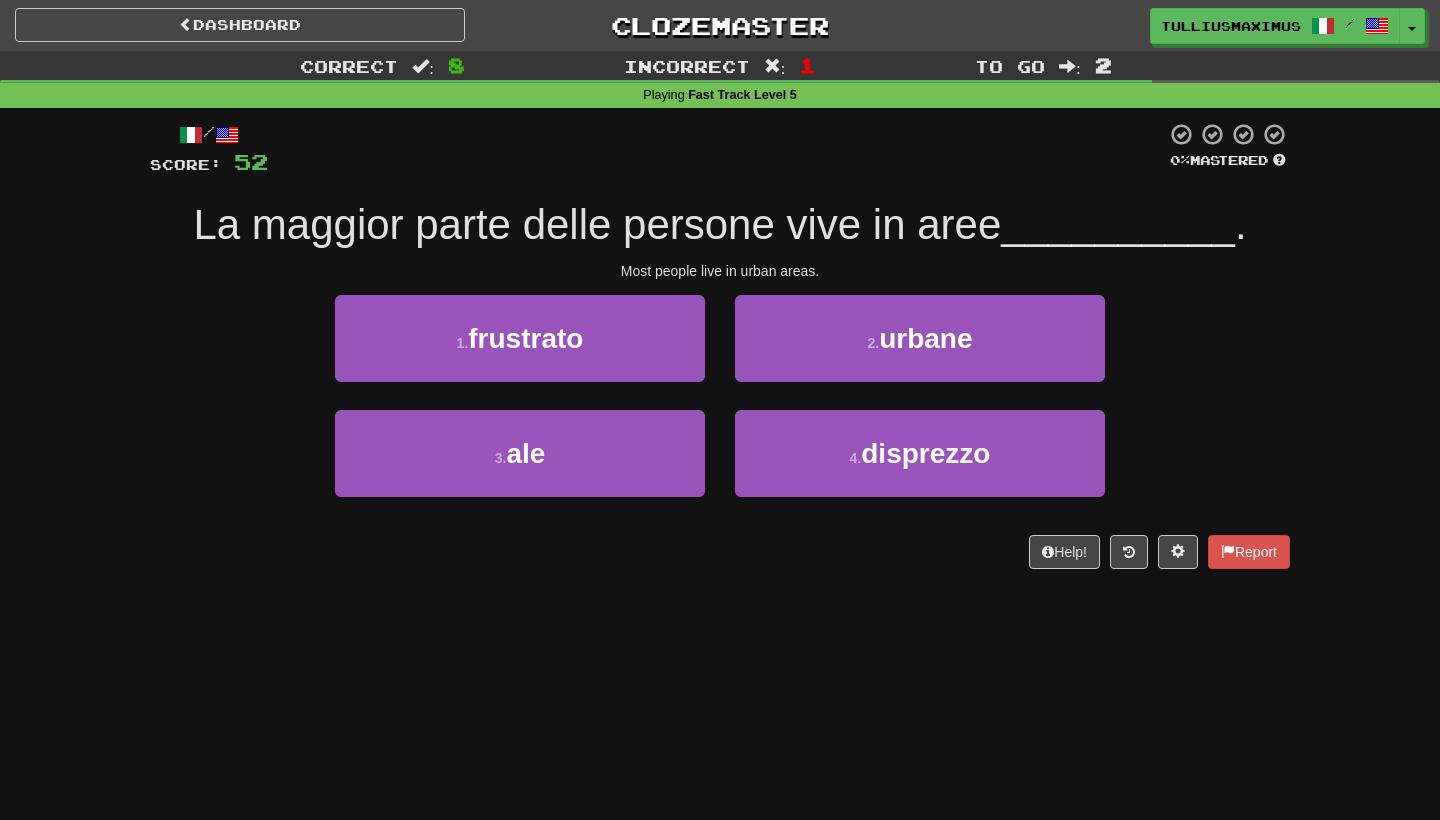click on "2 .  urbane" at bounding box center (920, 352) 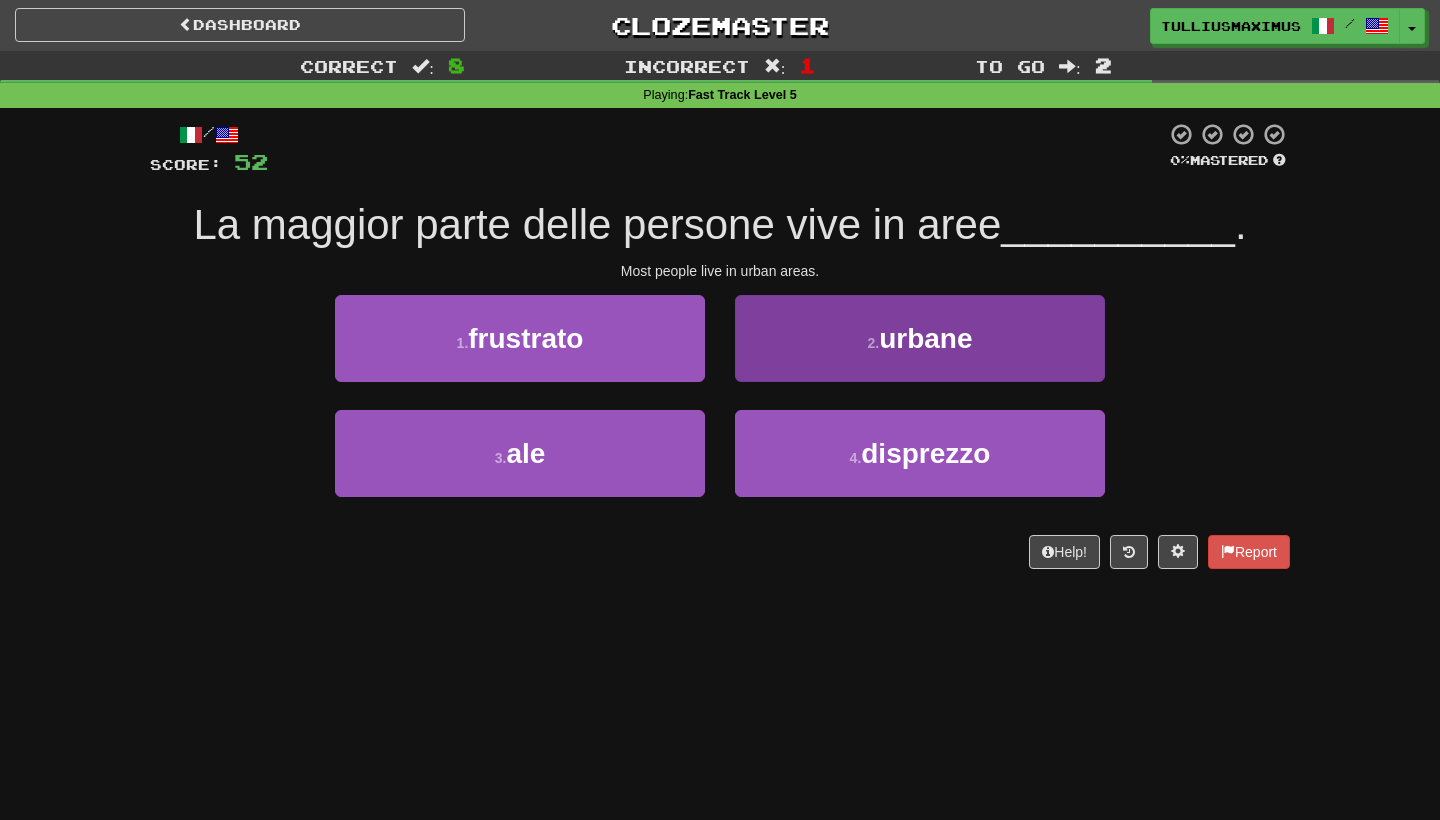 click on "2 .  urbane" at bounding box center (920, 338) 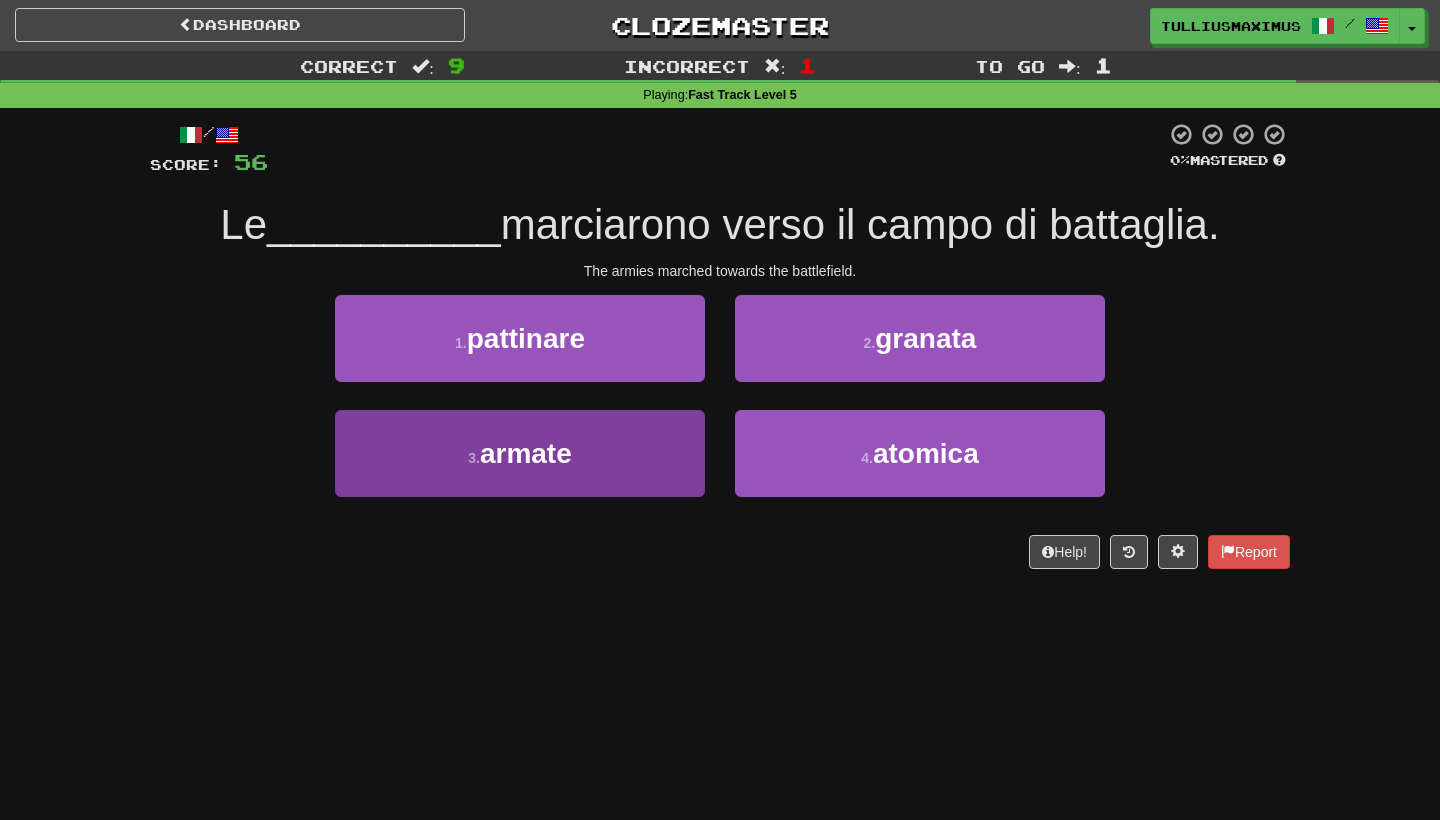 click on "3 .  armate" at bounding box center [520, 453] 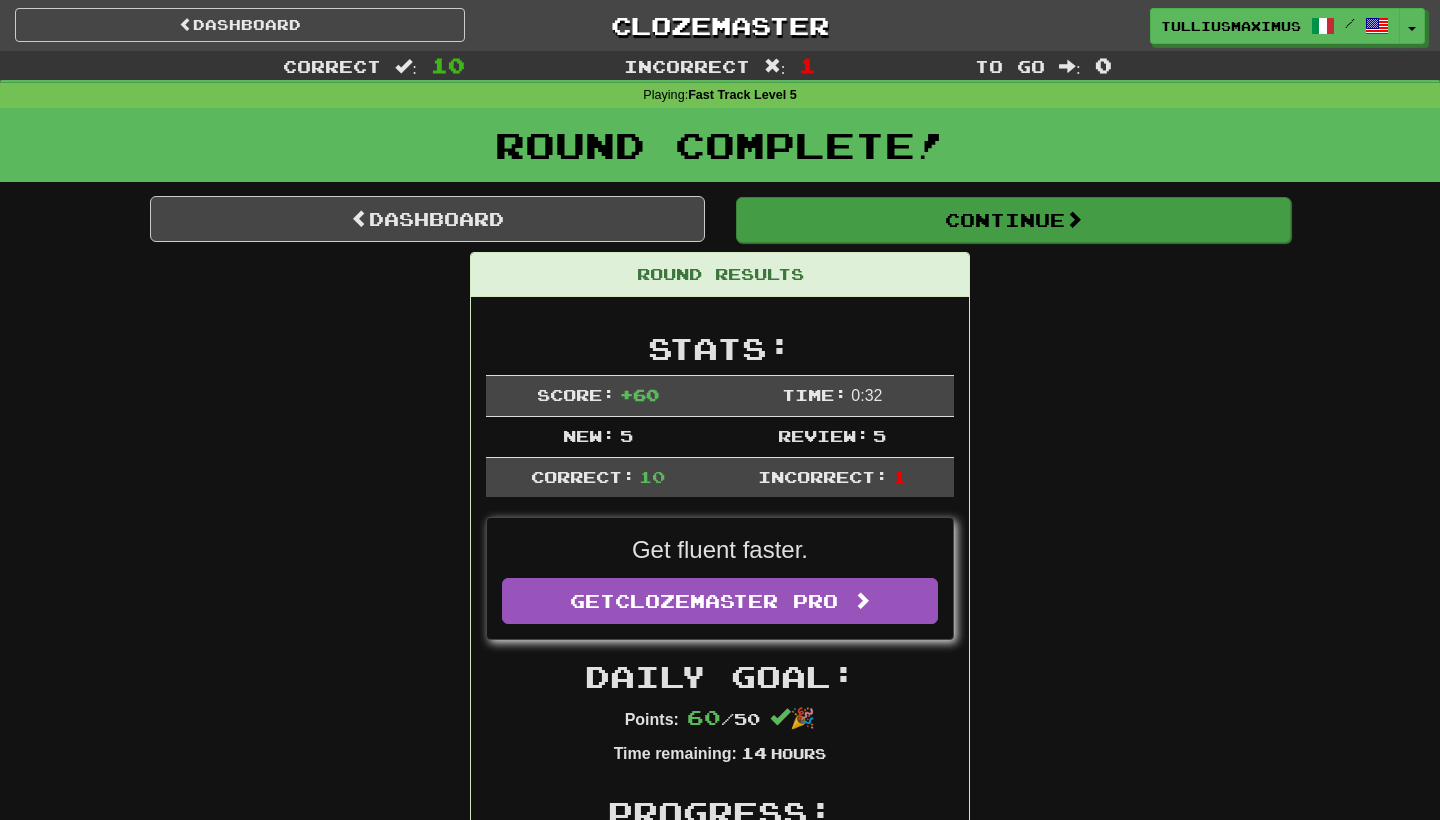 click on "Continue" at bounding box center (1013, 220) 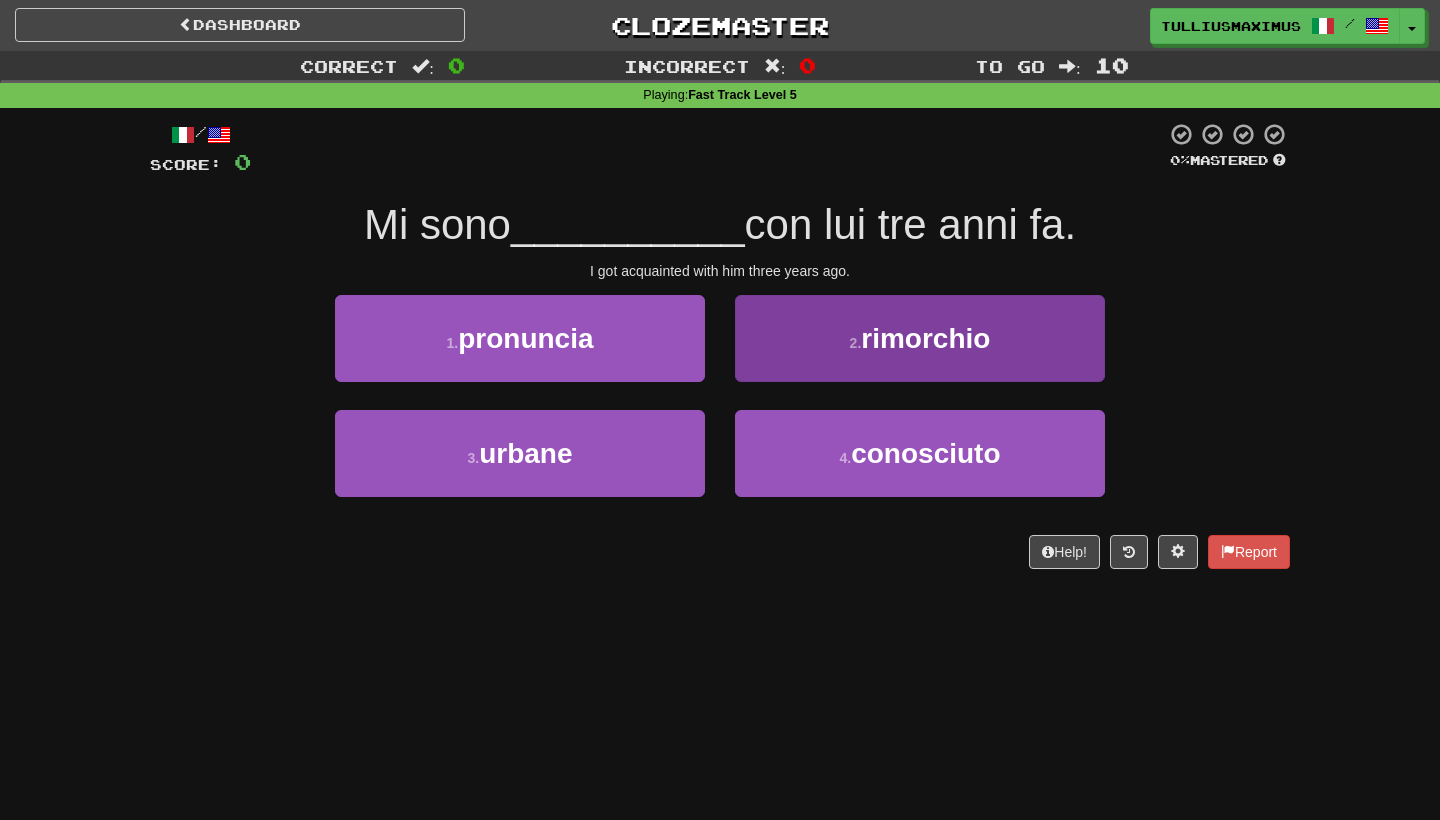 click on "2 .  rimorchio" at bounding box center [920, 338] 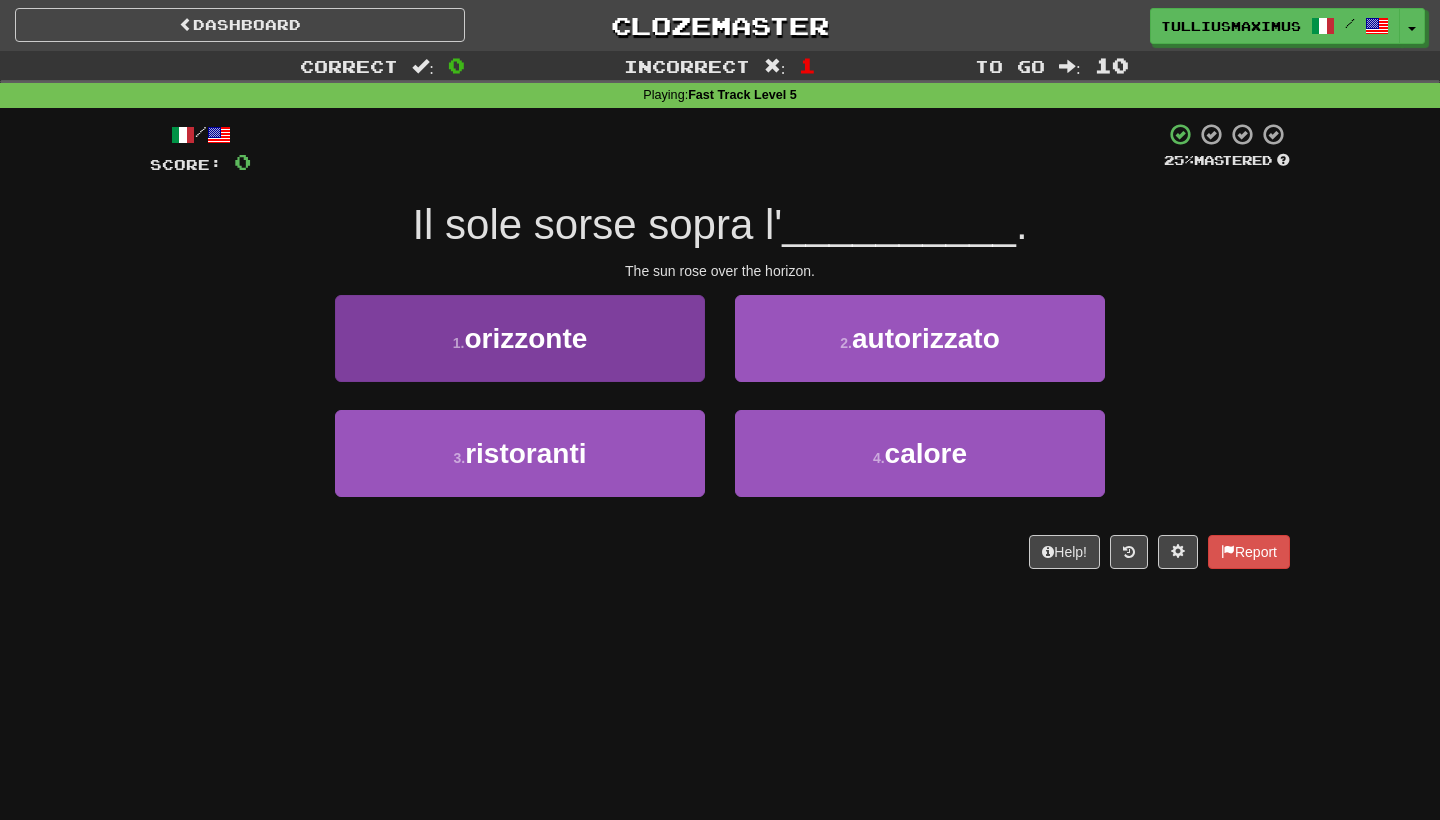 click on "1 .  orizzonte" at bounding box center (520, 338) 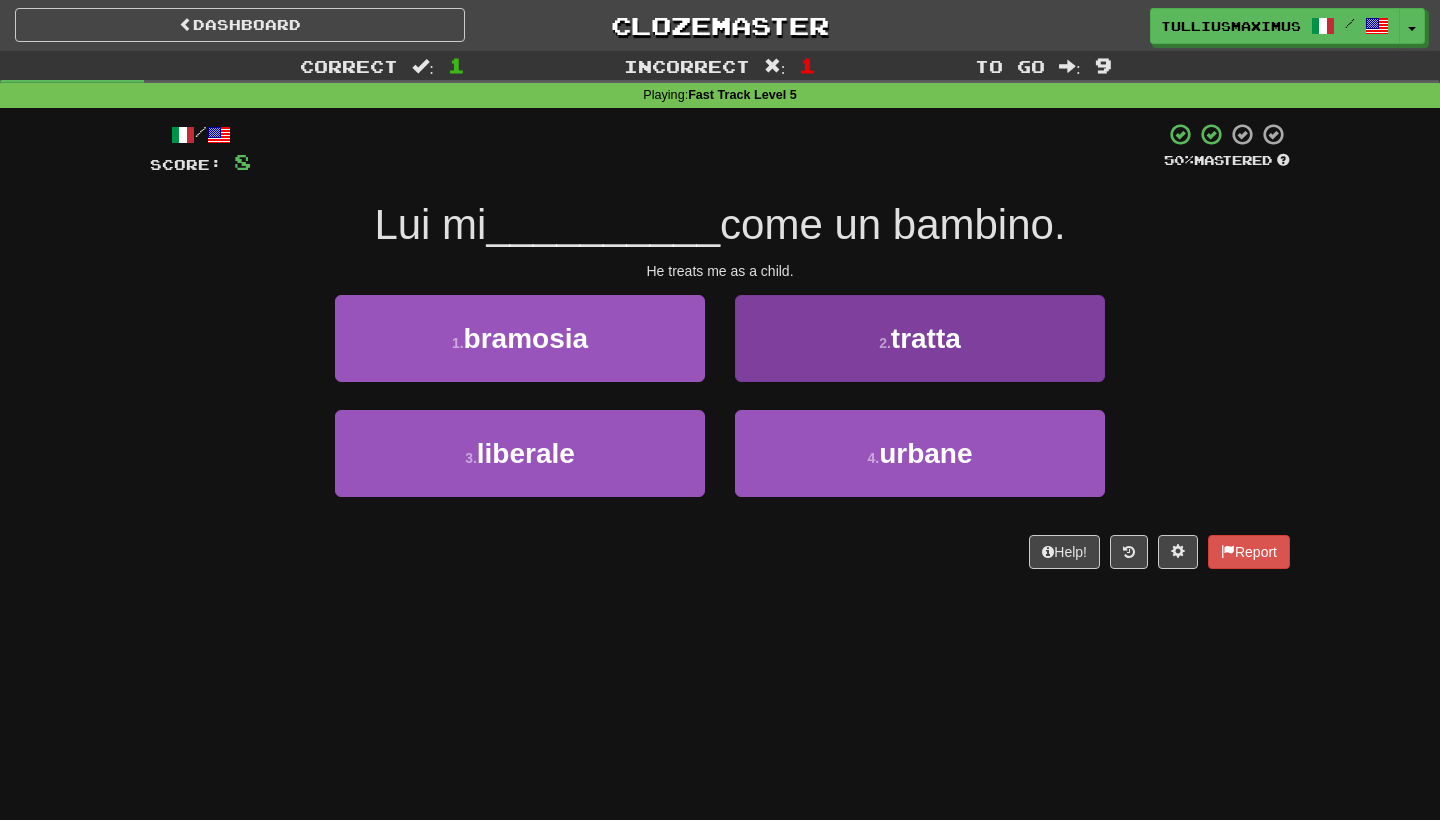 click on "2 .  tratta" at bounding box center [920, 338] 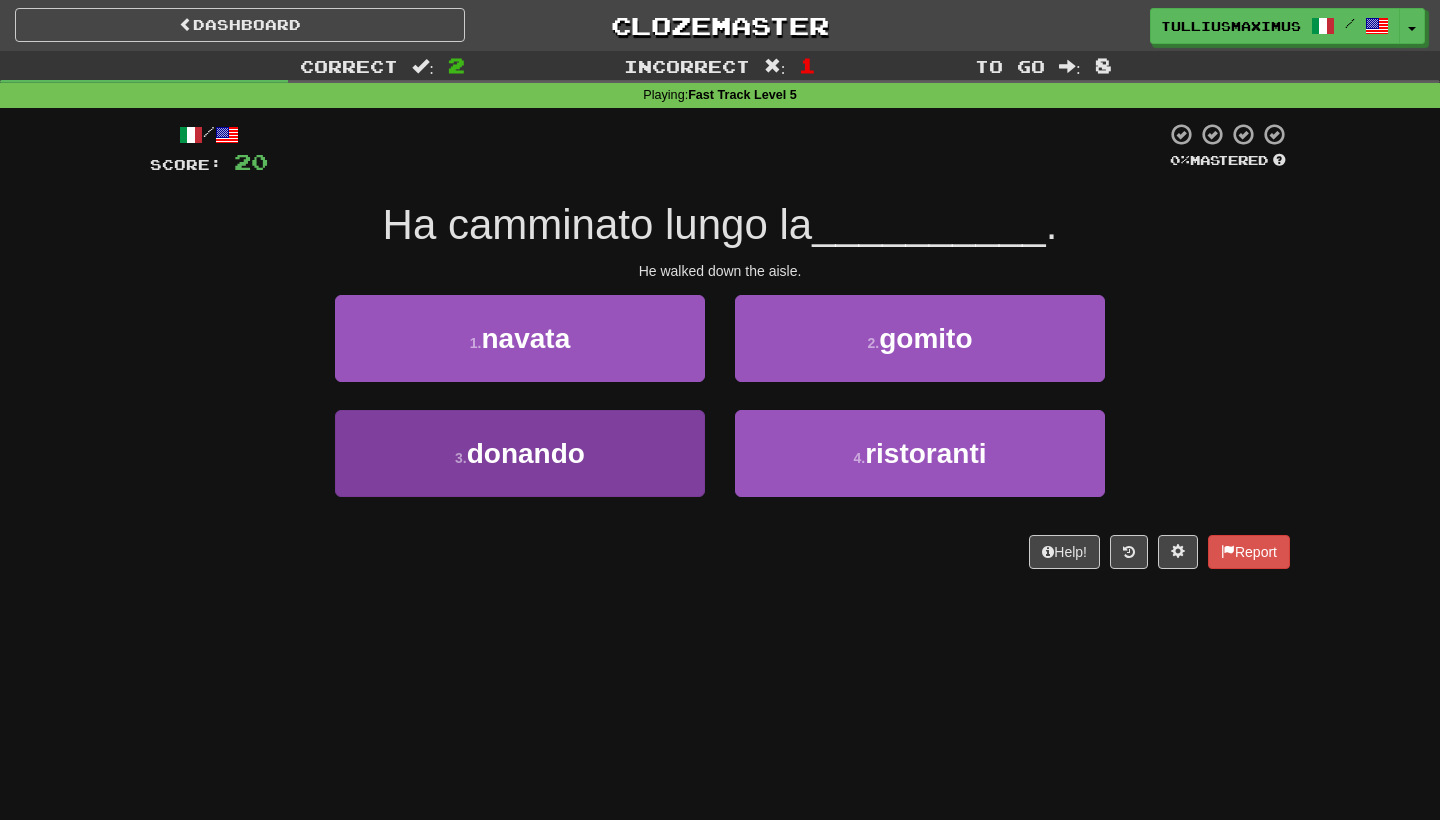 click on "3 .  donando" at bounding box center [520, 453] 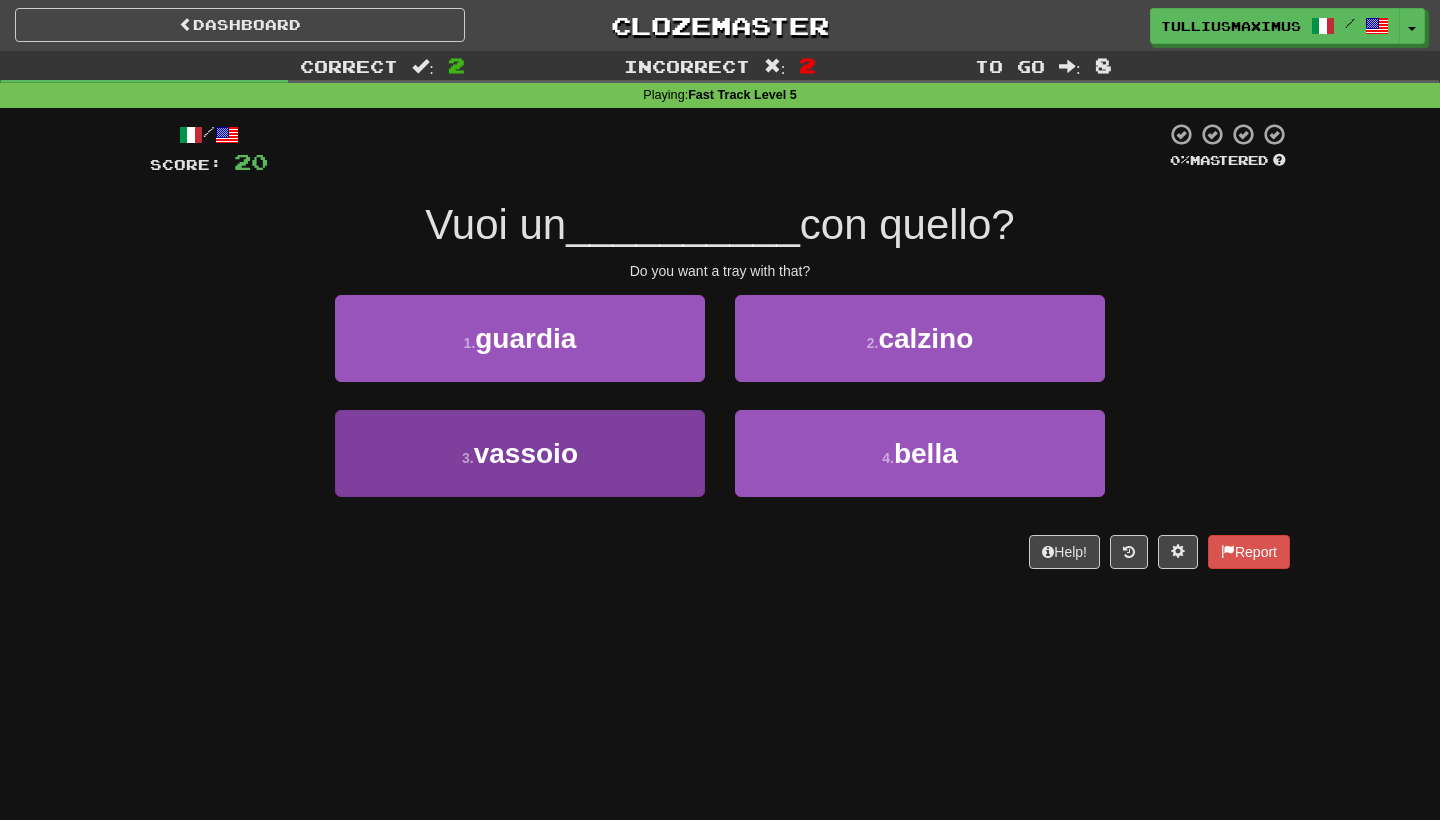 click on "3 .  vassoio" at bounding box center [520, 453] 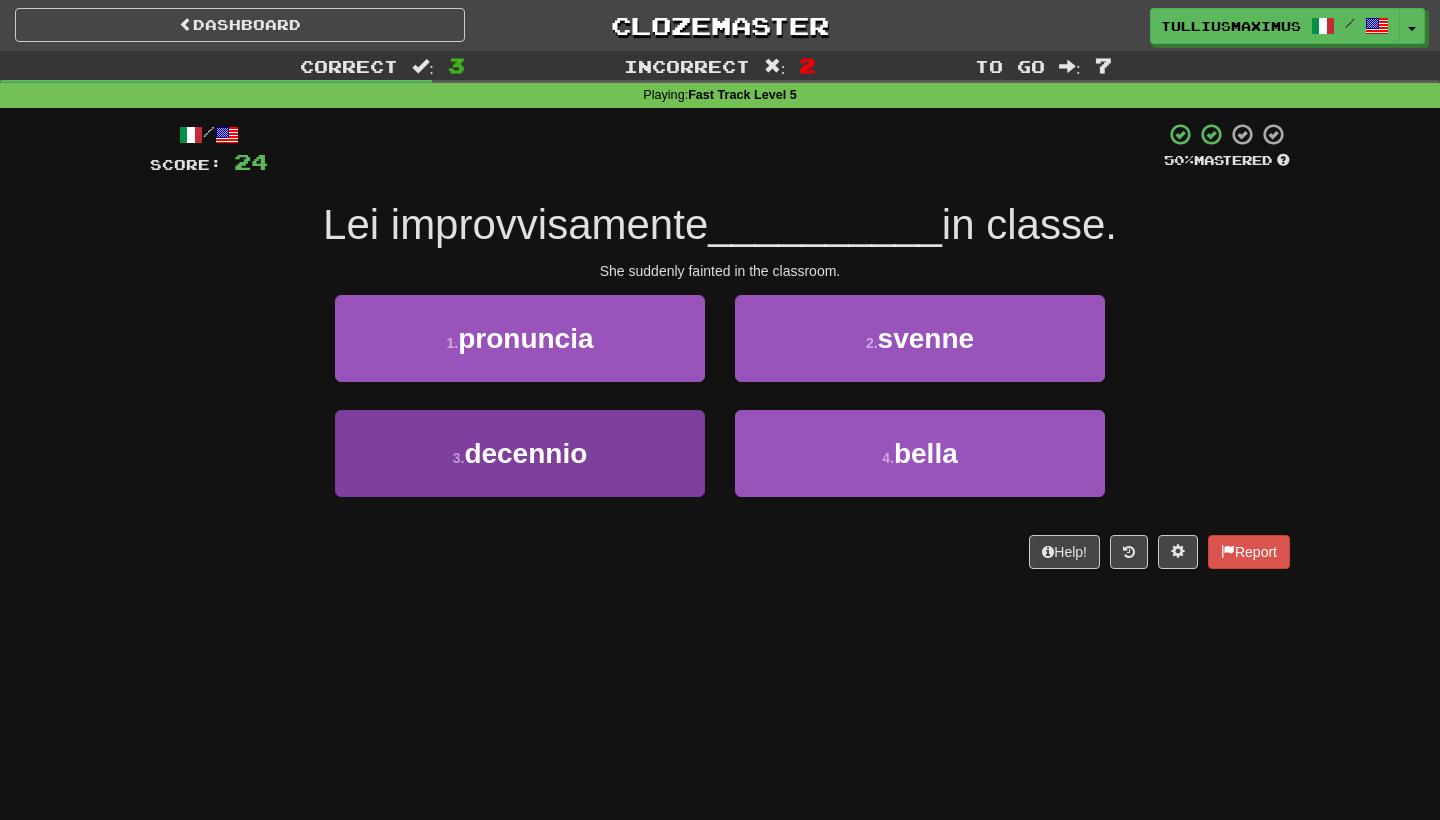 click on "3 .  decennio" at bounding box center (520, 453) 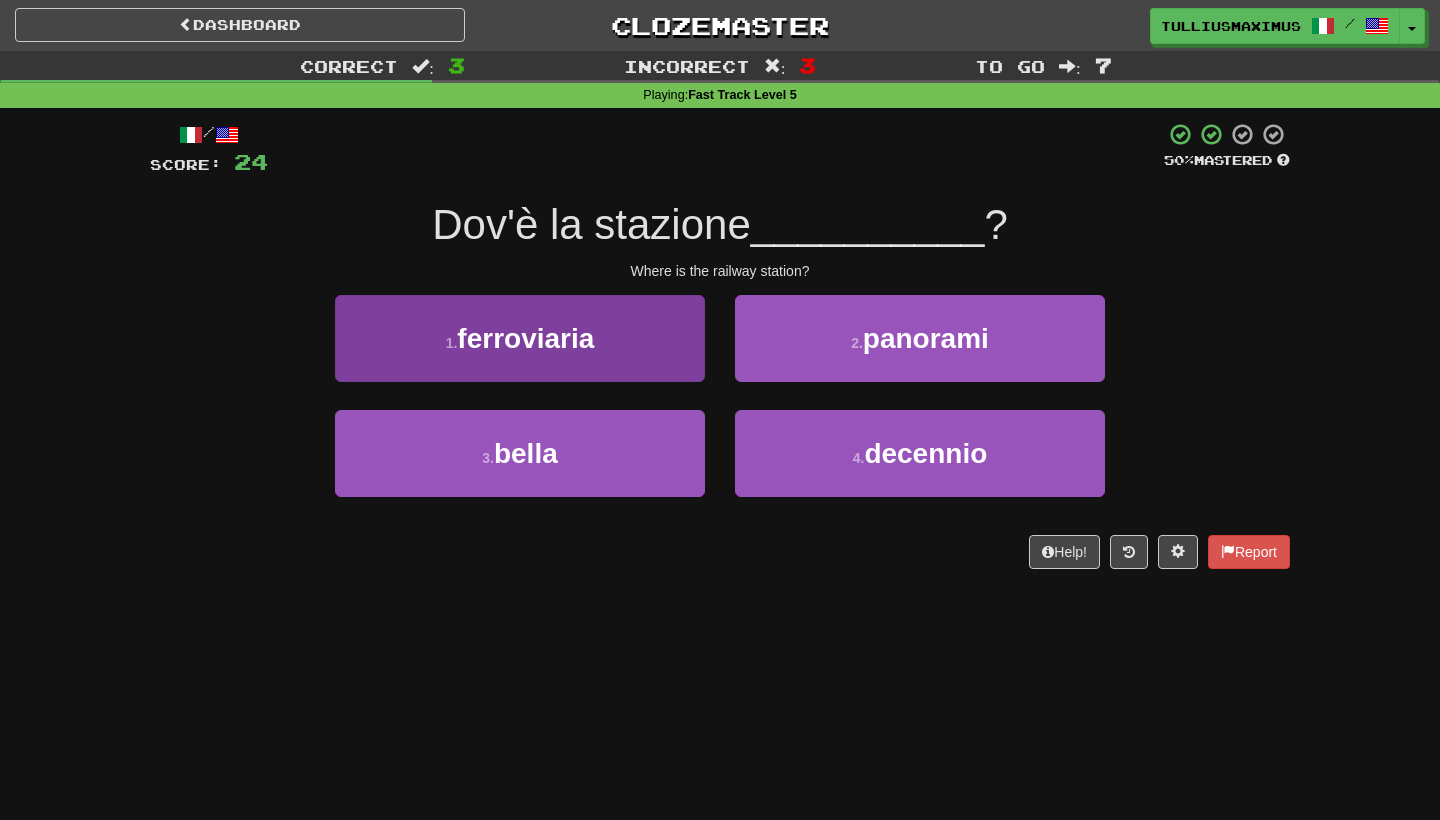 click on "1 .  ferroviaria" at bounding box center (520, 338) 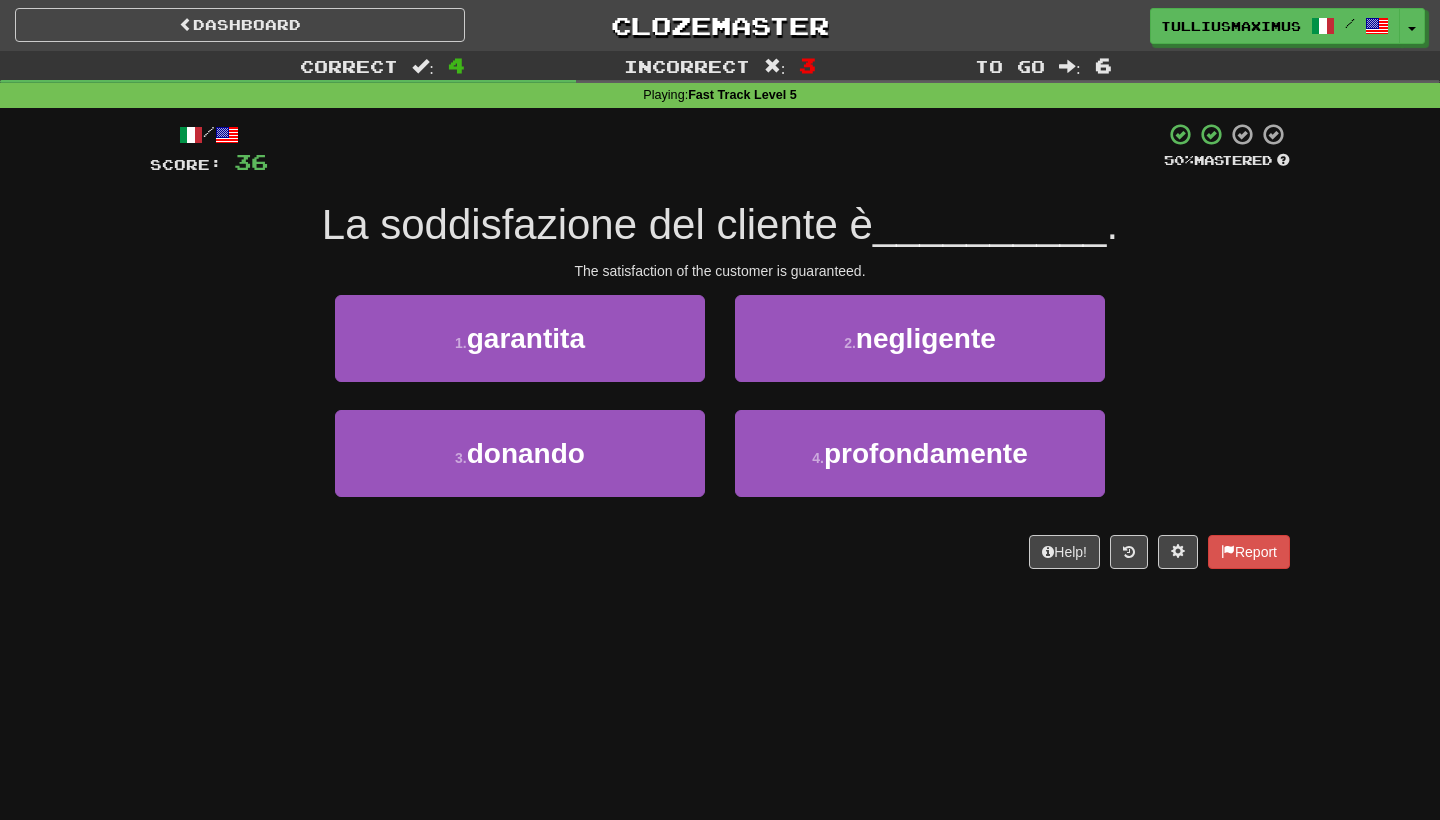 click on "1 .  garantita" at bounding box center (520, 338) 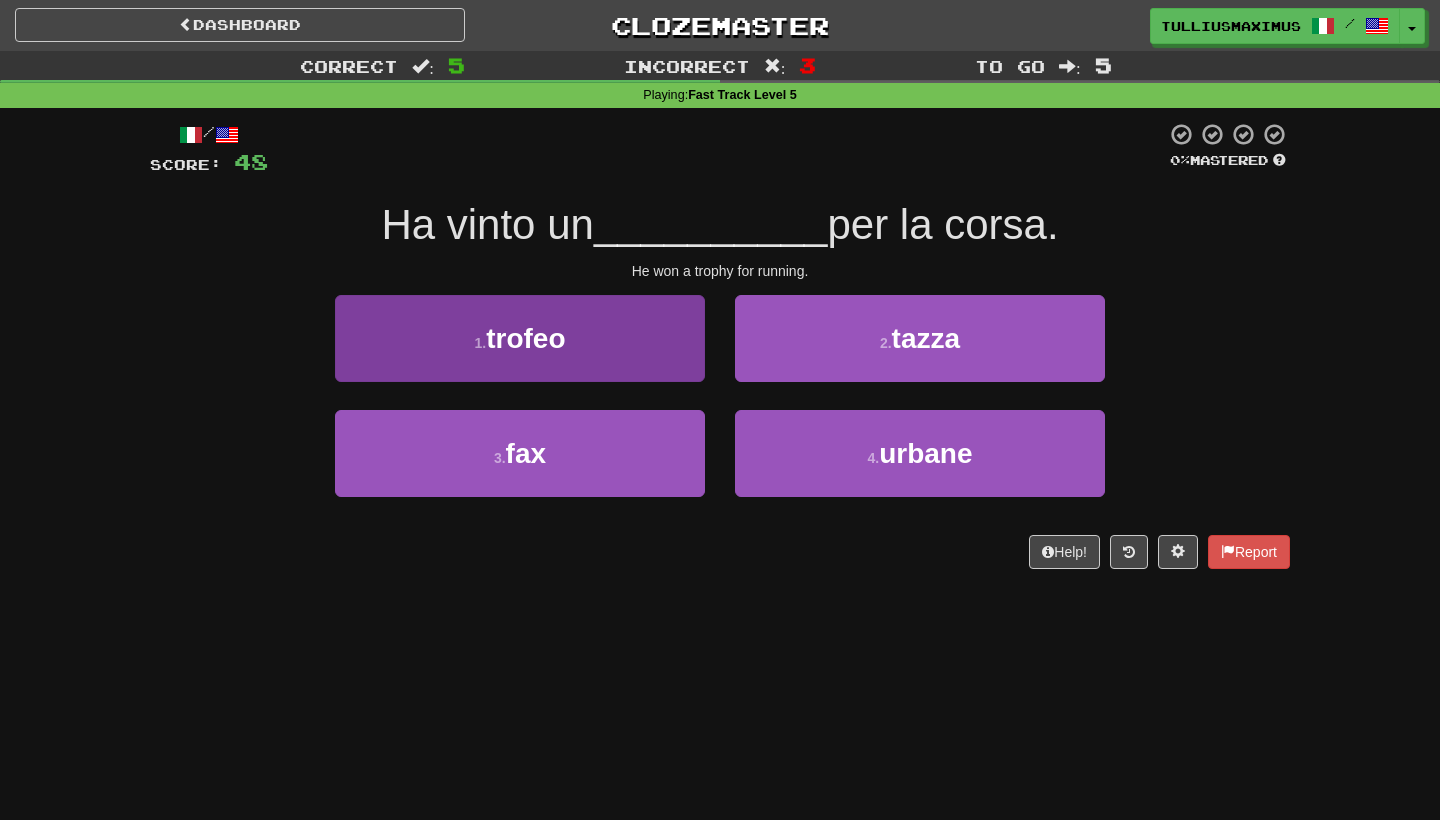 click on "1 .  trofeo" at bounding box center (520, 338) 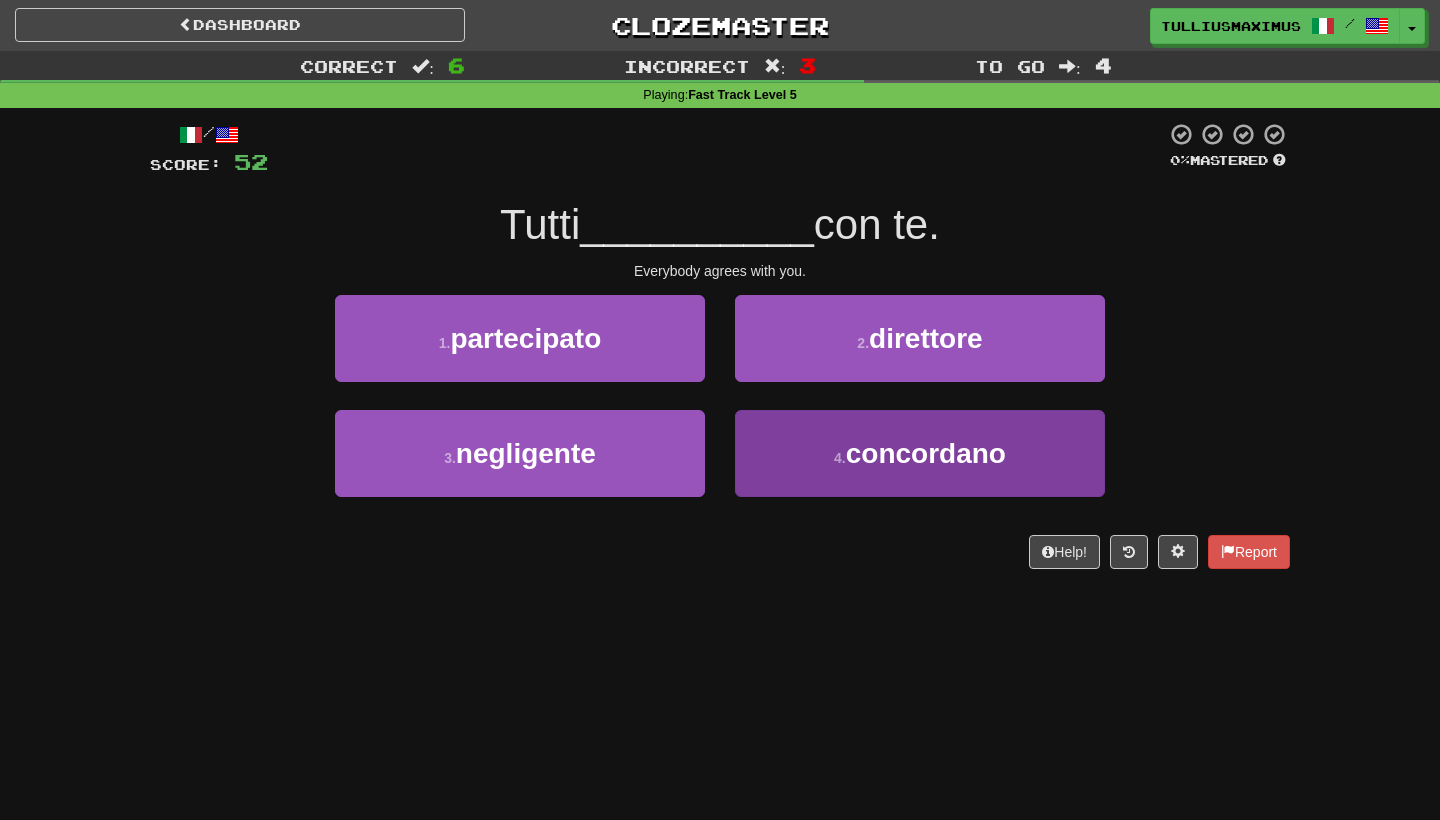 click on "4 .  concordano" at bounding box center [920, 453] 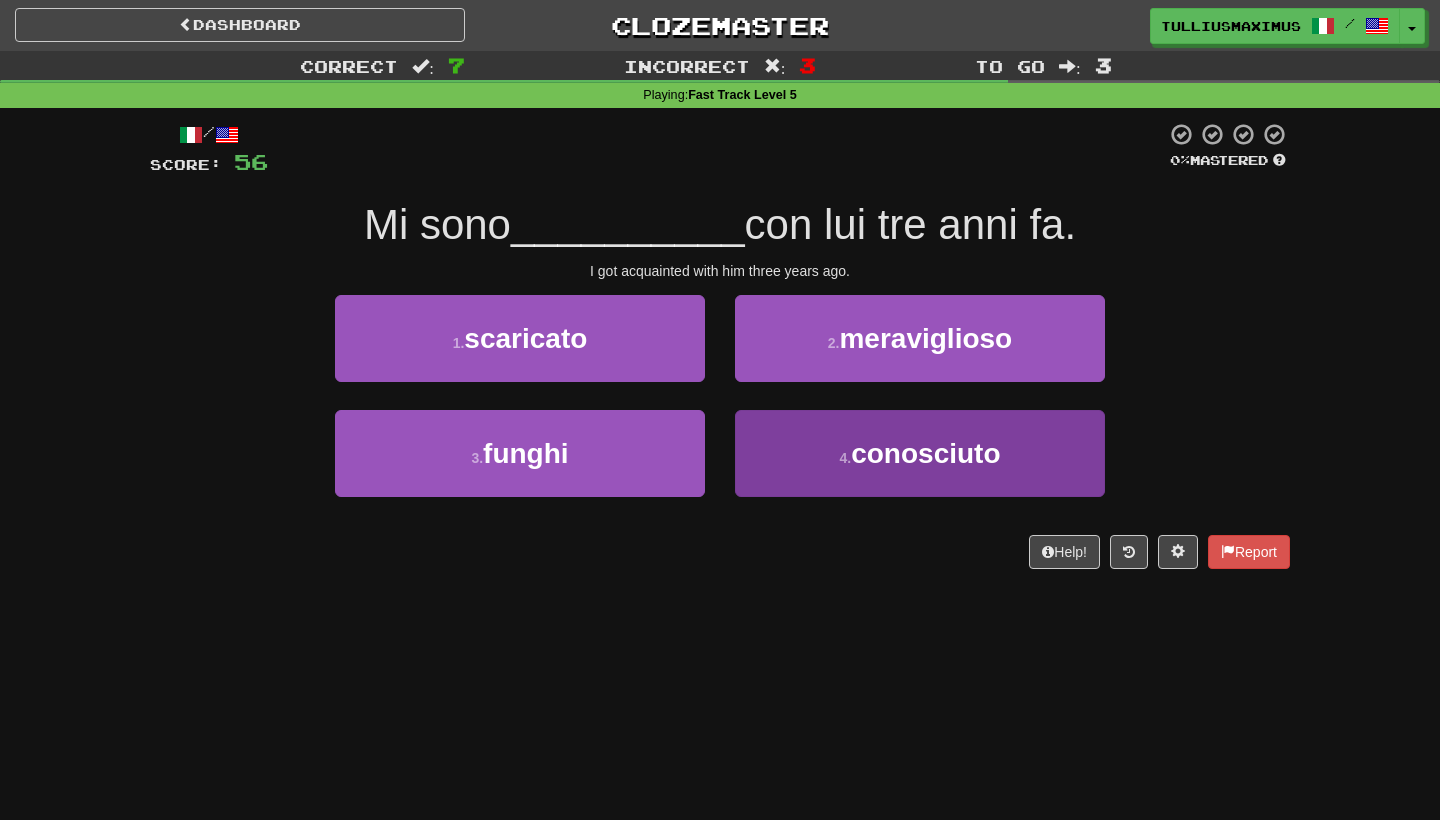 click on "4 .  conosciuto" at bounding box center (920, 453) 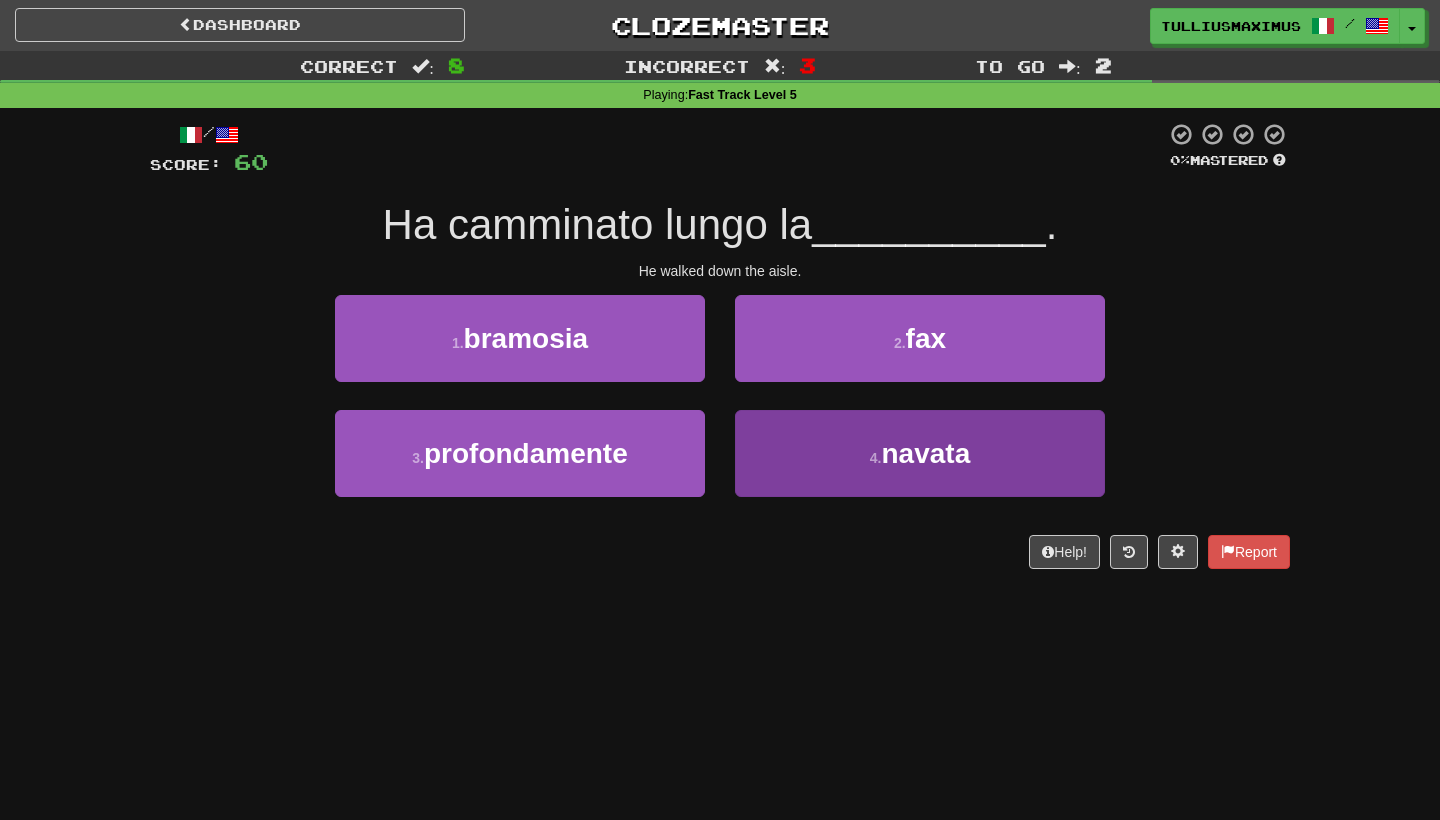 click on "4 .  navata" at bounding box center [920, 453] 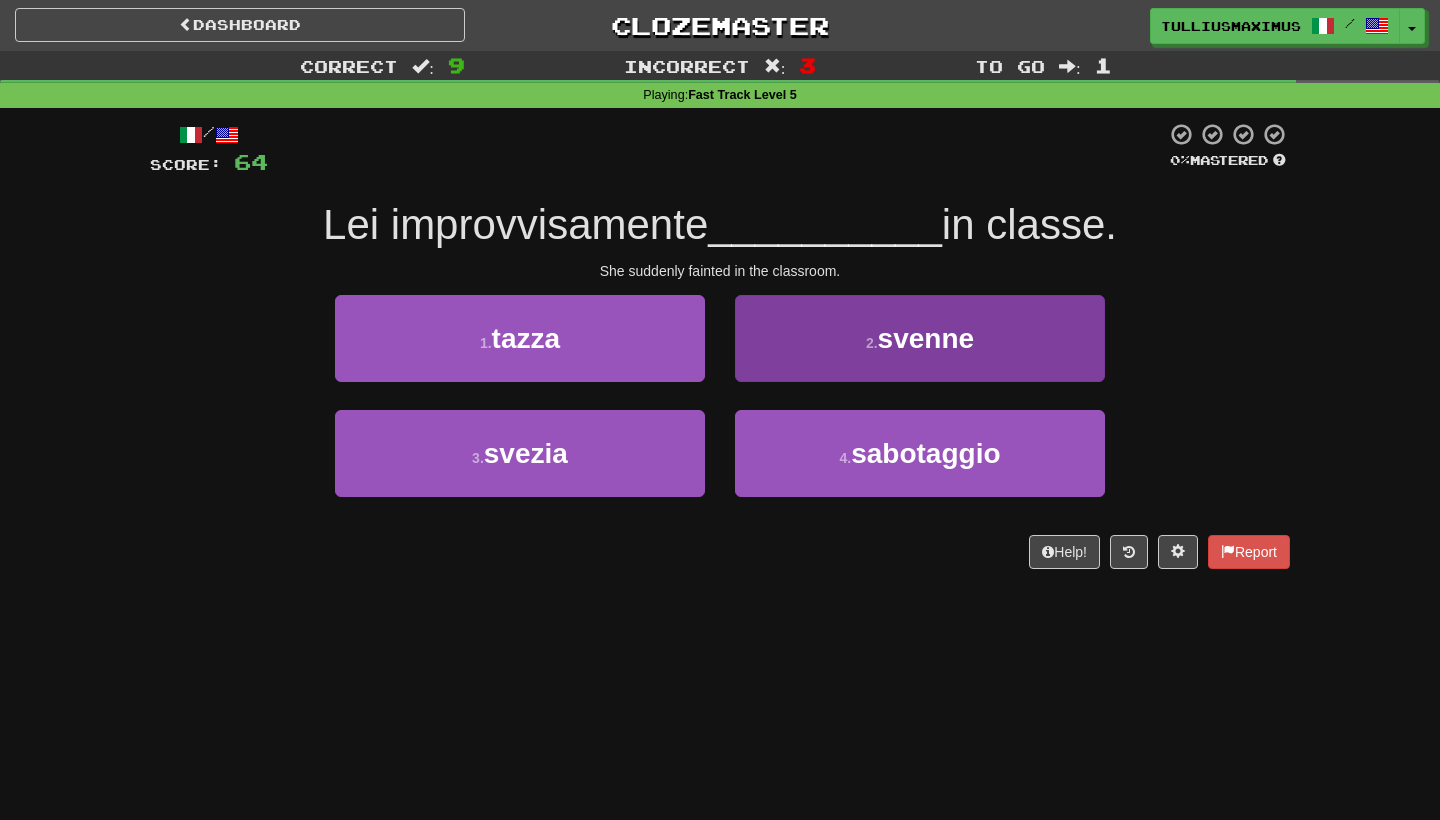 click on "2 .  svenne" at bounding box center [920, 338] 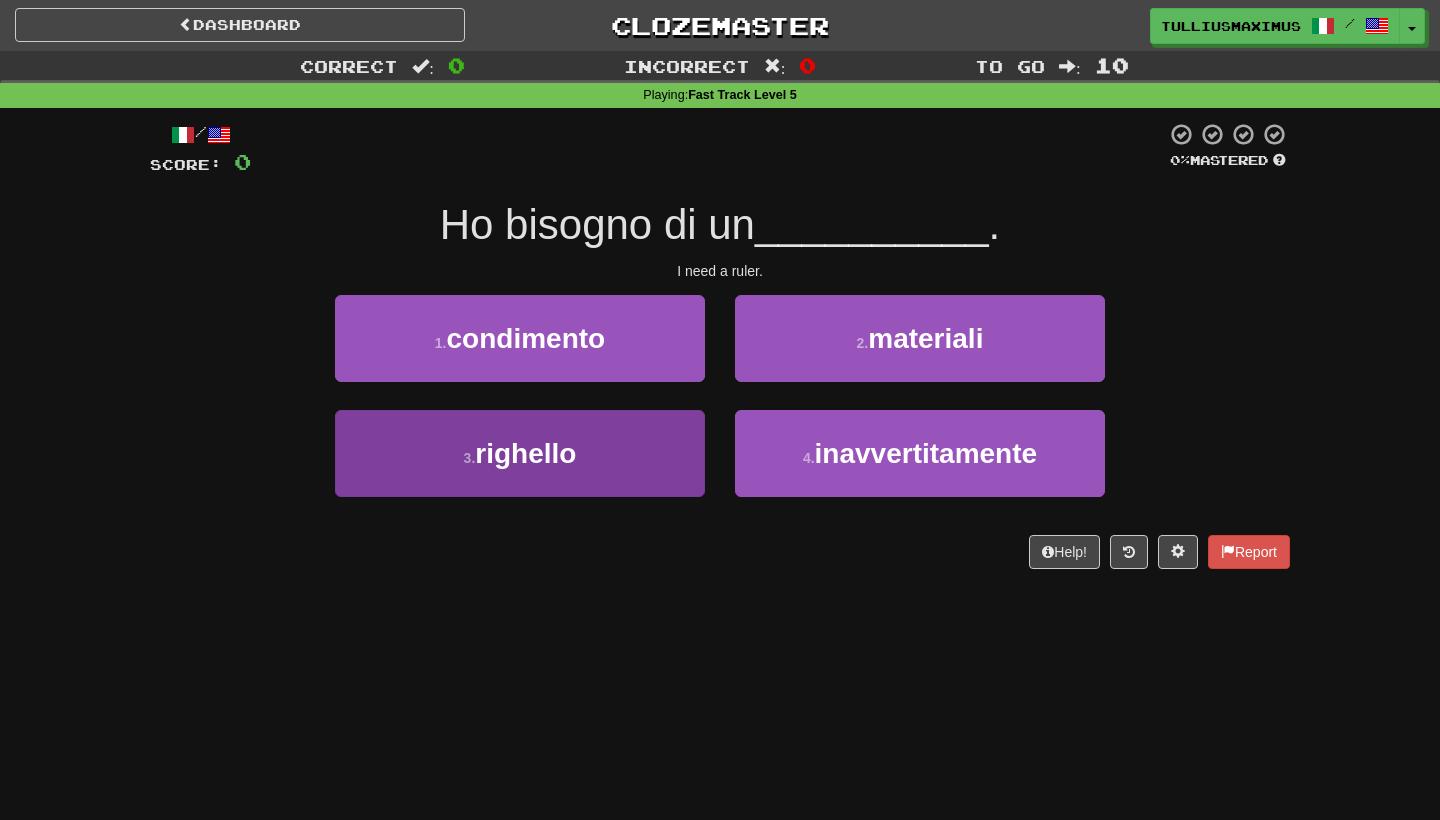 click on "3 .  righello" at bounding box center [520, 453] 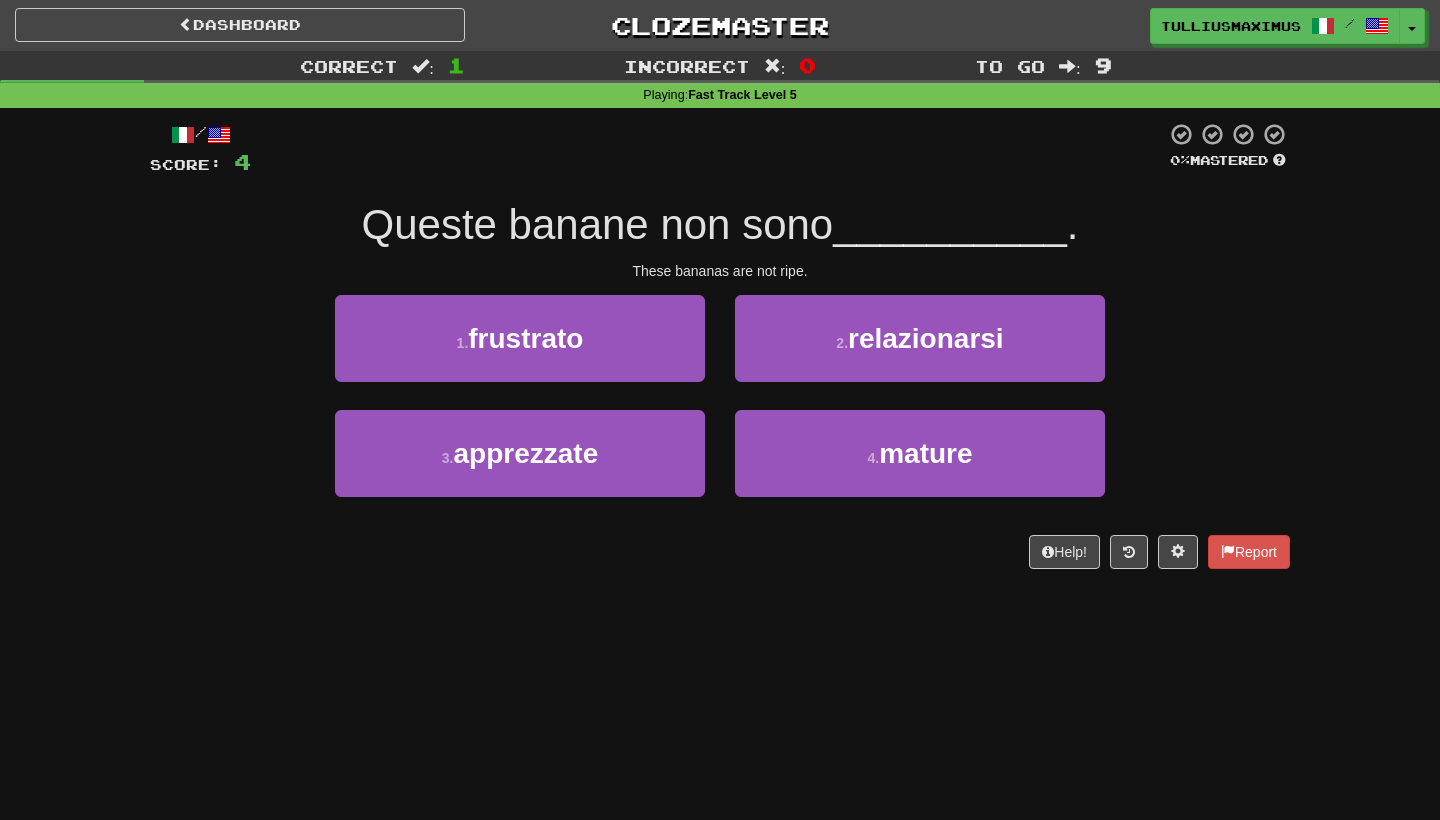 drag, startPoint x: 757, startPoint y: 363, endPoint x: 683, endPoint y: 664, distance: 309.9629 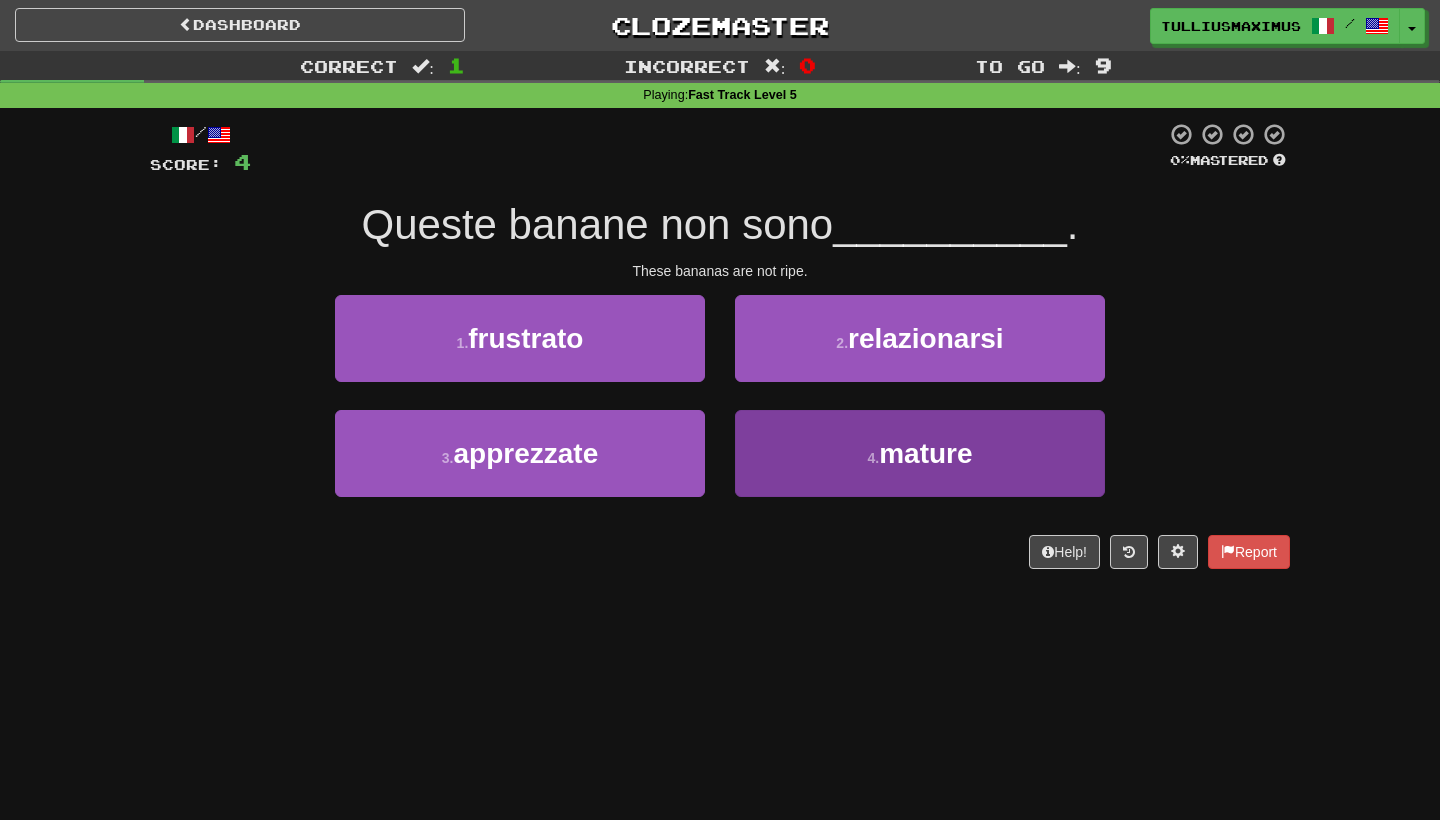 click on "4 .  mature" at bounding box center (920, 453) 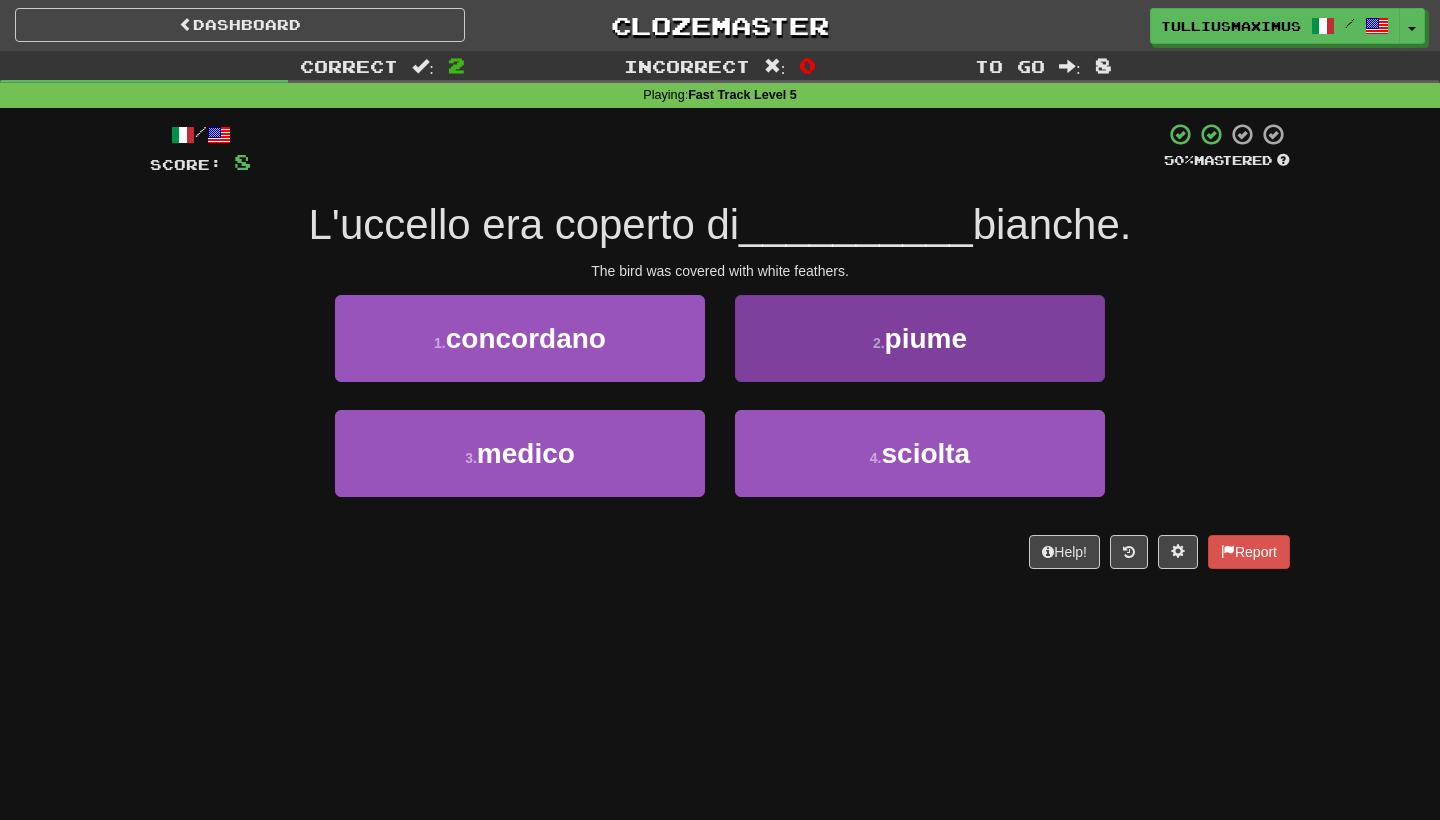 click on "2 .  piume" at bounding box center (920, 338) 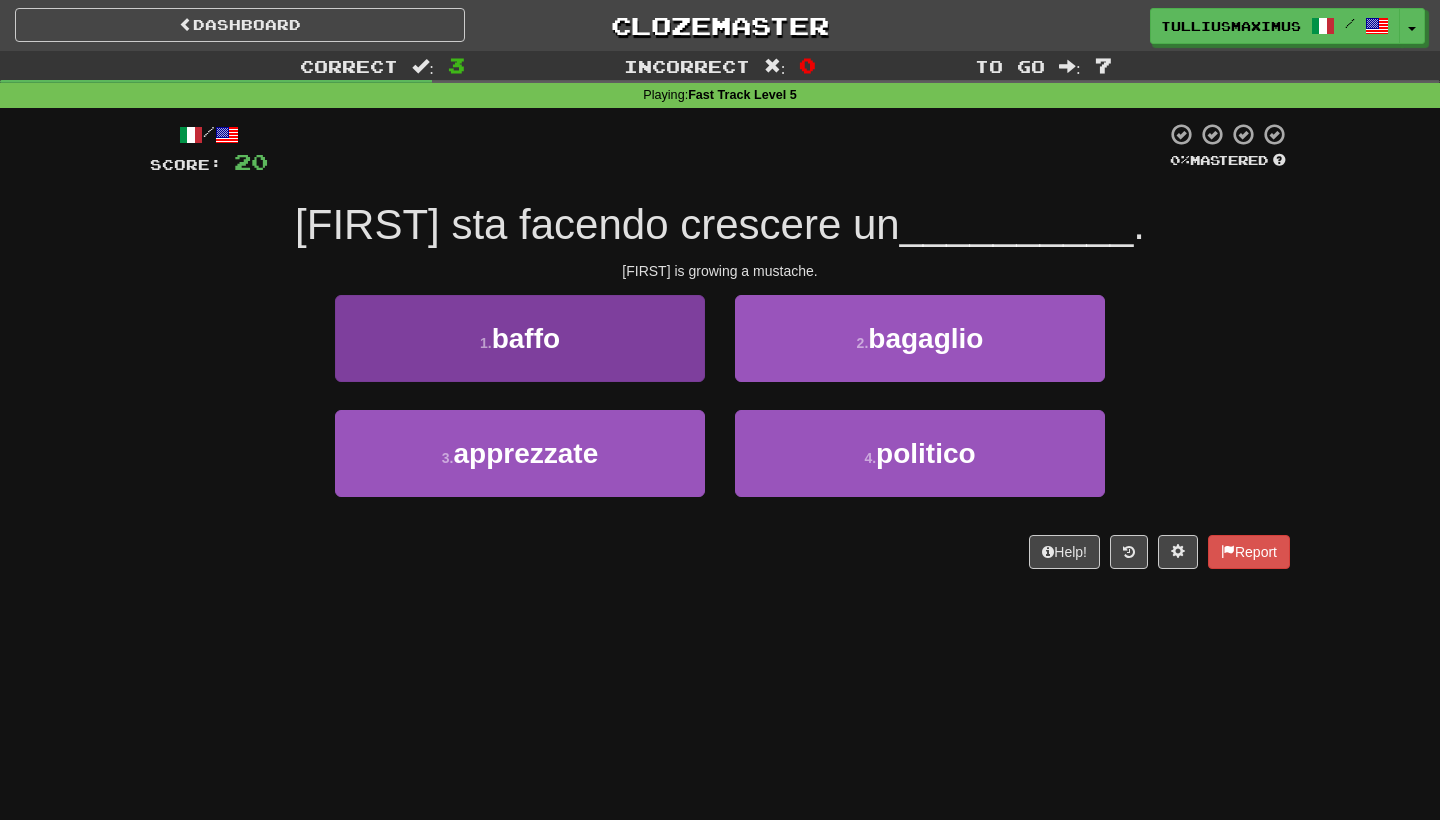 click on "1 .  baffo" at bounding box center [520, 338] 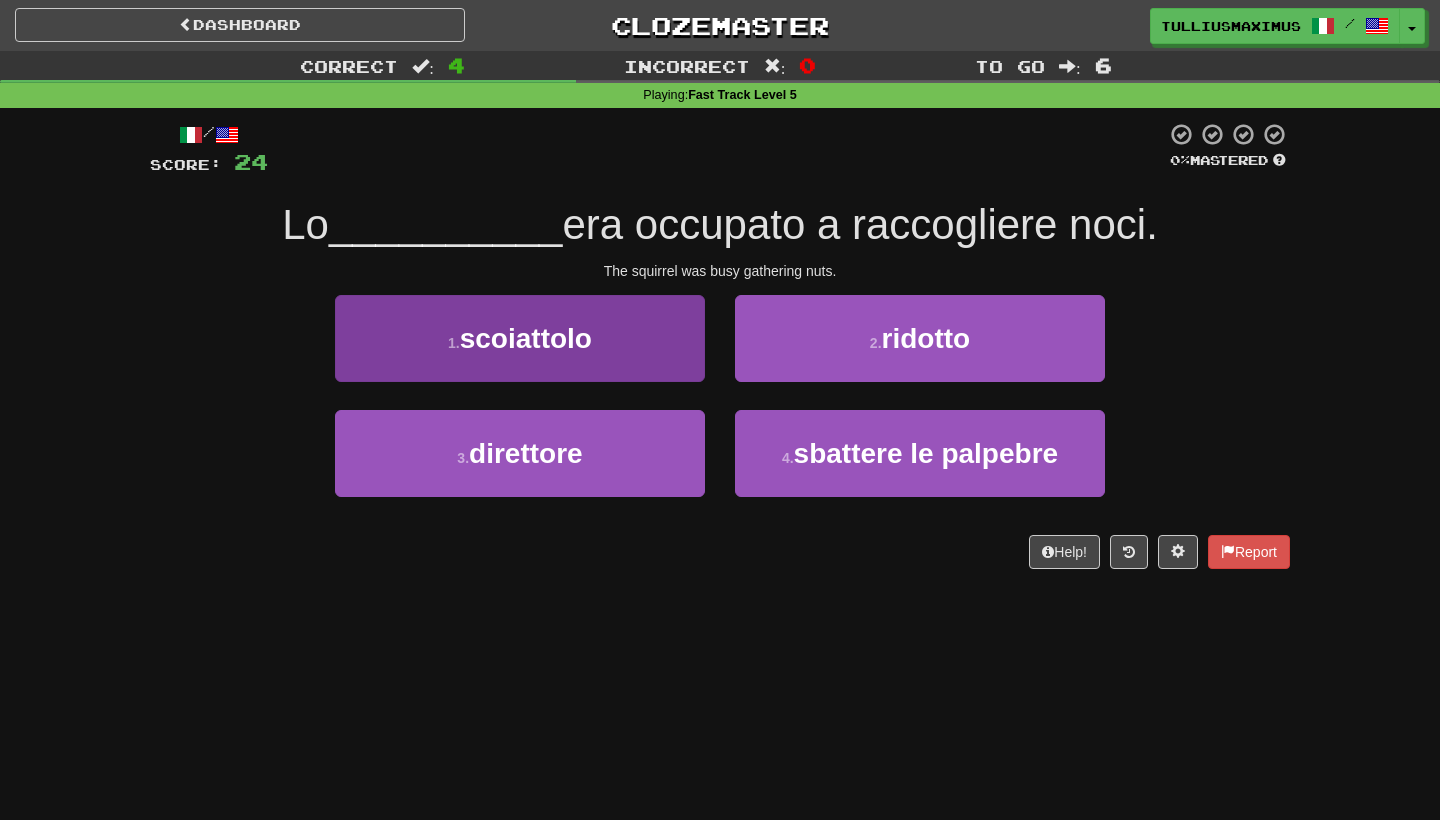 click on "1 .  scoiattolo" at bounding box center (520, 338) 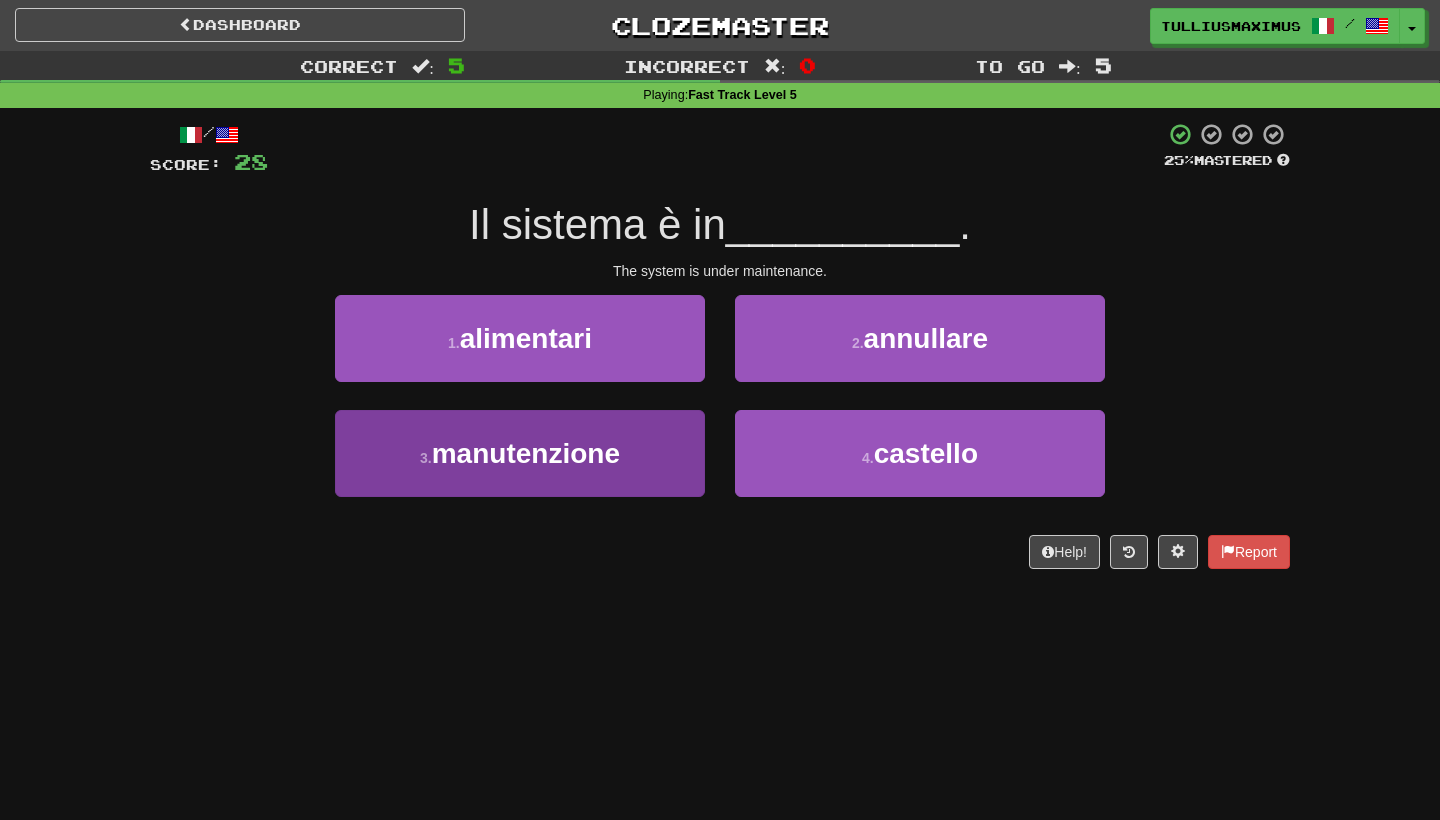 click on "3 .  manutenzione" at bounding box center [520, 453] 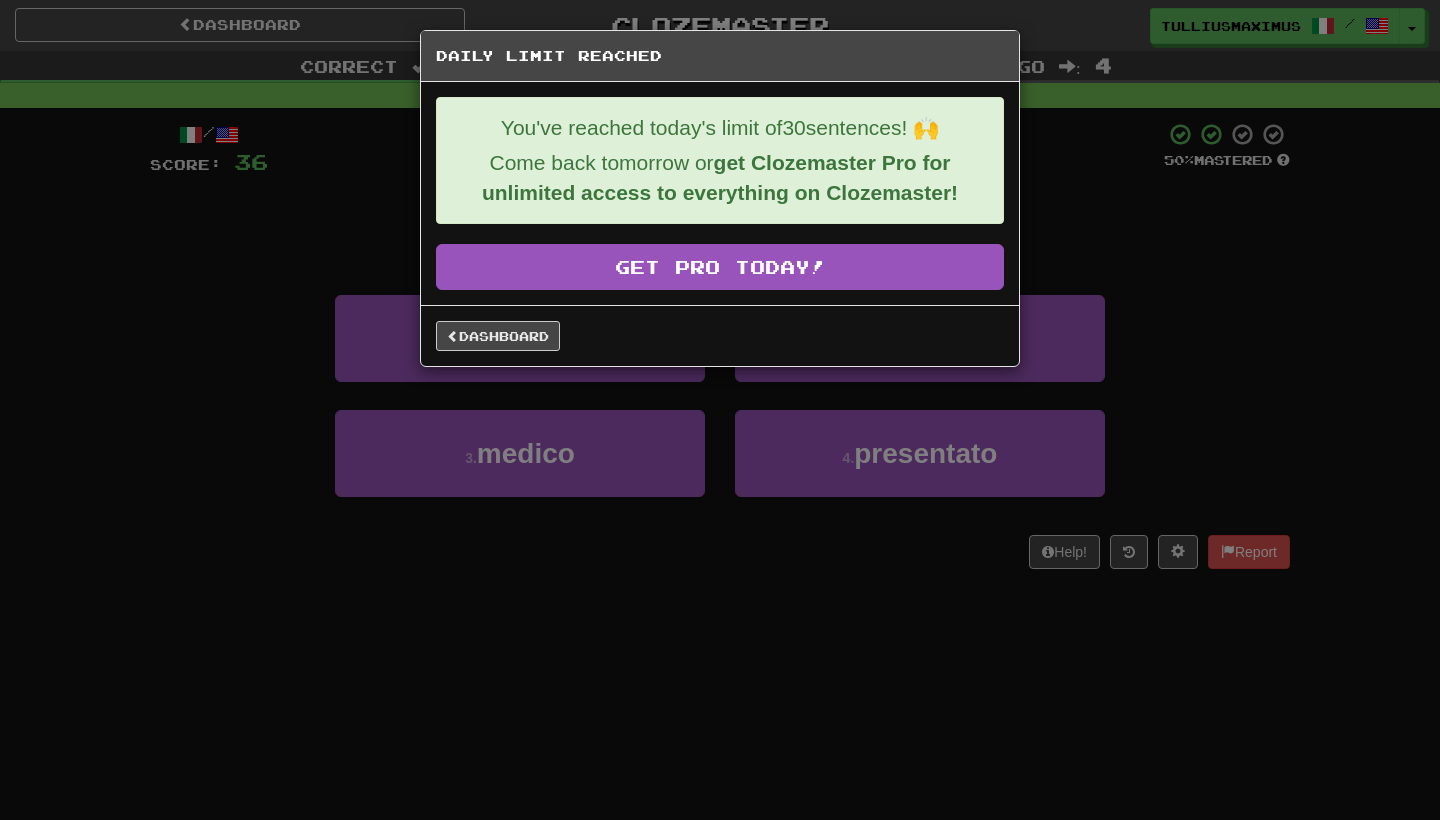 click on "Dashboard" at bounding box center [720, 335] 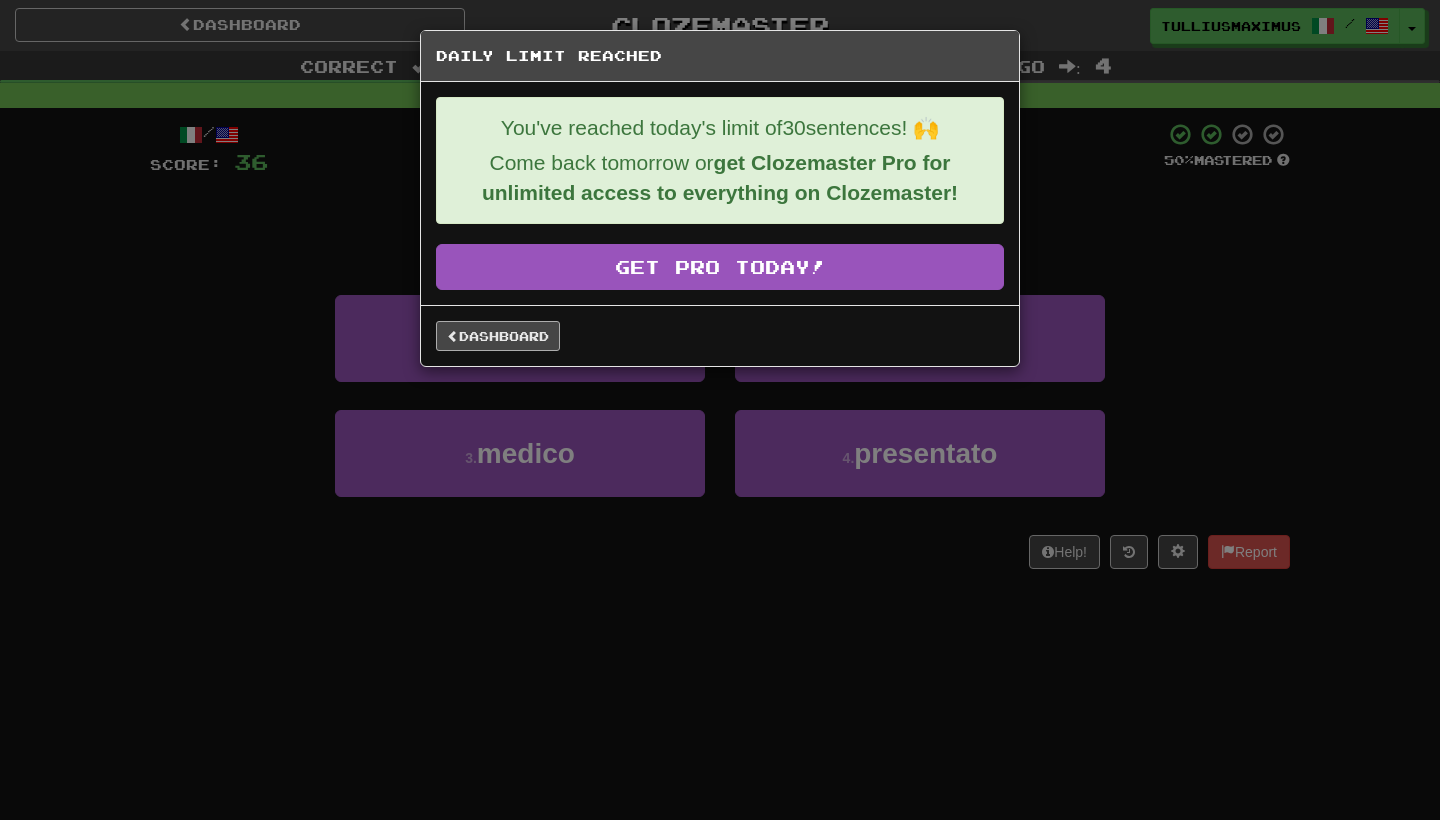 click on "Dashboard" at bounding box center [498, 336] 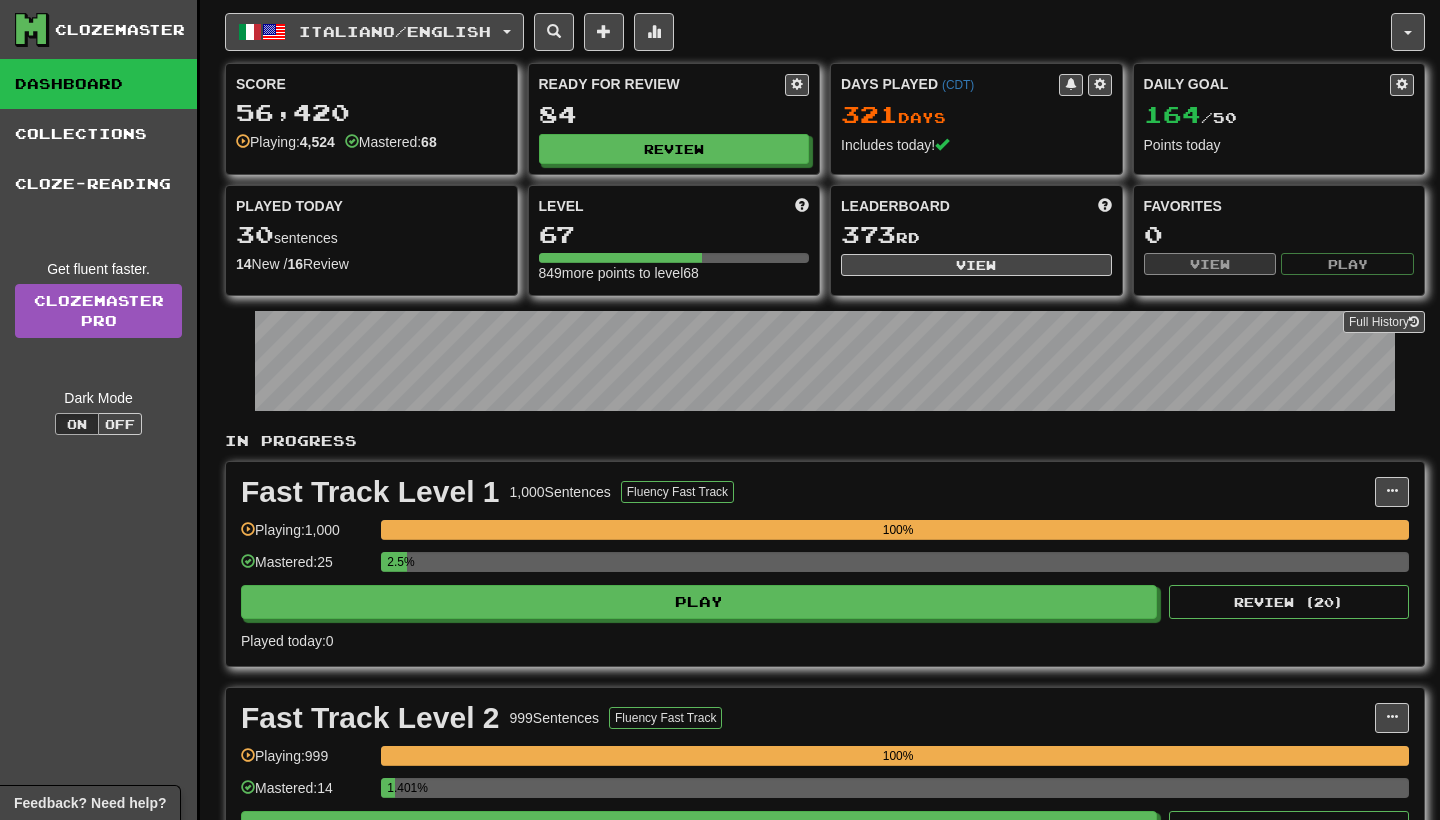 scroll, scrollTop: 0, scrollLeft: 0, axis: both 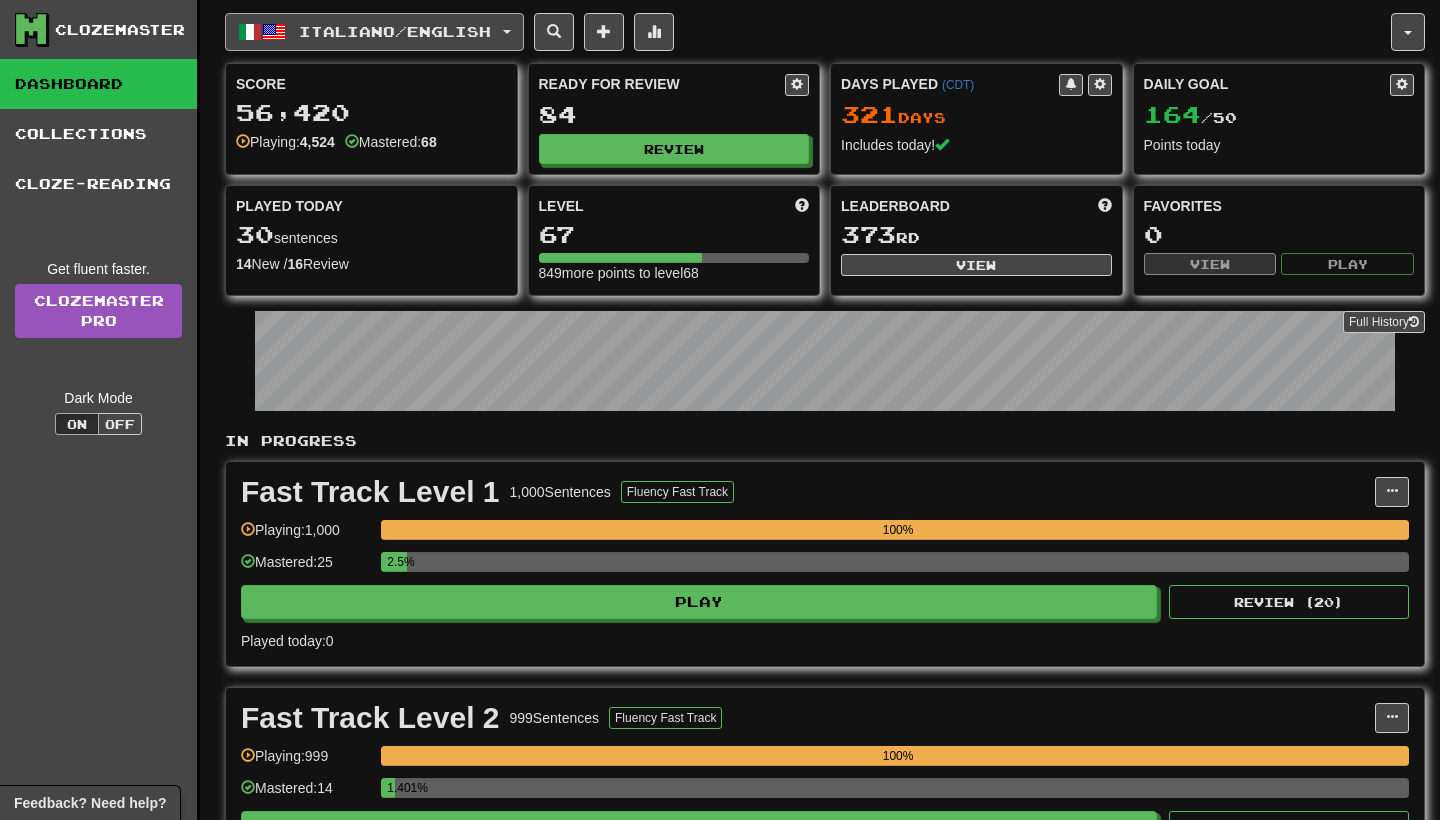 click on "Italiano  /  English" at bounding box center [374, 32] 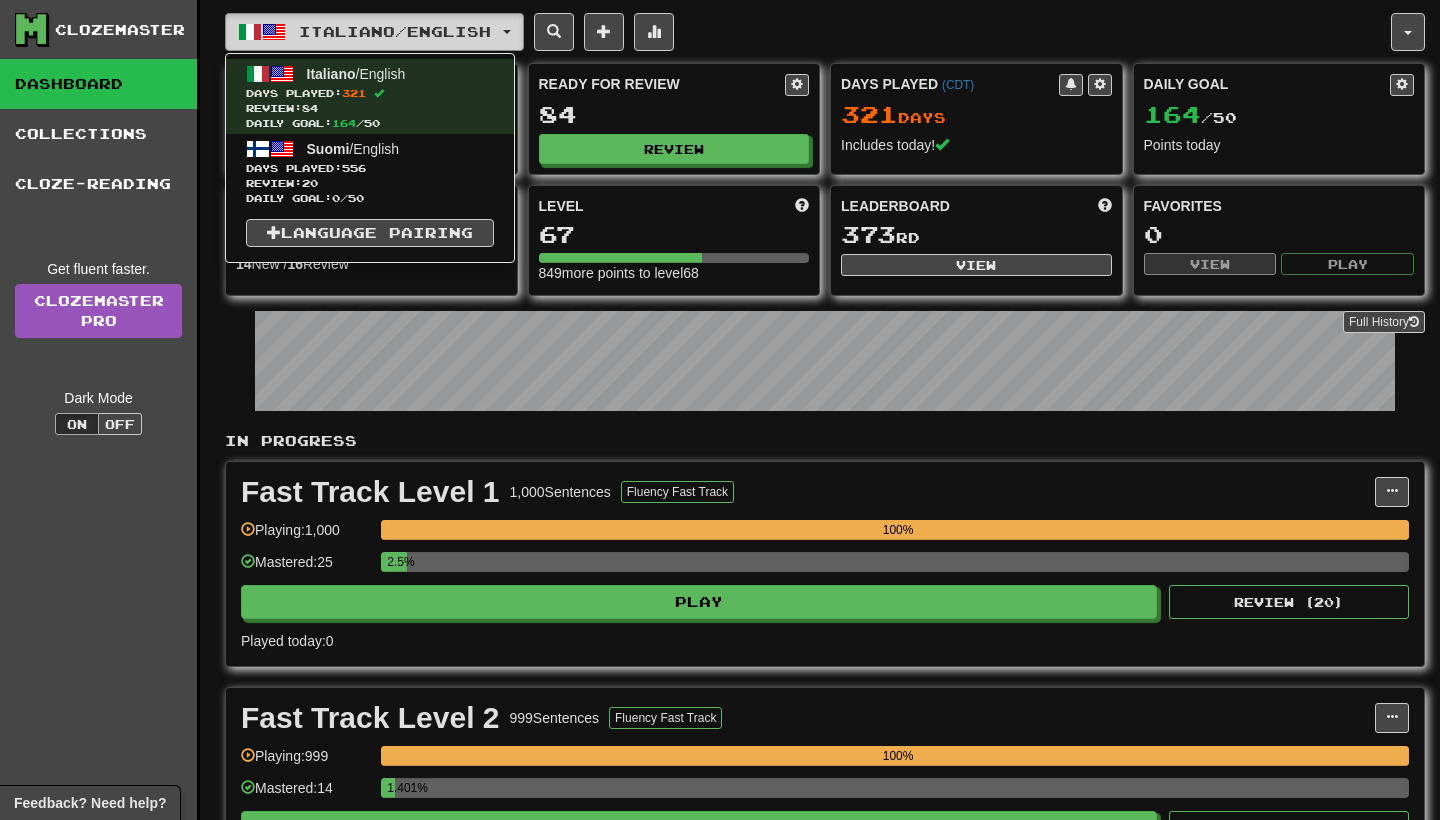 scroll, scrollTop: 0, scrollLeft: 0, axis: both 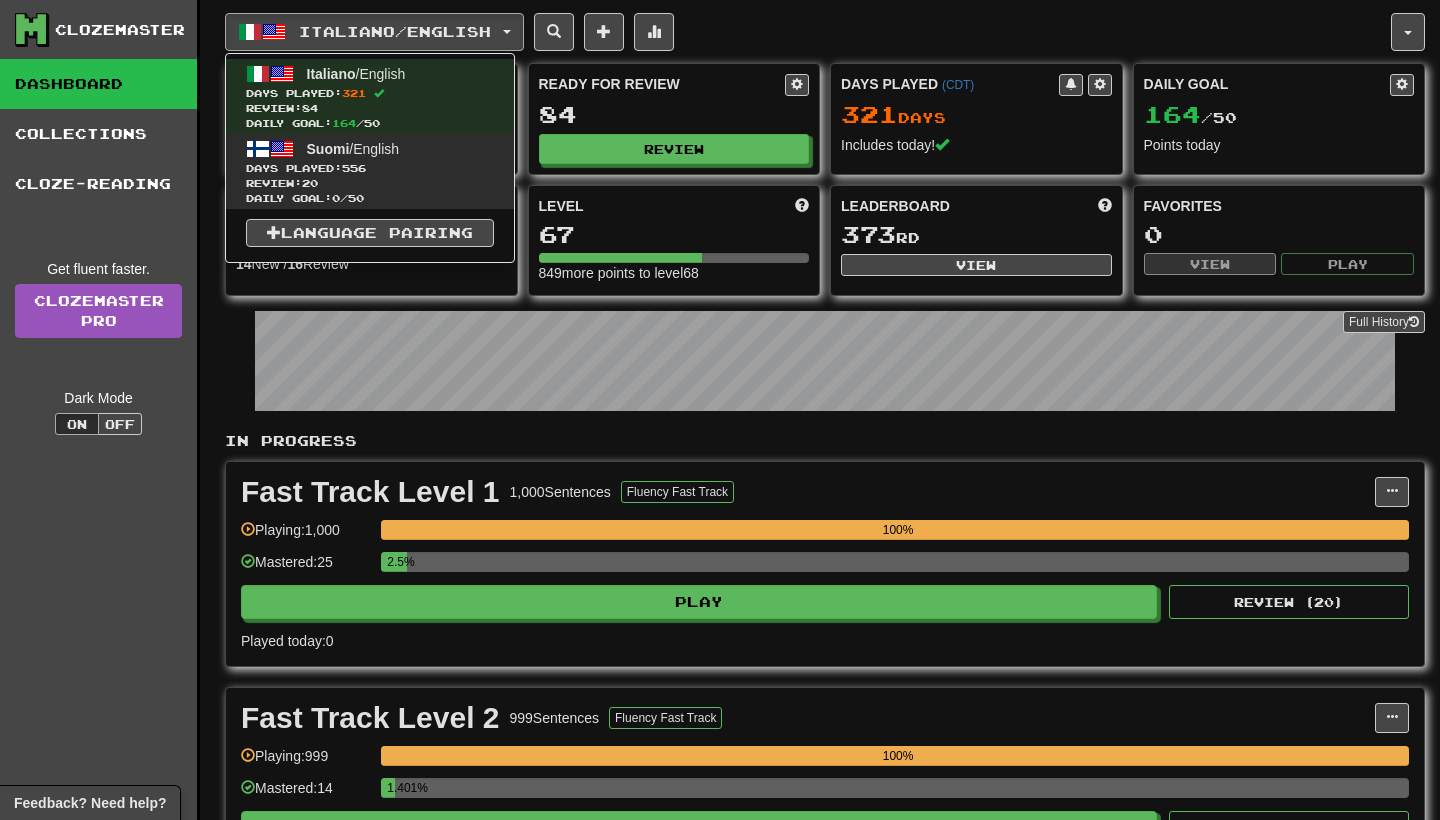 click on "Suomi  /  English Days Played:  556   Review:  20 Daily Goal:  0  /  50" at bounding box center [370, 171] 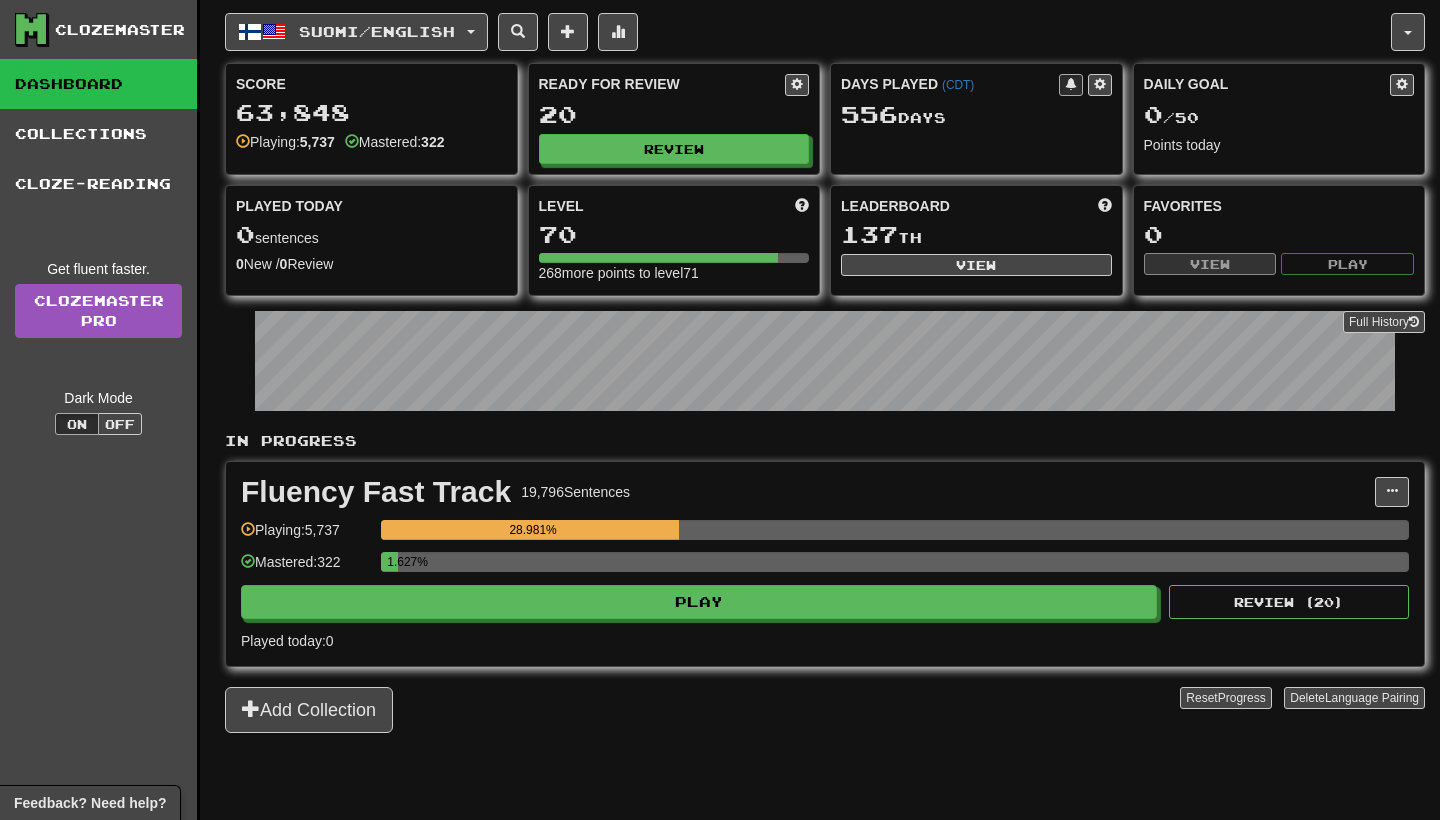 scroll, scrollTop: 0, scrollLeft: 0, axis: both 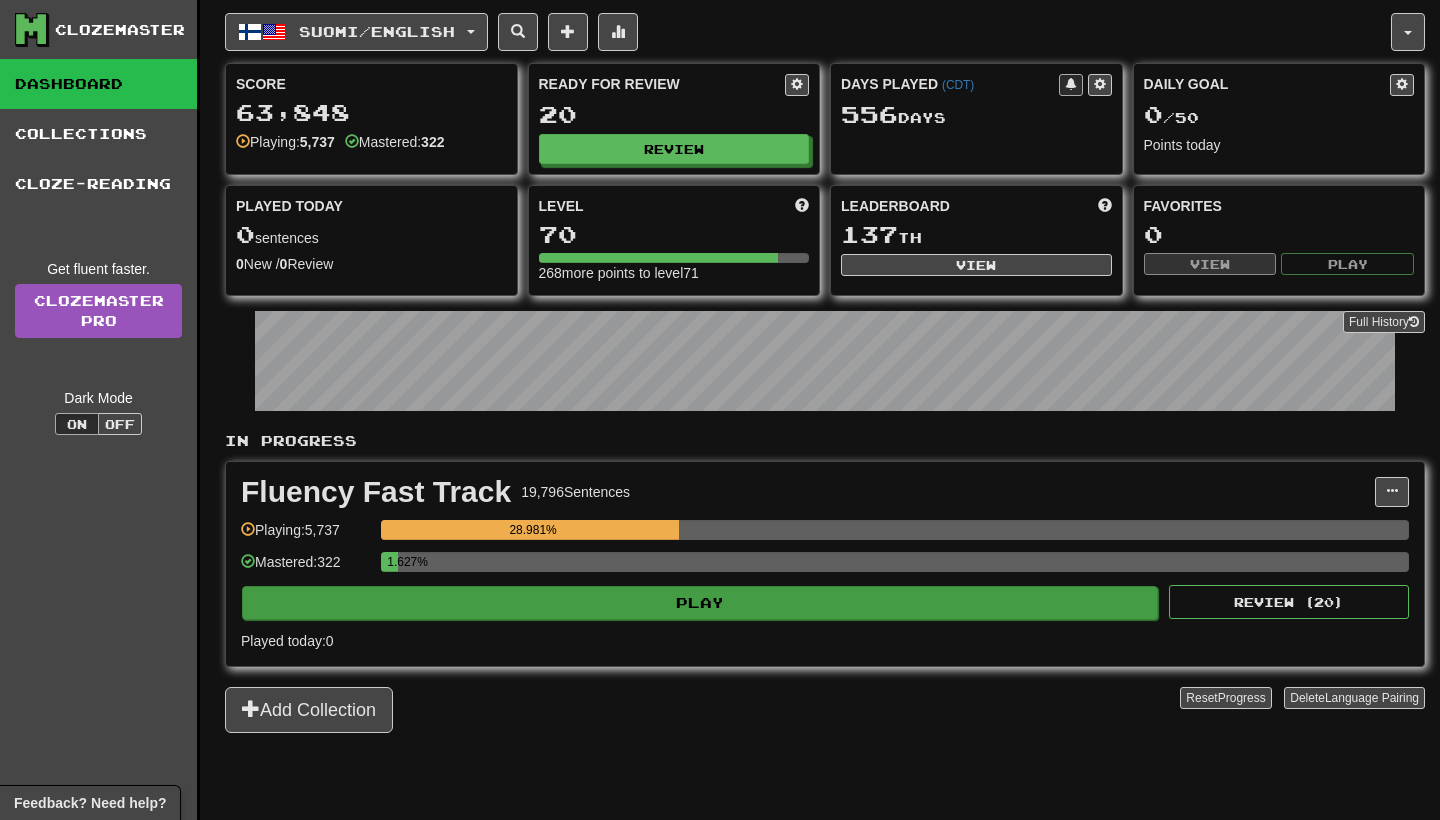 click on "Fluency Fast Track 19,796  Sentences Manage Sentences Unpin from Dashboard  Playing:  5,737 28.981%  Mastered:  322 1.627% Play Review ( 20 ) Played today:  0" at bounding box center [825, 564] 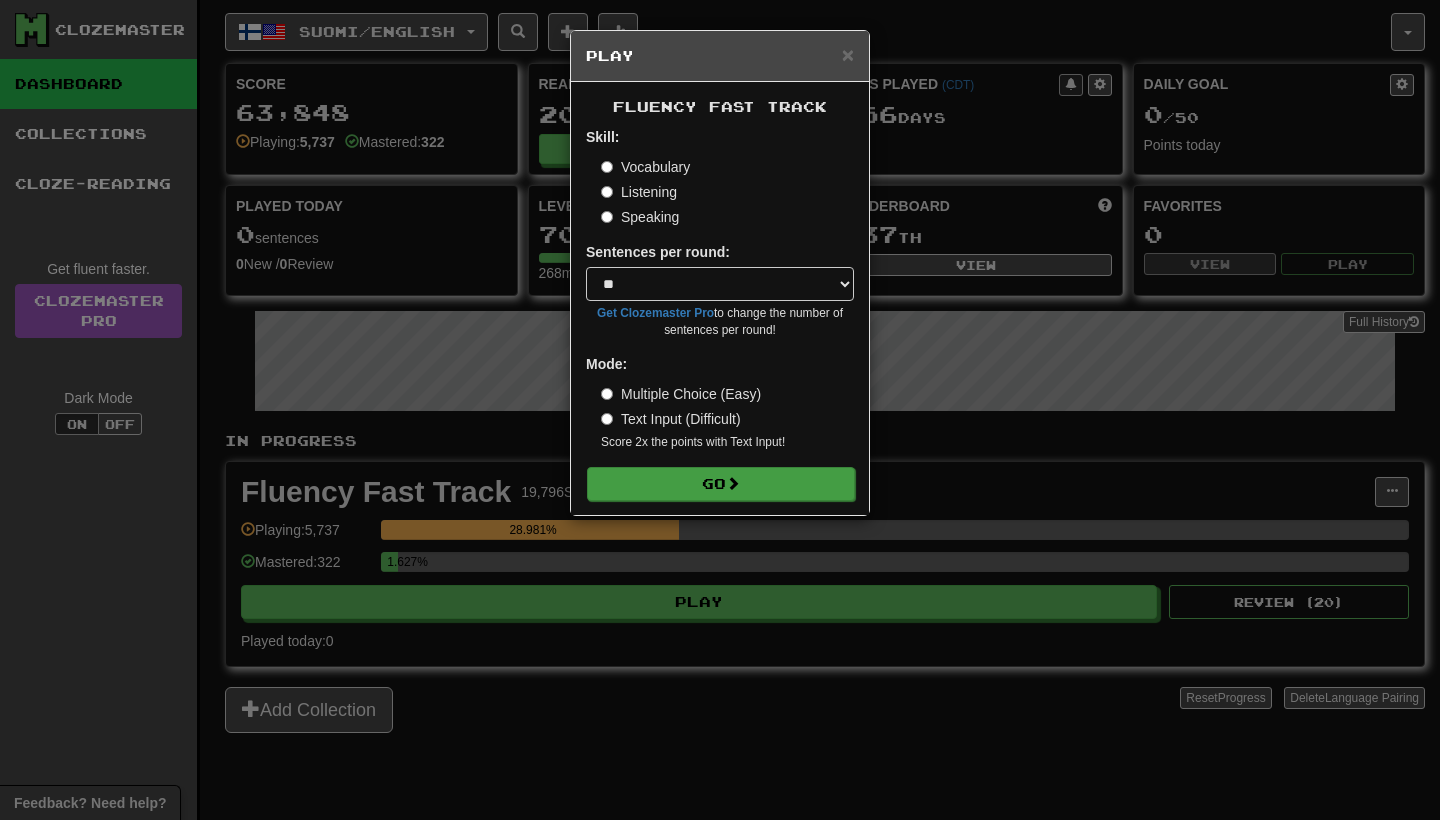 click on "Go" at bounding box center [721, 484] 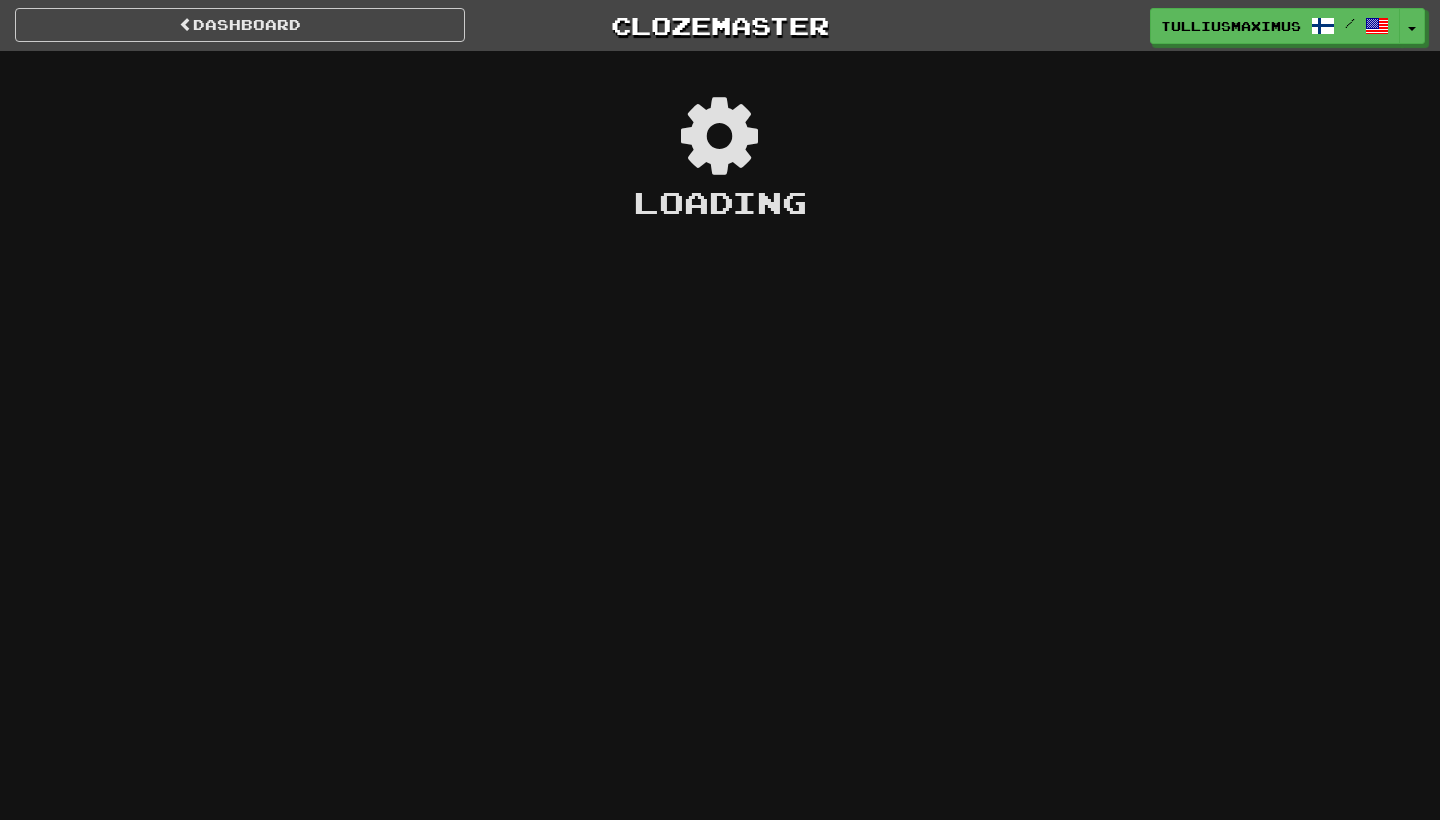 scroll, scrollTop: 0, scrollLeft: 0, axis: both 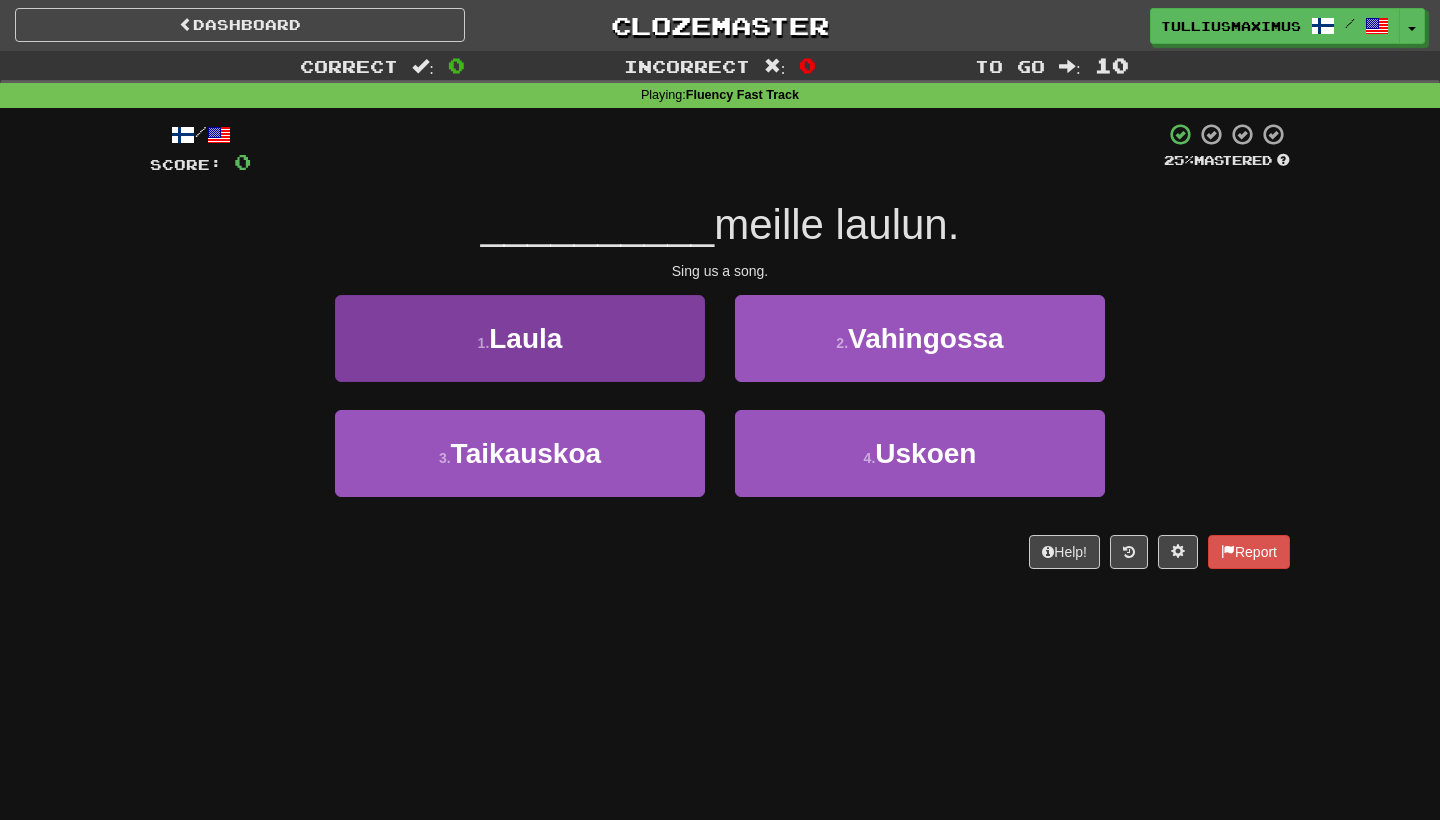 click on "1 .  Laula" at bounding box center [520, 338] 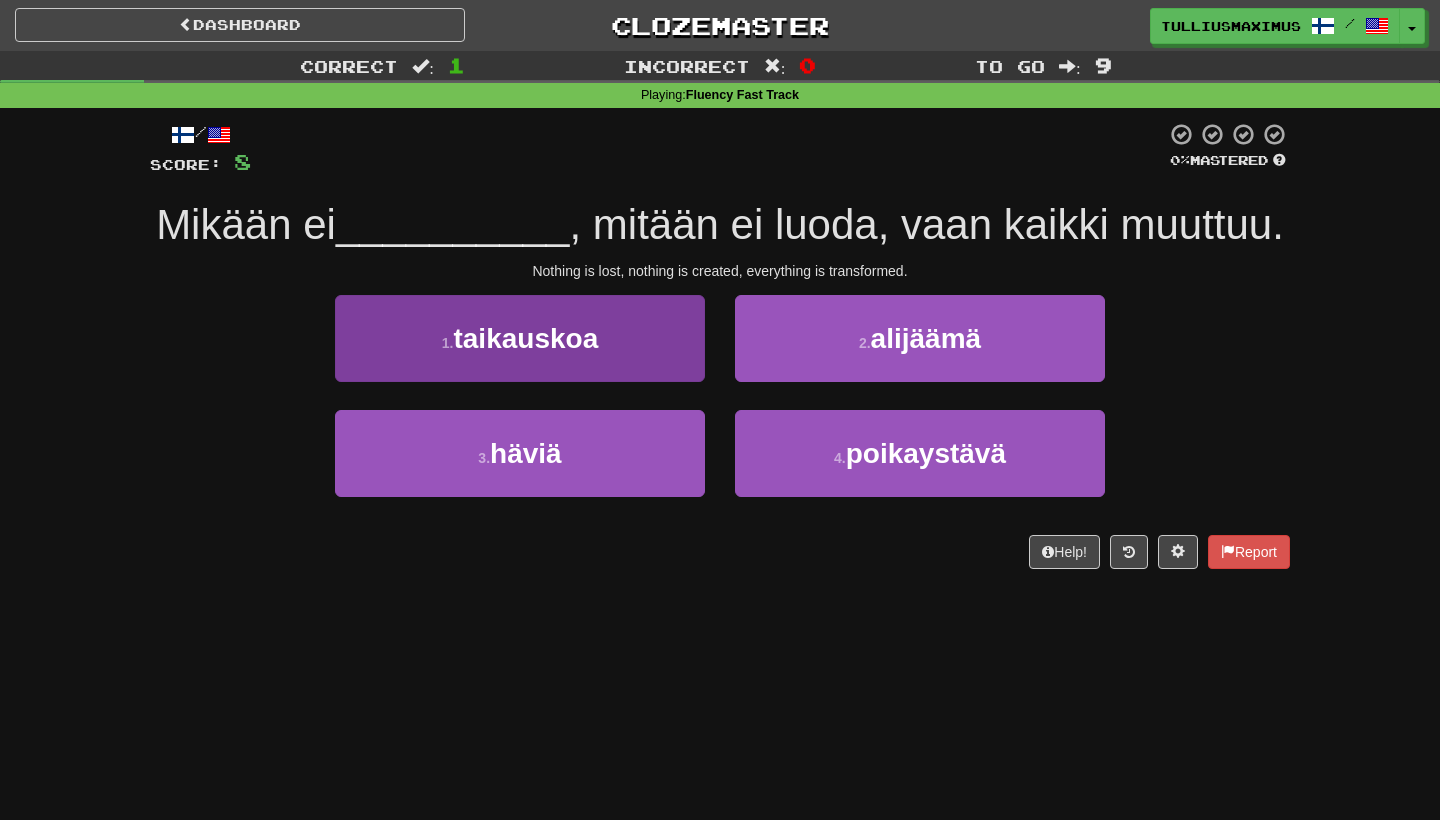 click on "1 .  taikauskoa" at bounding box center [520, 338] 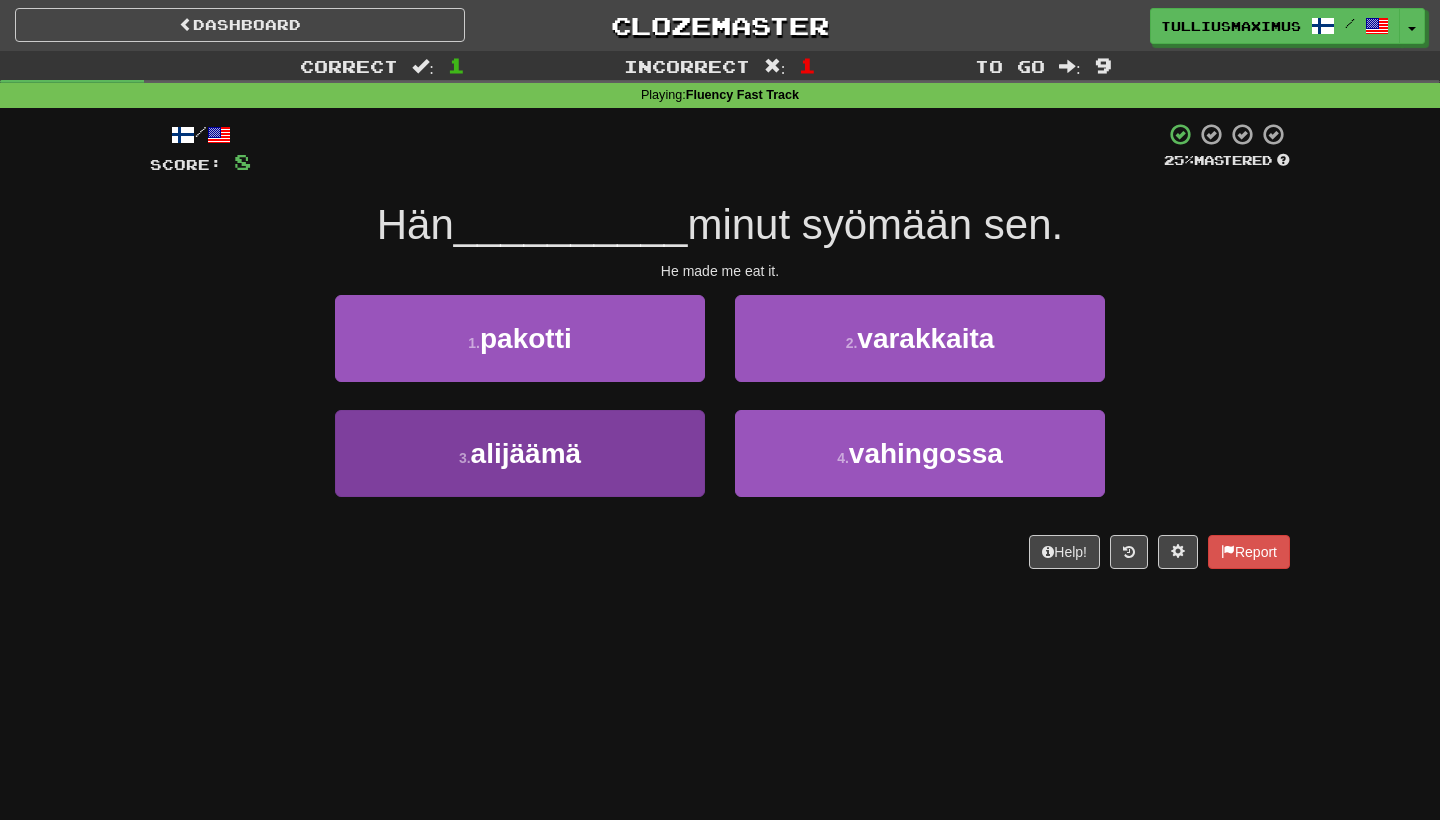 click on "3 .  alijäämä" at bounding box center (520, 453) 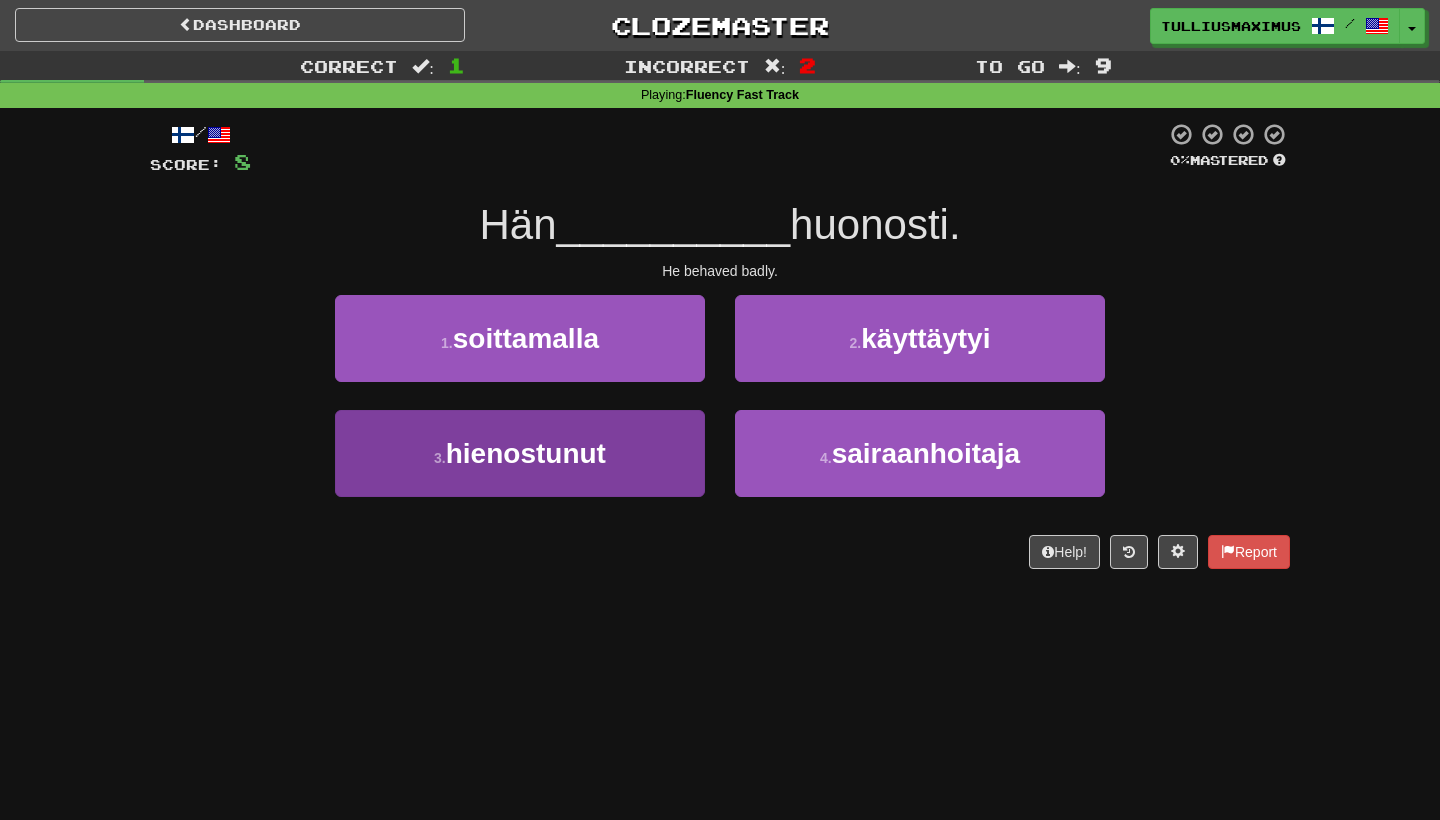 click on "3 .  hienostunut" at bounding box center [520, 453] 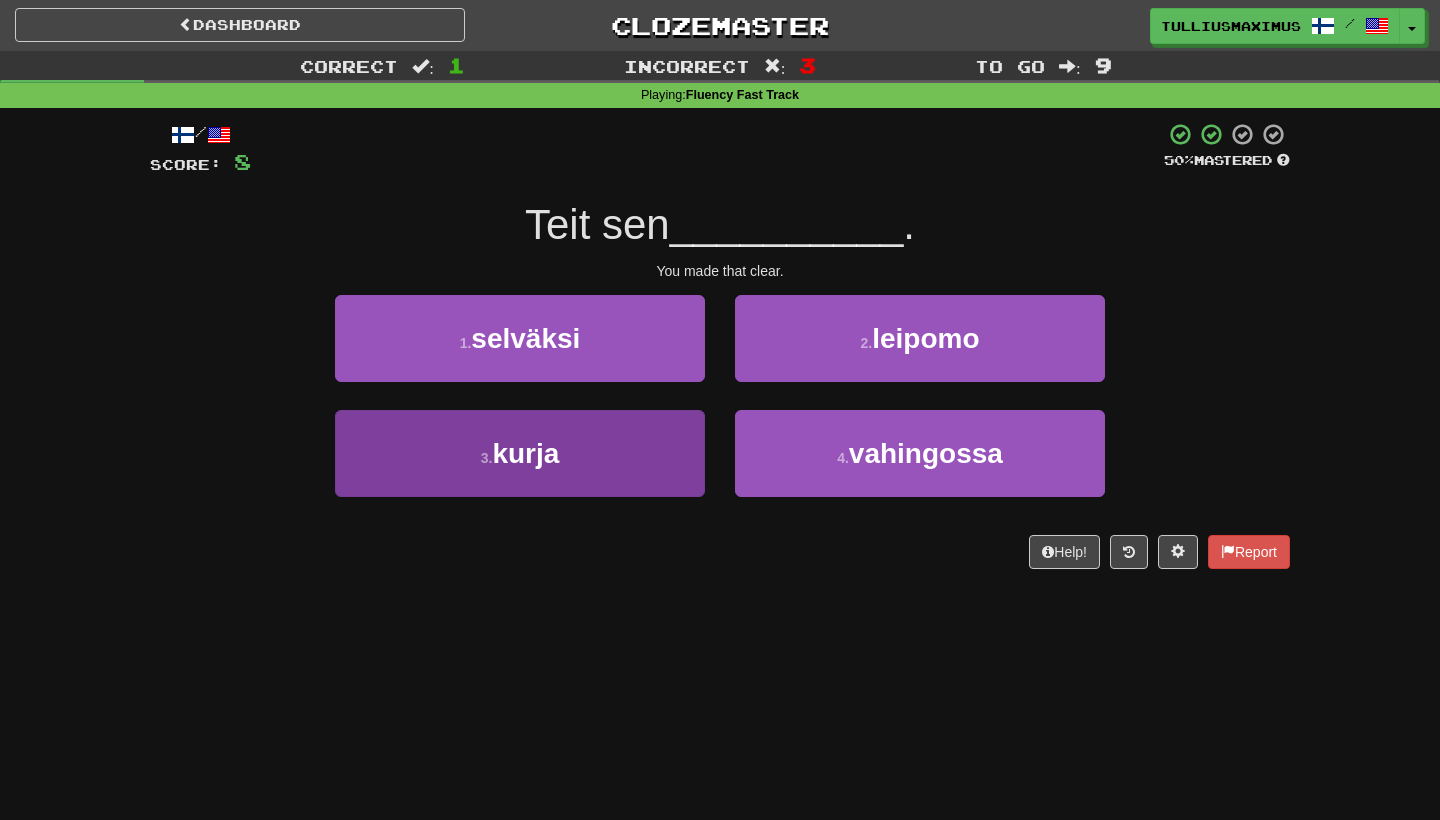 click on "3 .  kurja" at bounding box center [520, 453] 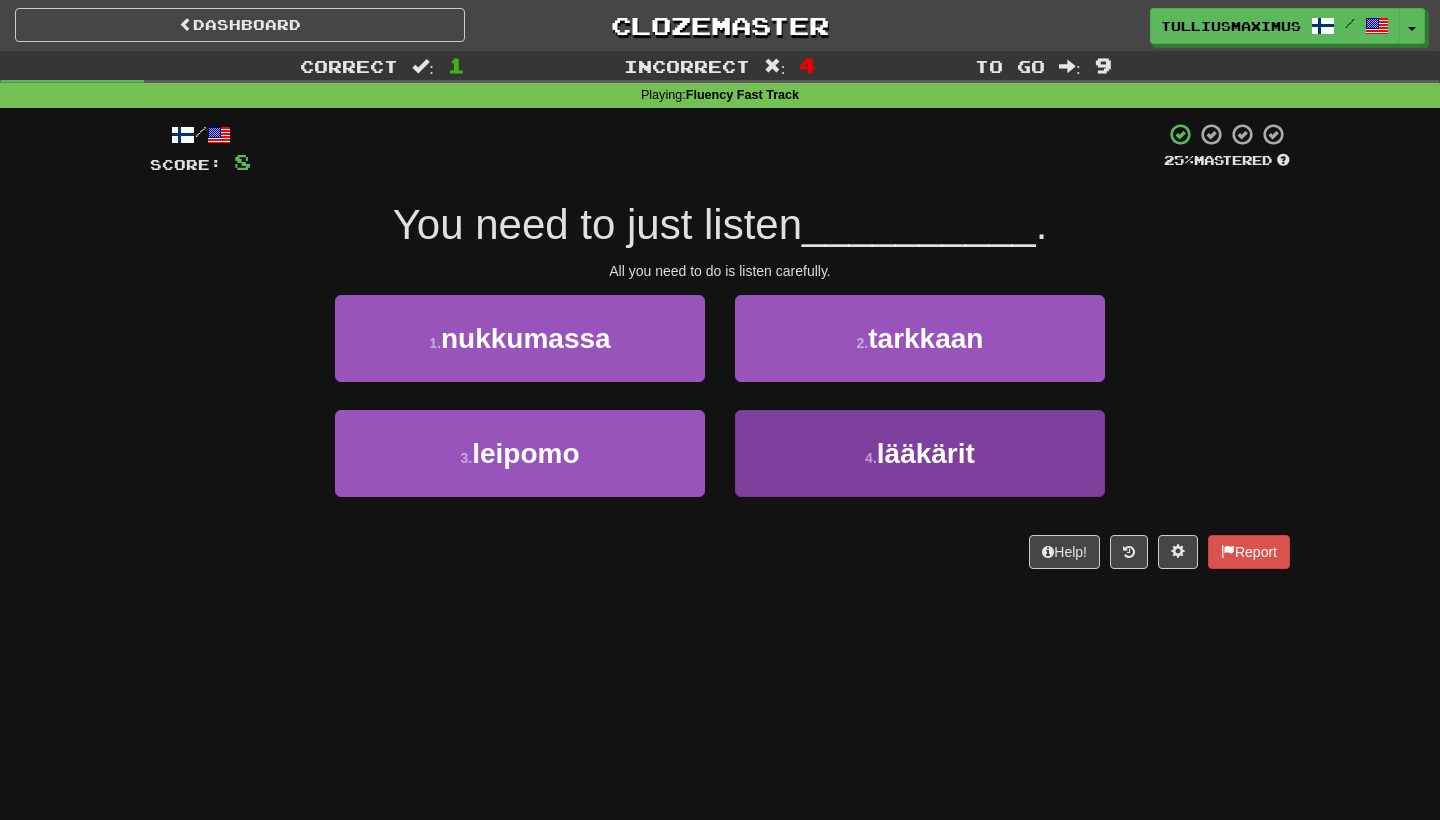 click on "4 .  lääkärit" at bounding box center (920, 453) 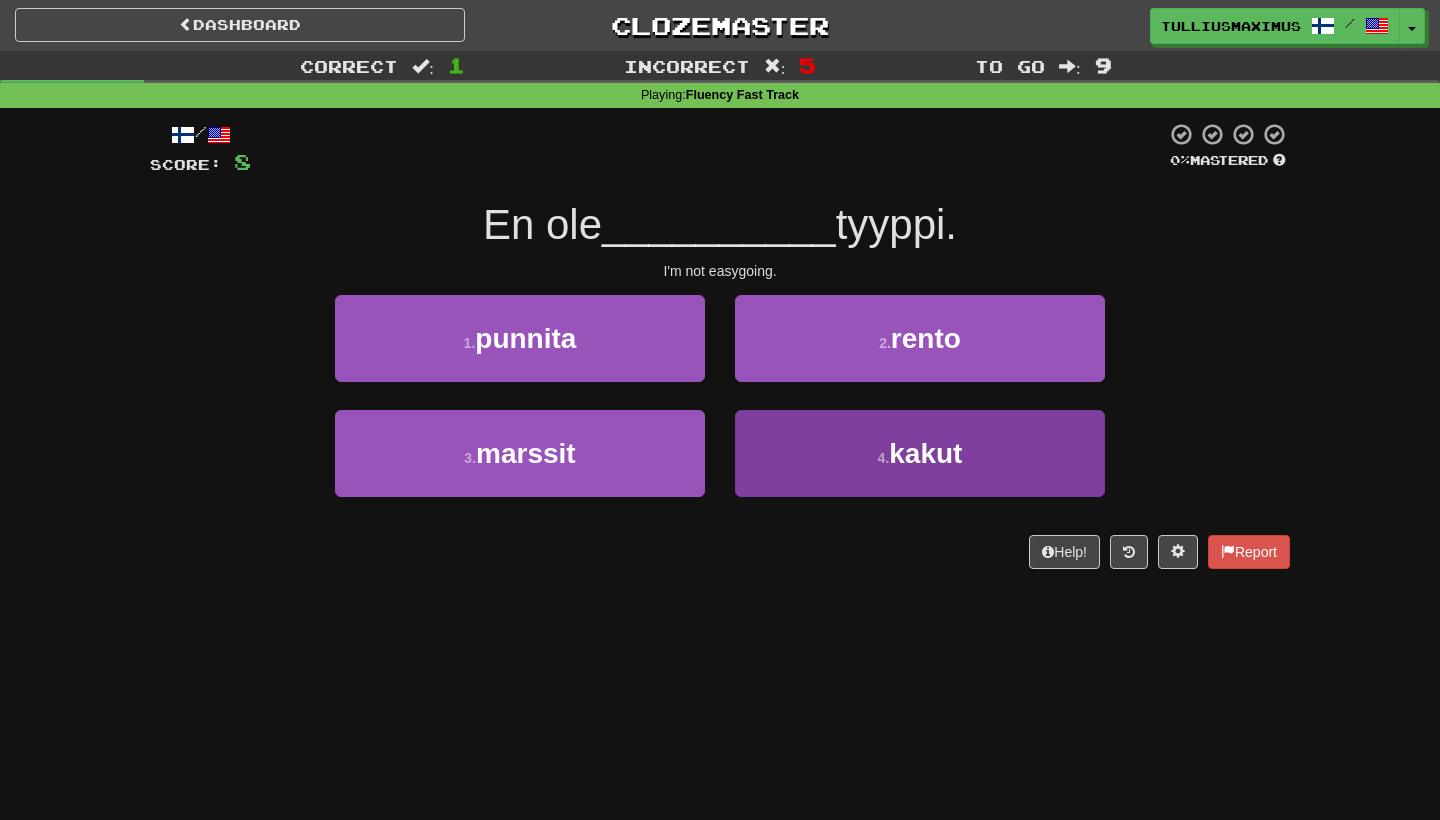 click on "4 .  kakut" at bounding box center [920, 453] 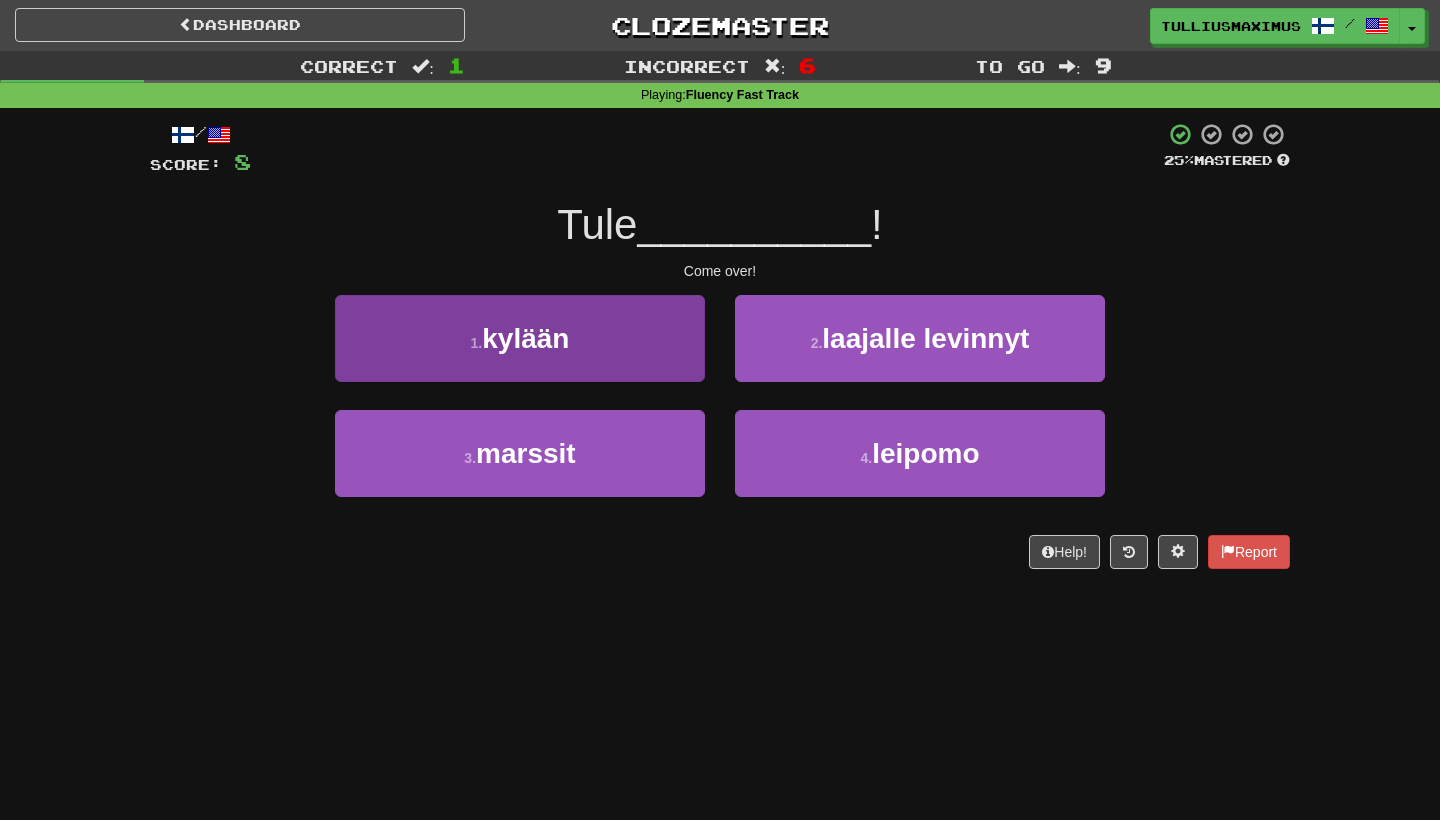 click on "1 .  kylään" at bounding box center (520, 338) 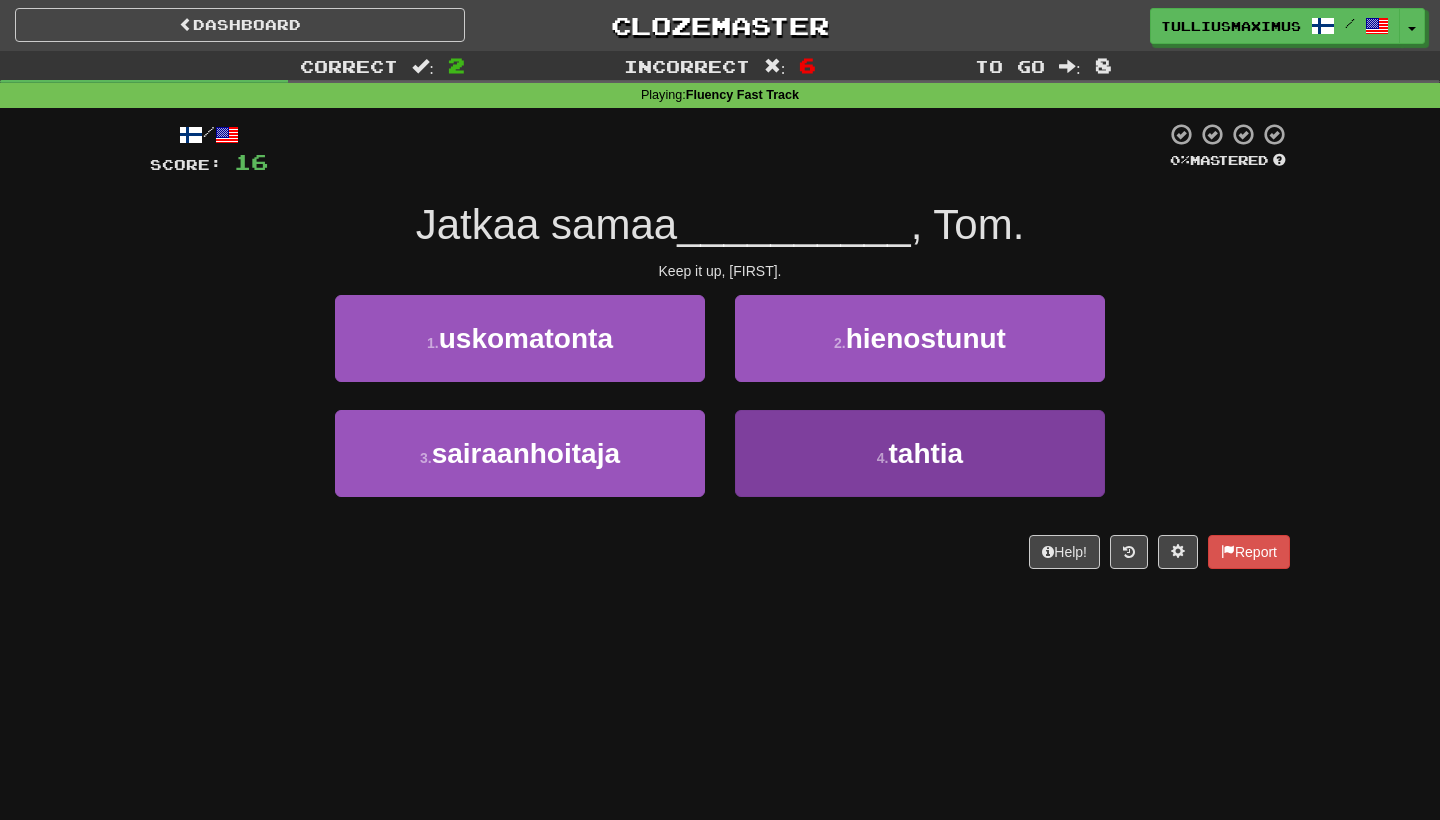 click on "4 .  tahtia" at bounding box center [920, 453] 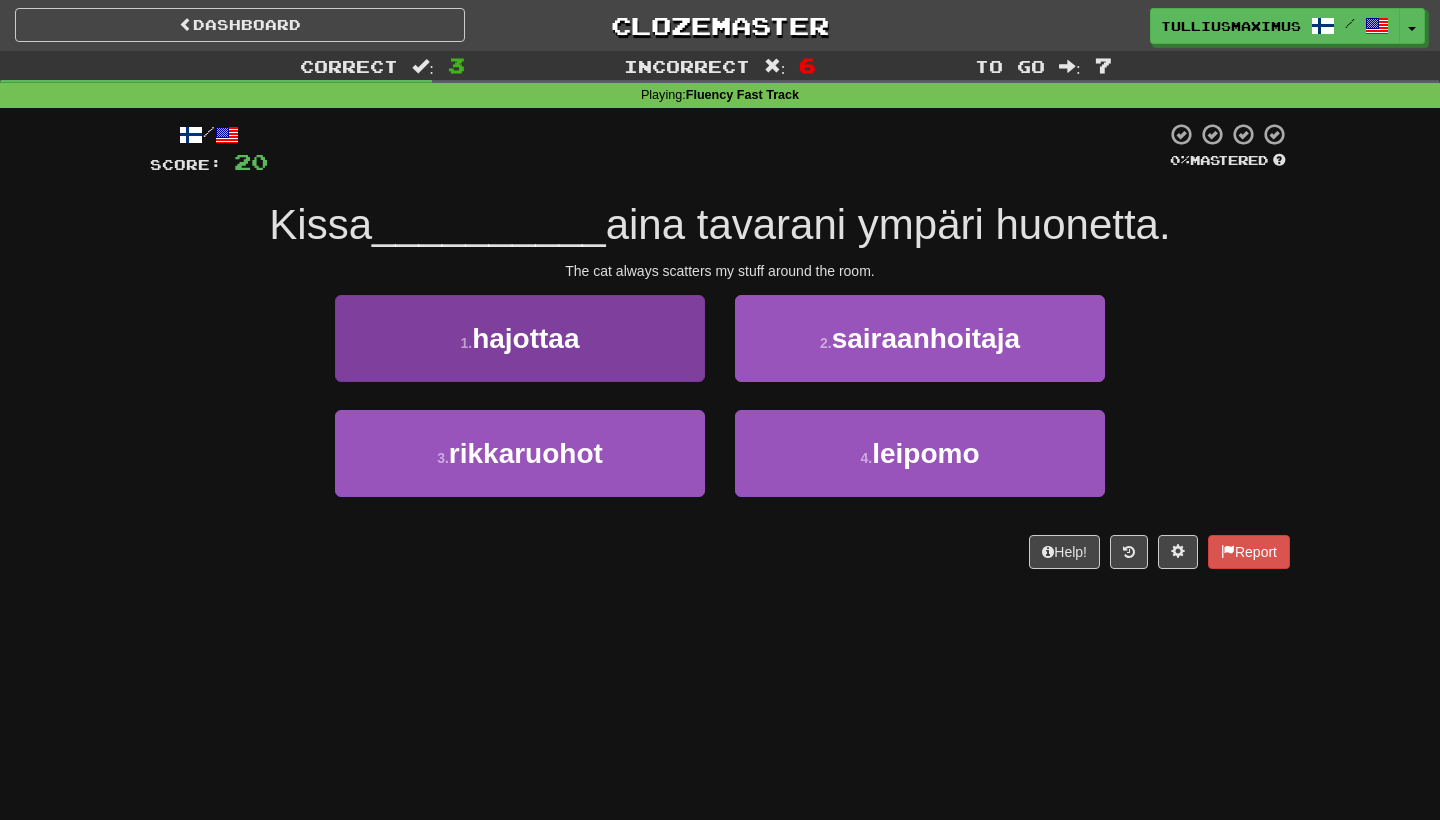 click on "1 .  hajottaa" at bounding box center (520, 338) 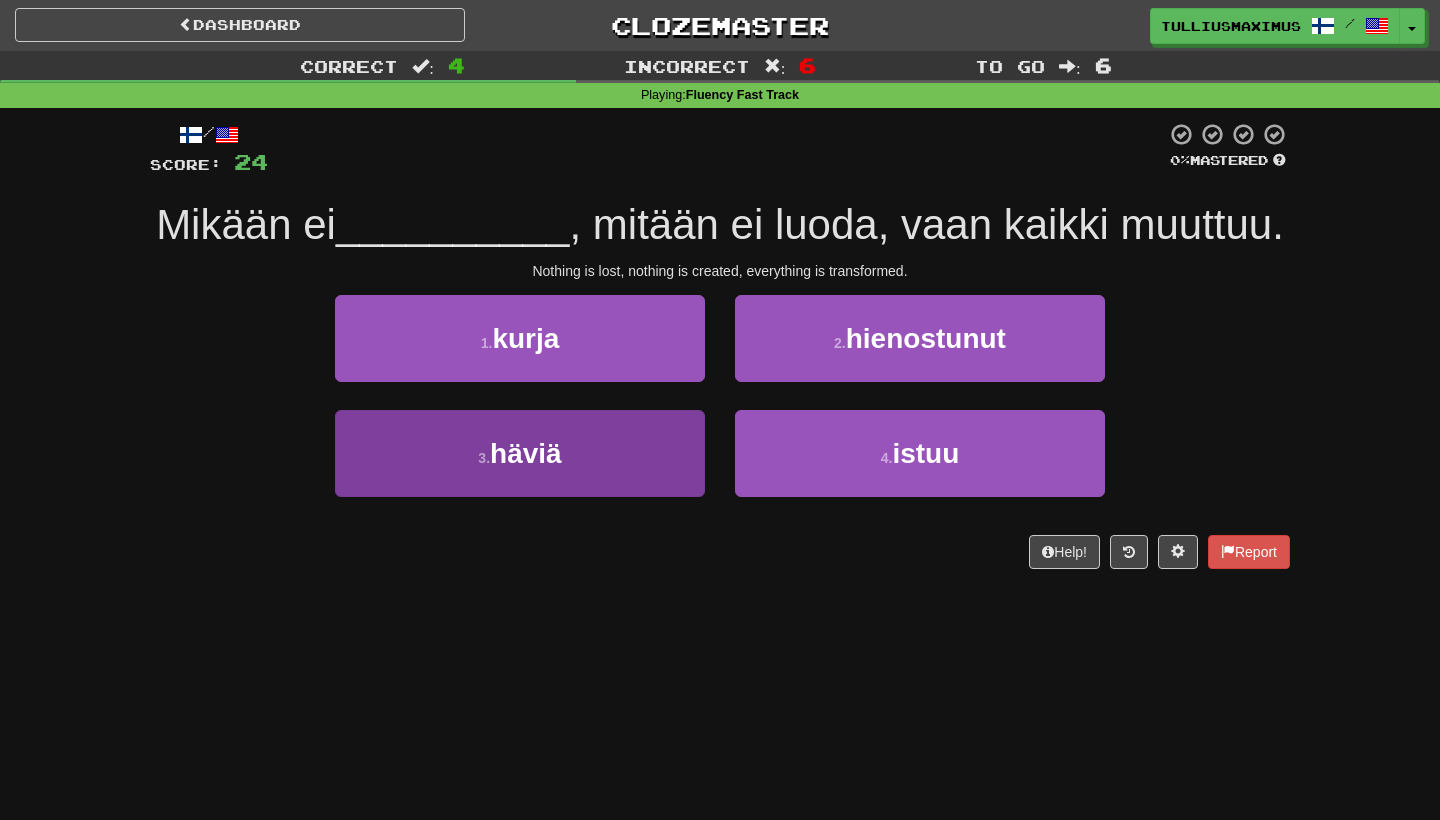 click on "3 .  häviä" at bounding box center (520, 453) 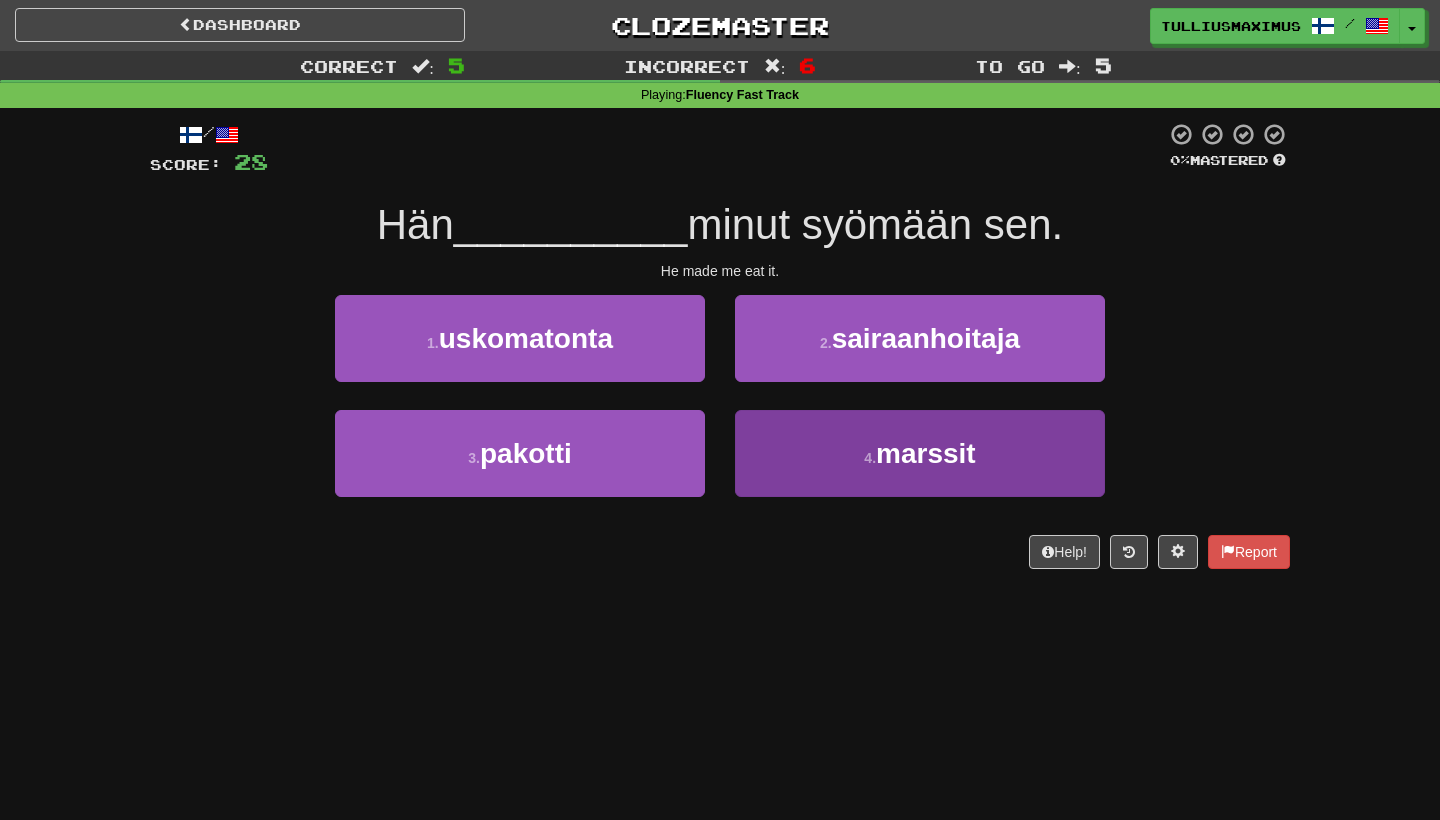 click on "4 .  marssit" at bounding box center [920, 453] 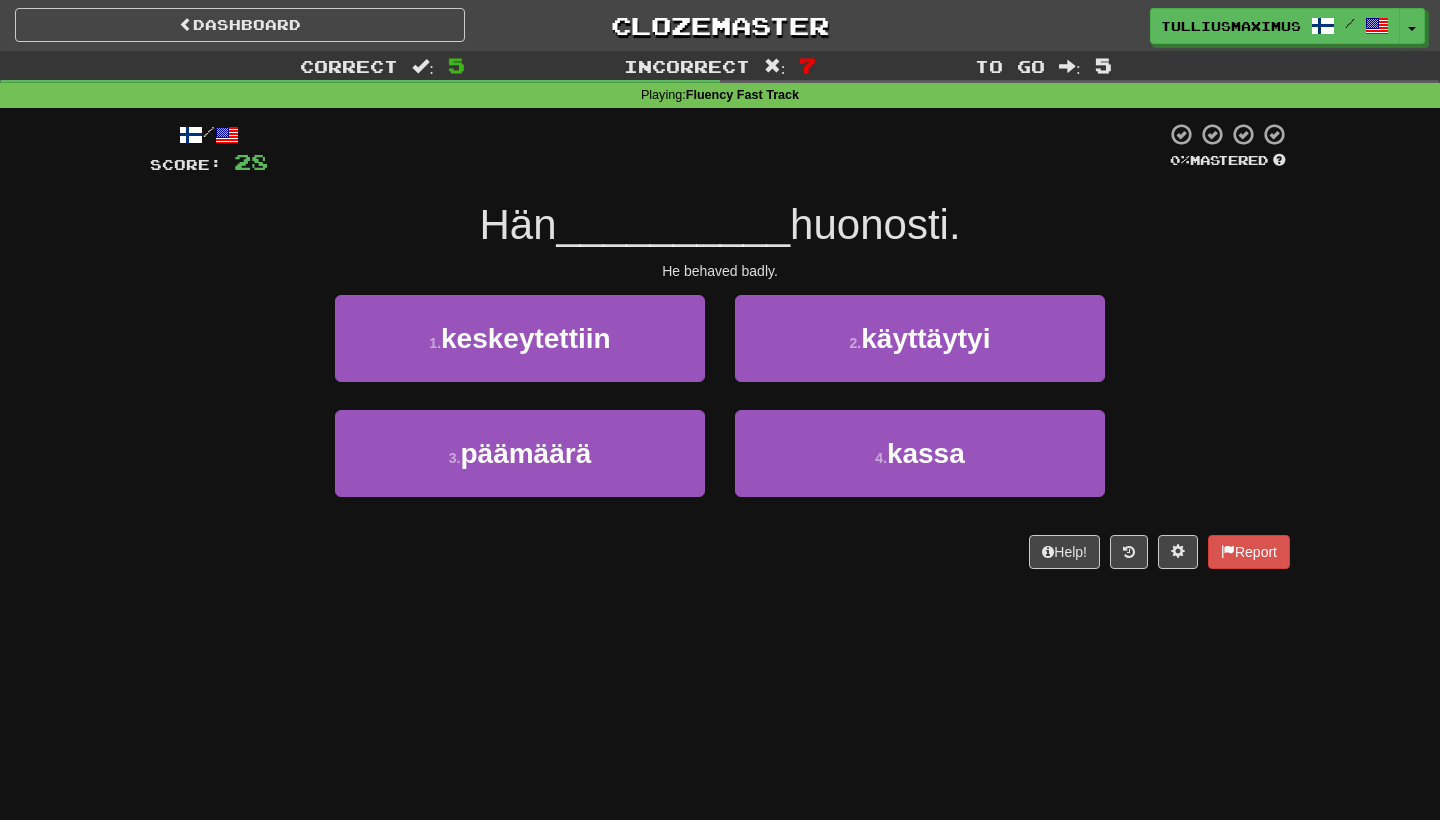 click on "1 .  keskeytettiin" at bounding box center [520, 352] 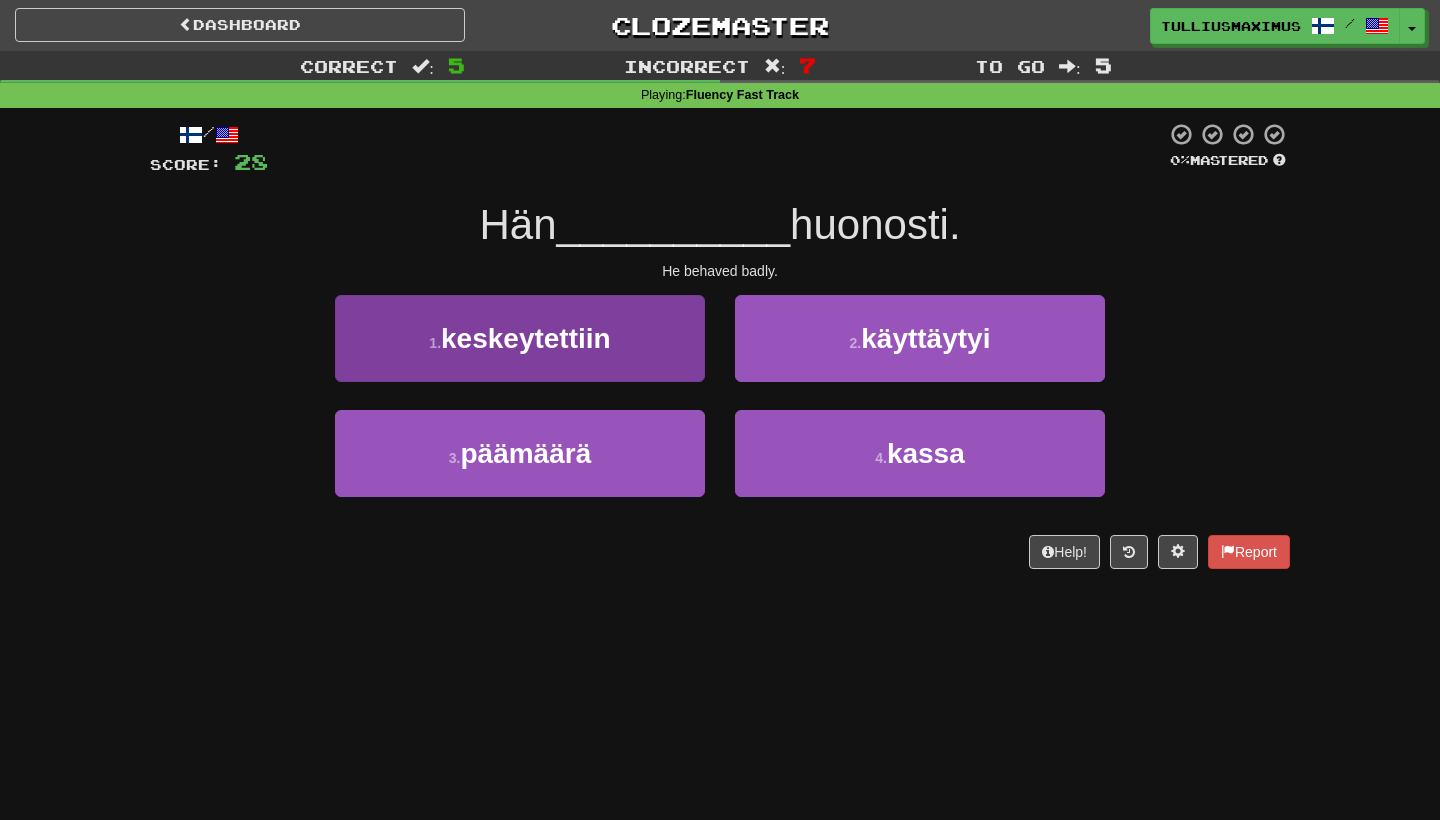 click on "1 .  keskeytettiin" at bounding box center [520, 338] 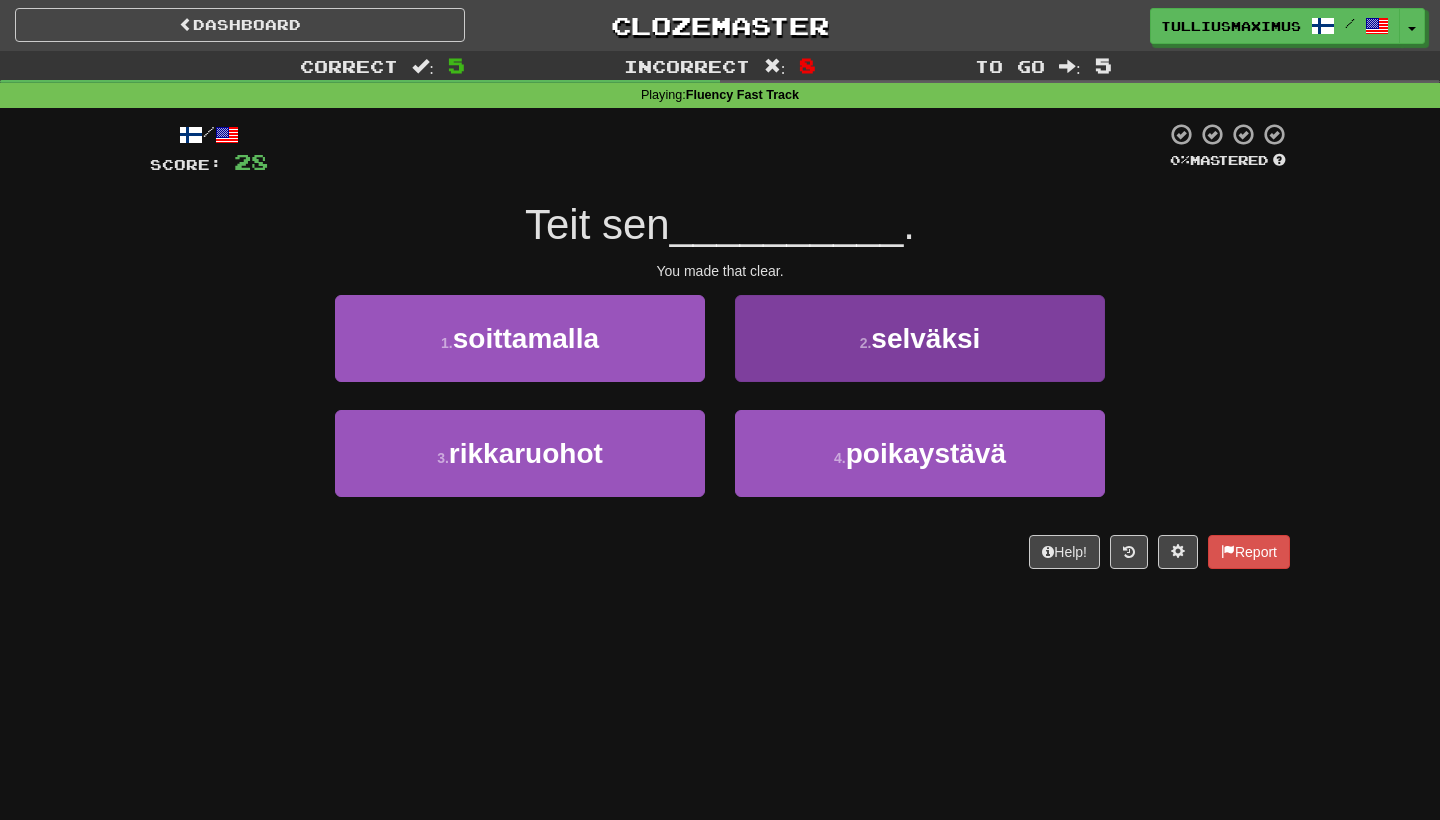 click on "2 .  selväksi" at bounding box center [920, 338] 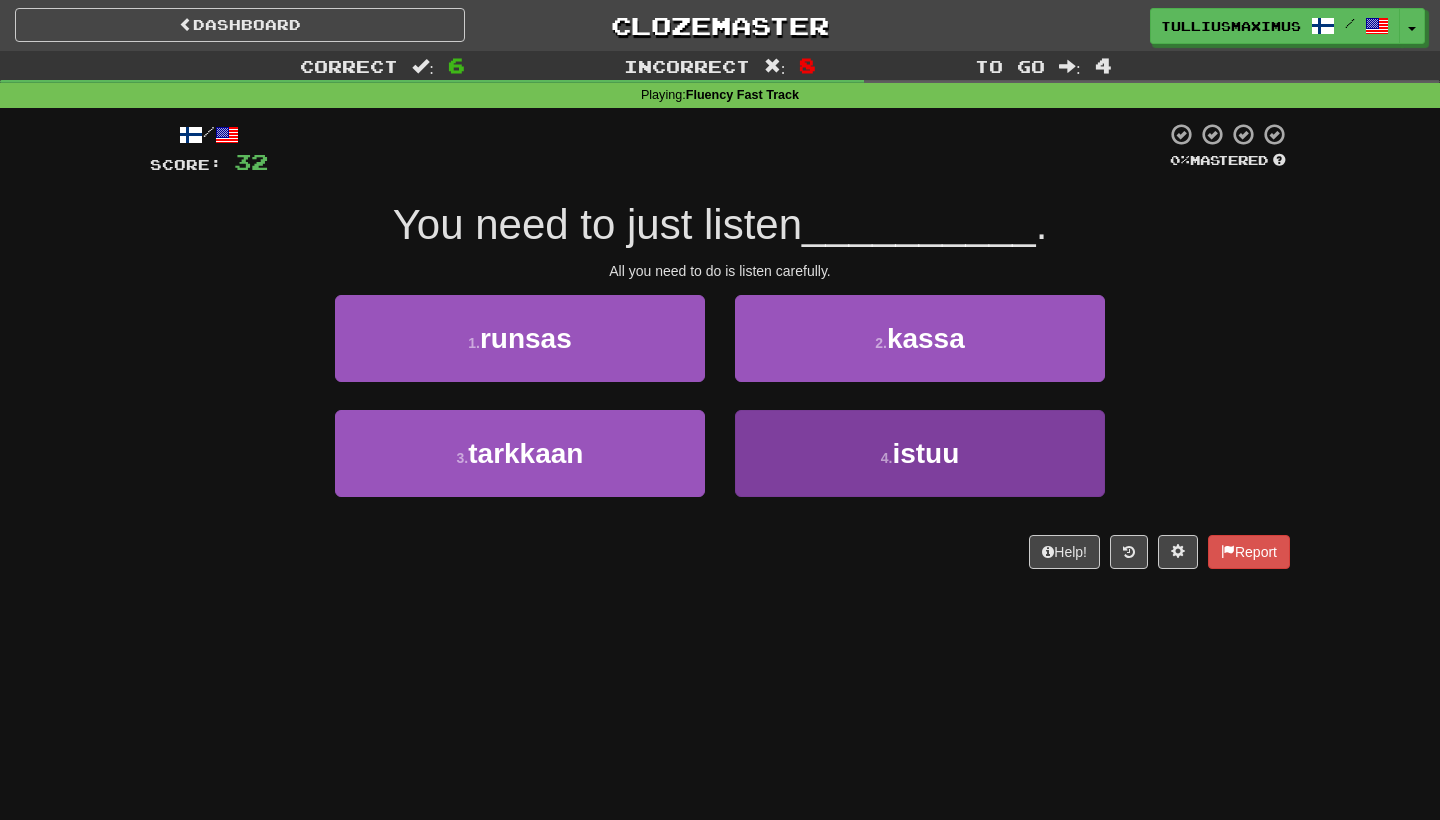 click on "4 .  istuu" at bounding box center (920, 453) 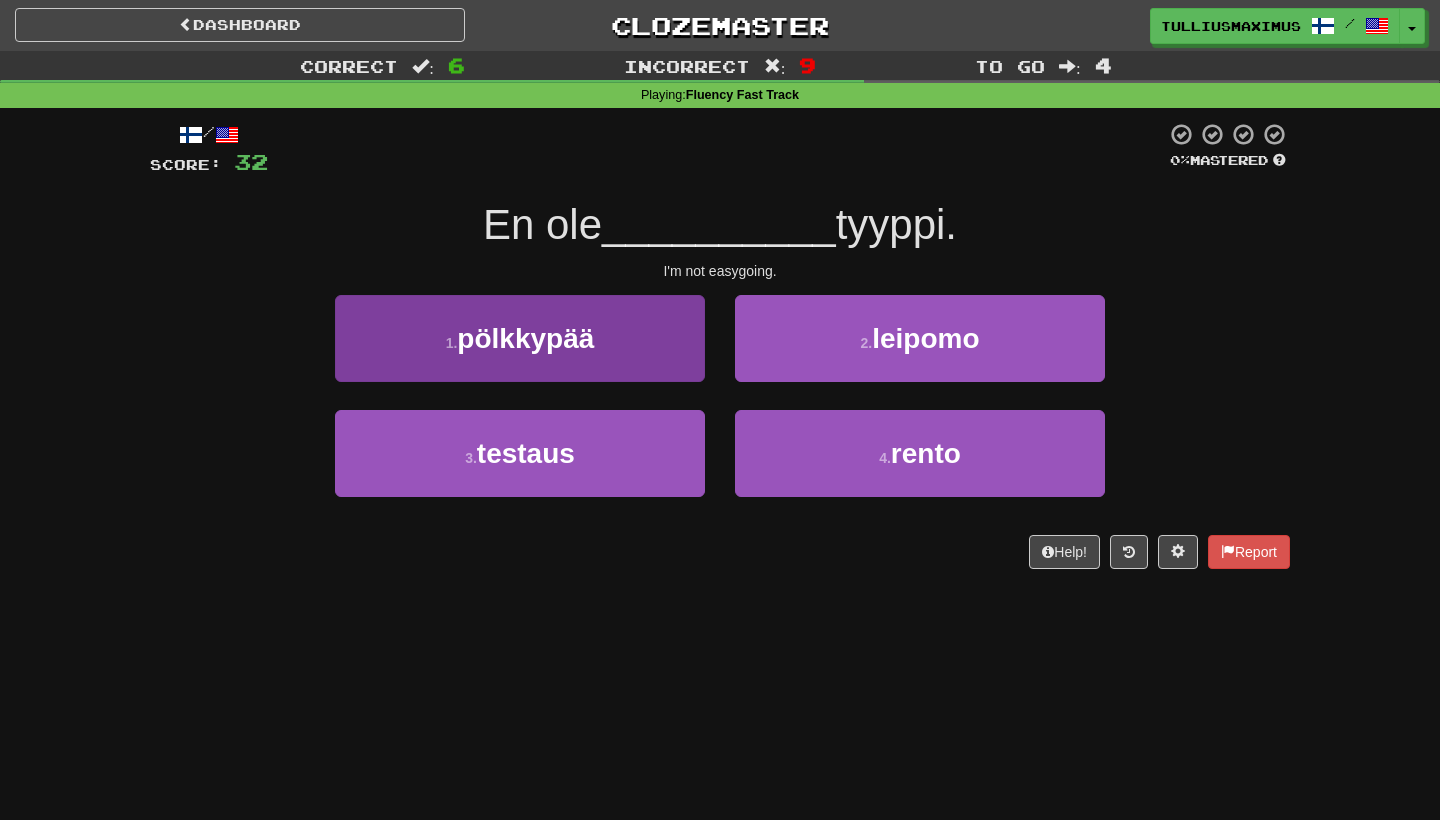 click on "1 .  pölkkypää" at bounding box center [520, 338] 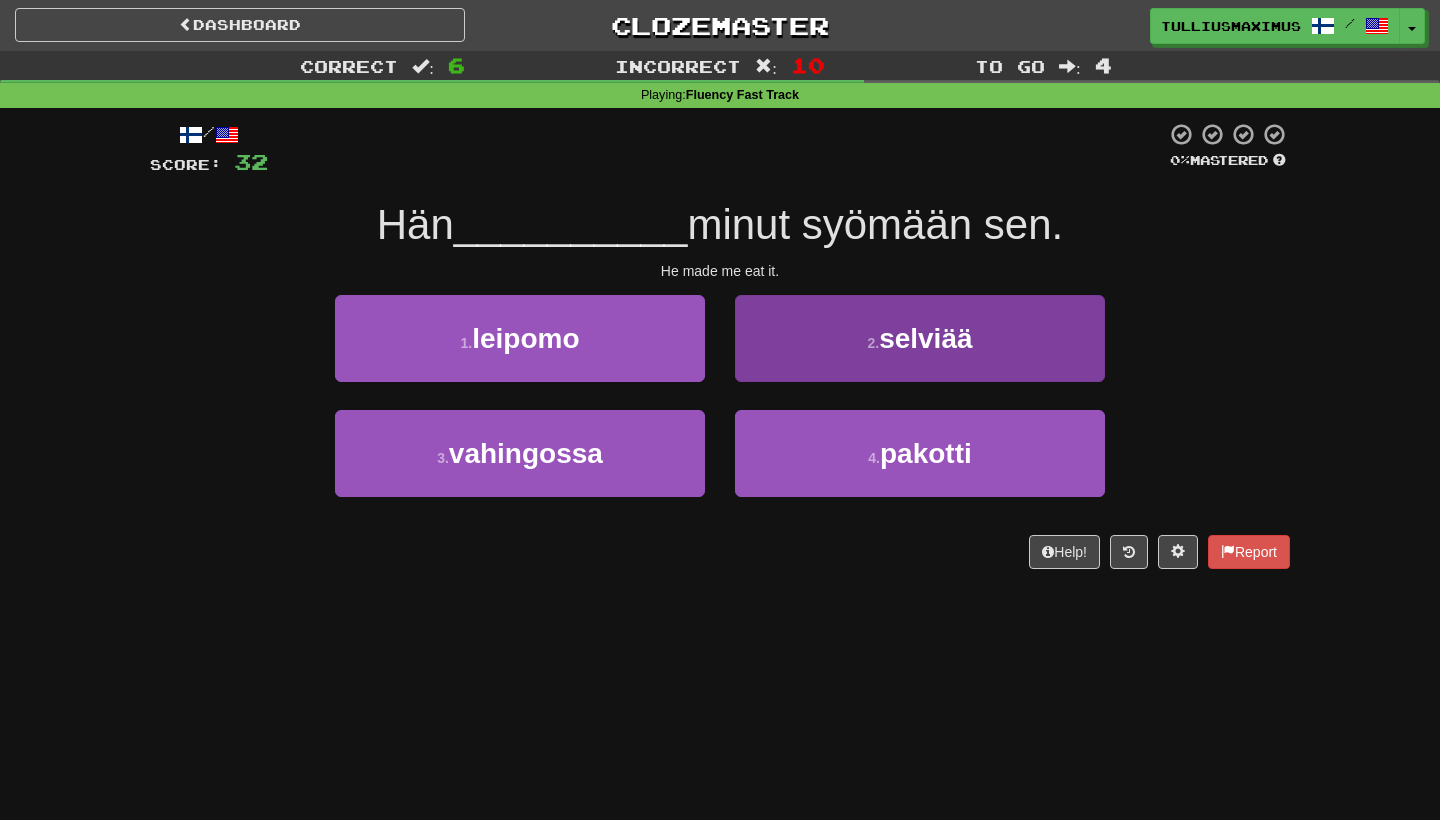 click on "2 .  selviää" at bounding box center (920, 338) 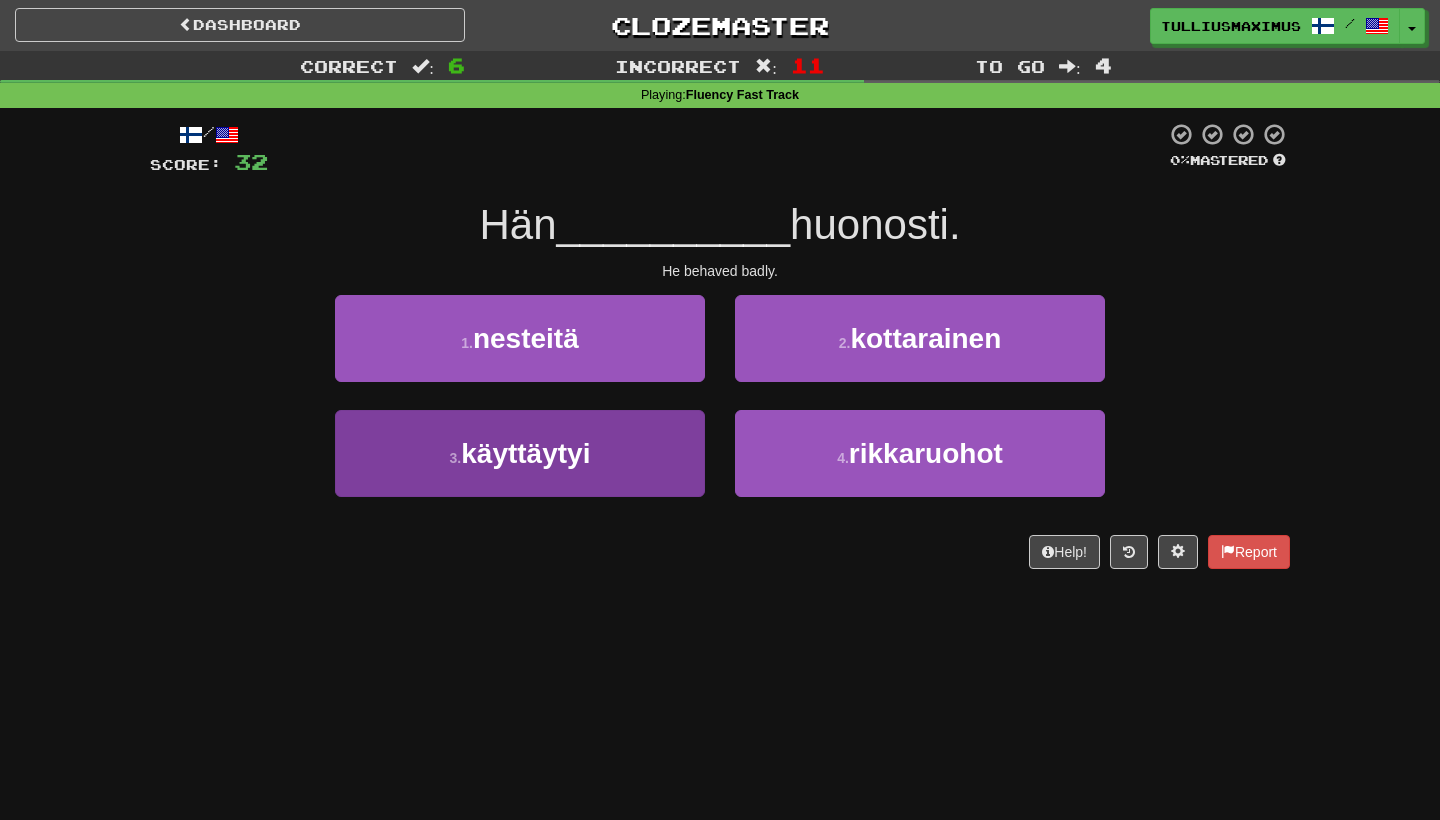 click on "3 .  käyttäytyi" at bounding box center (520, 453) 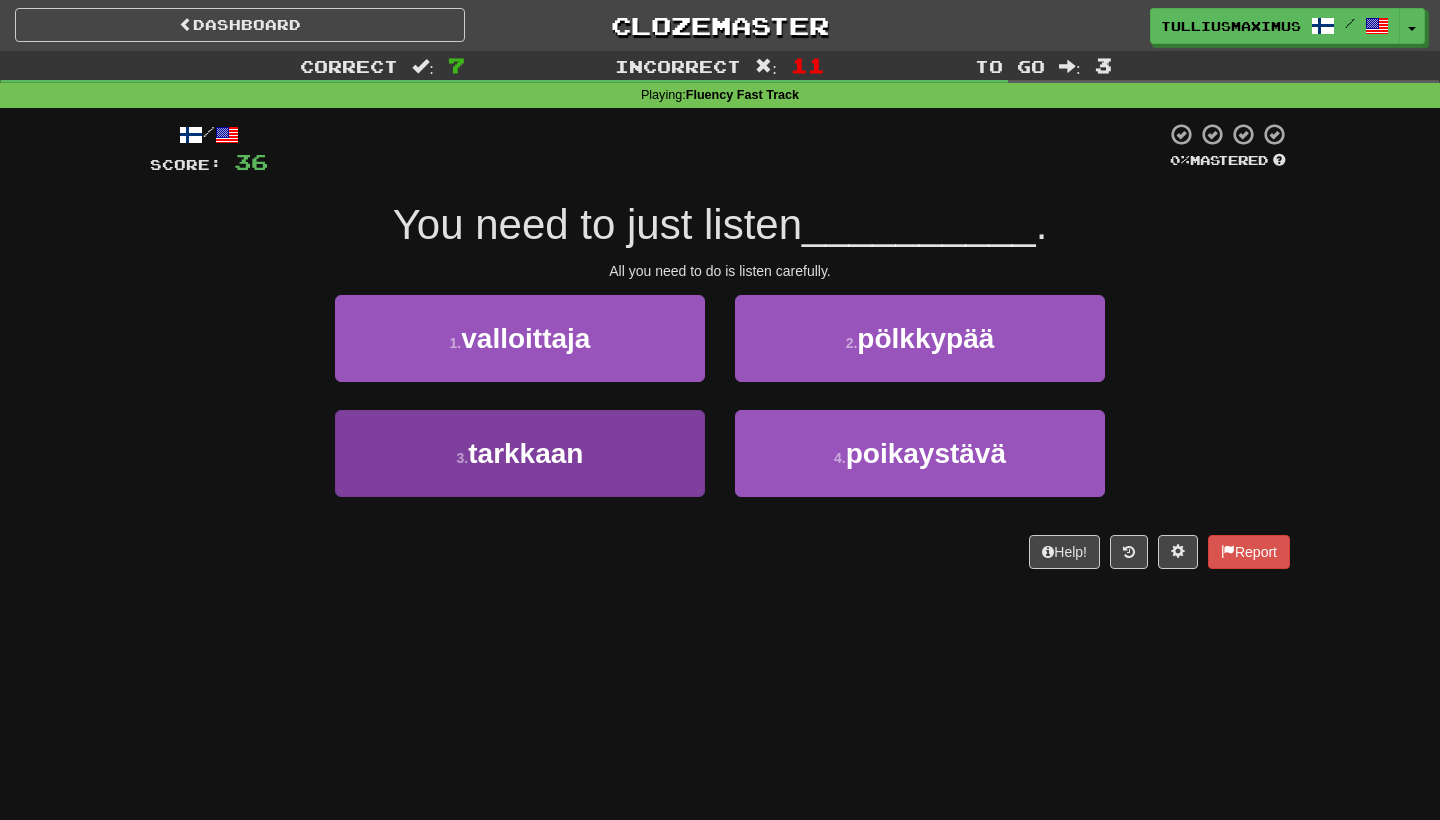 click on "3 .  tarkkaan" at bounding box center (520, 453) 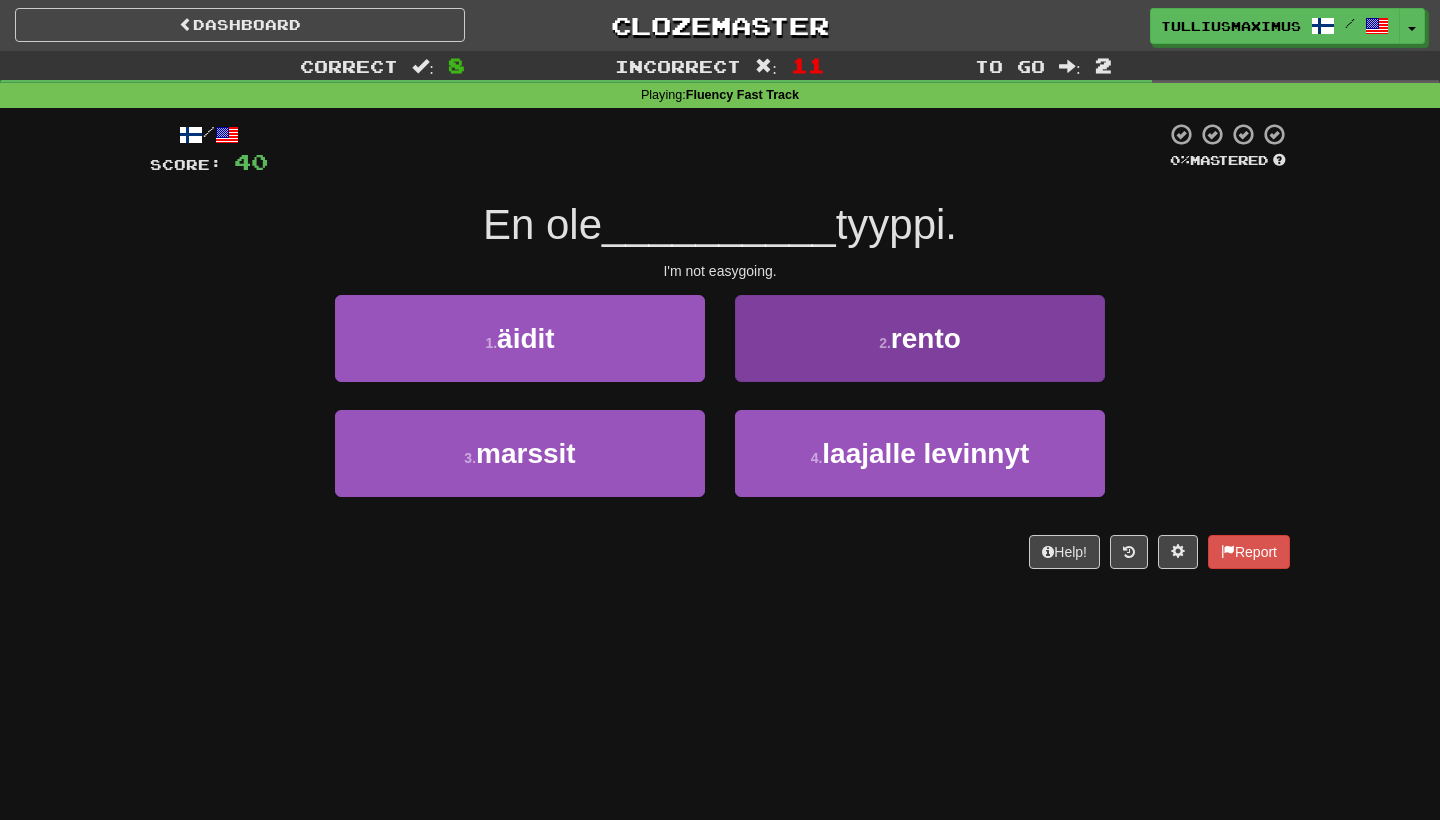 drag, startPoint x: 691, startPoint y: 319, endPoint x: 856, endPoint y: 367, distance: 171.84004 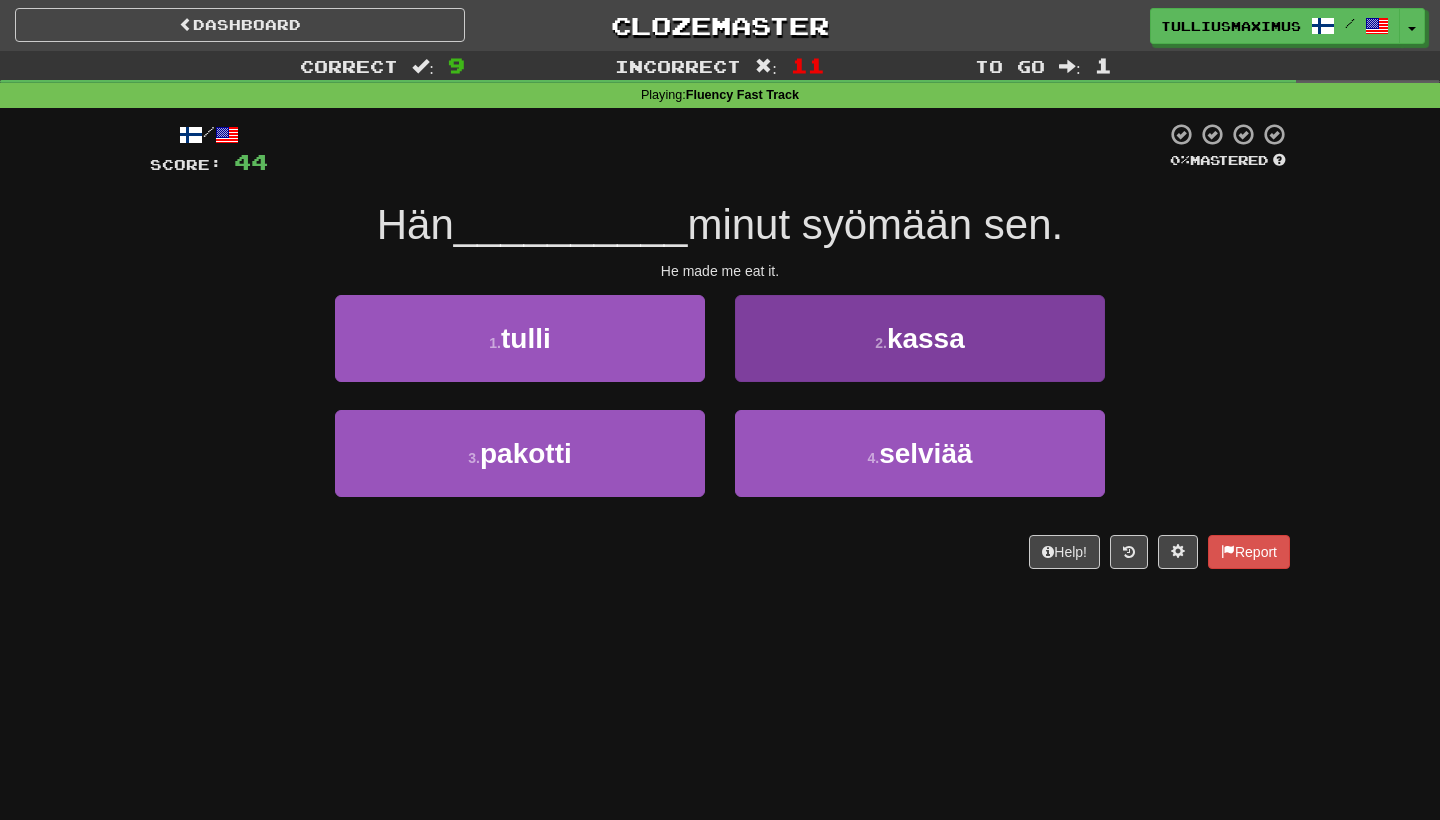 click on "2 .  kassa" at bounding box center [920, 338] 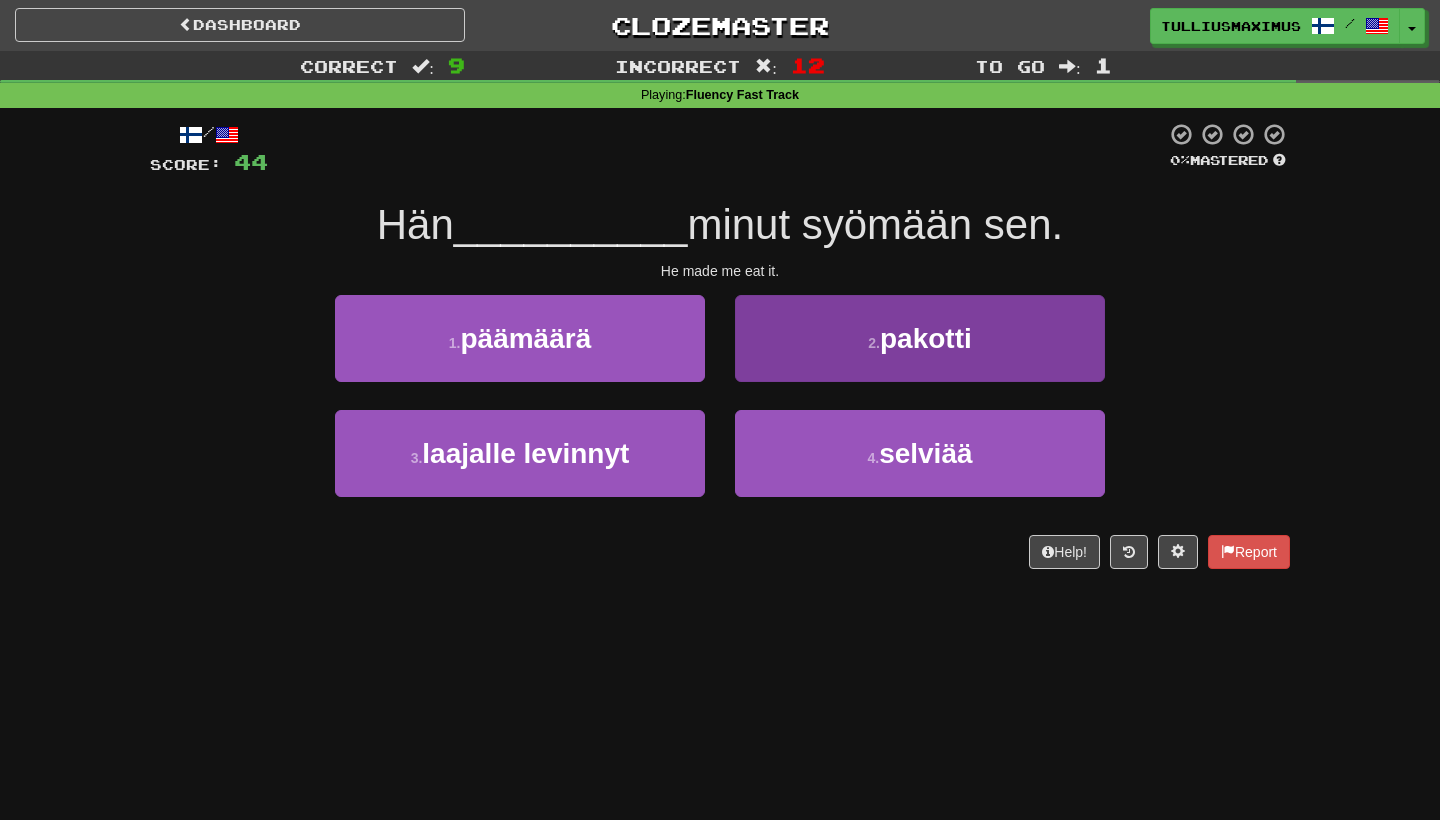 click on "2 .  pakotti" at bounding box center [920, 338] 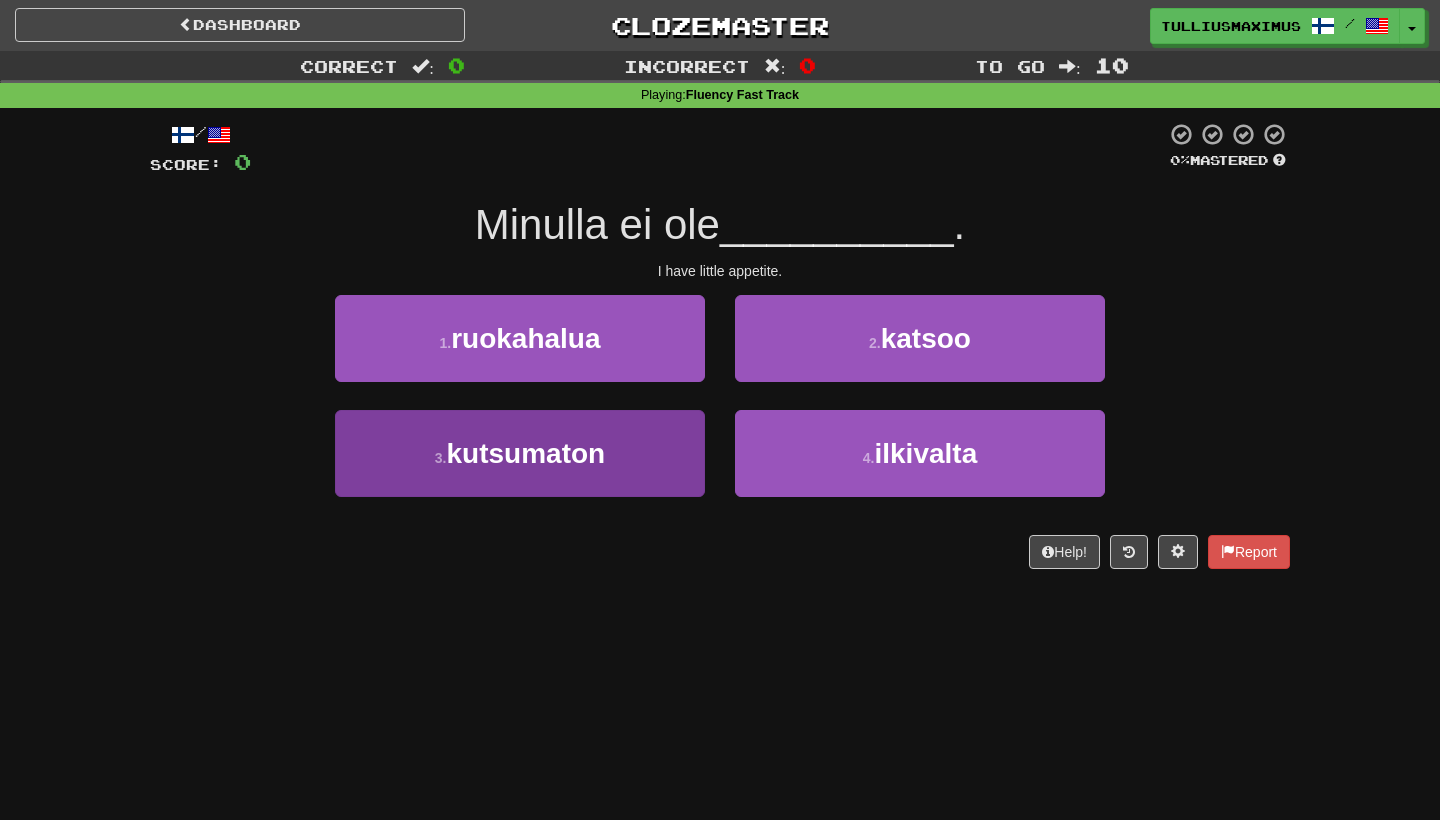 click on "3 .  kutsumaton" at bounding box center (520, 453) 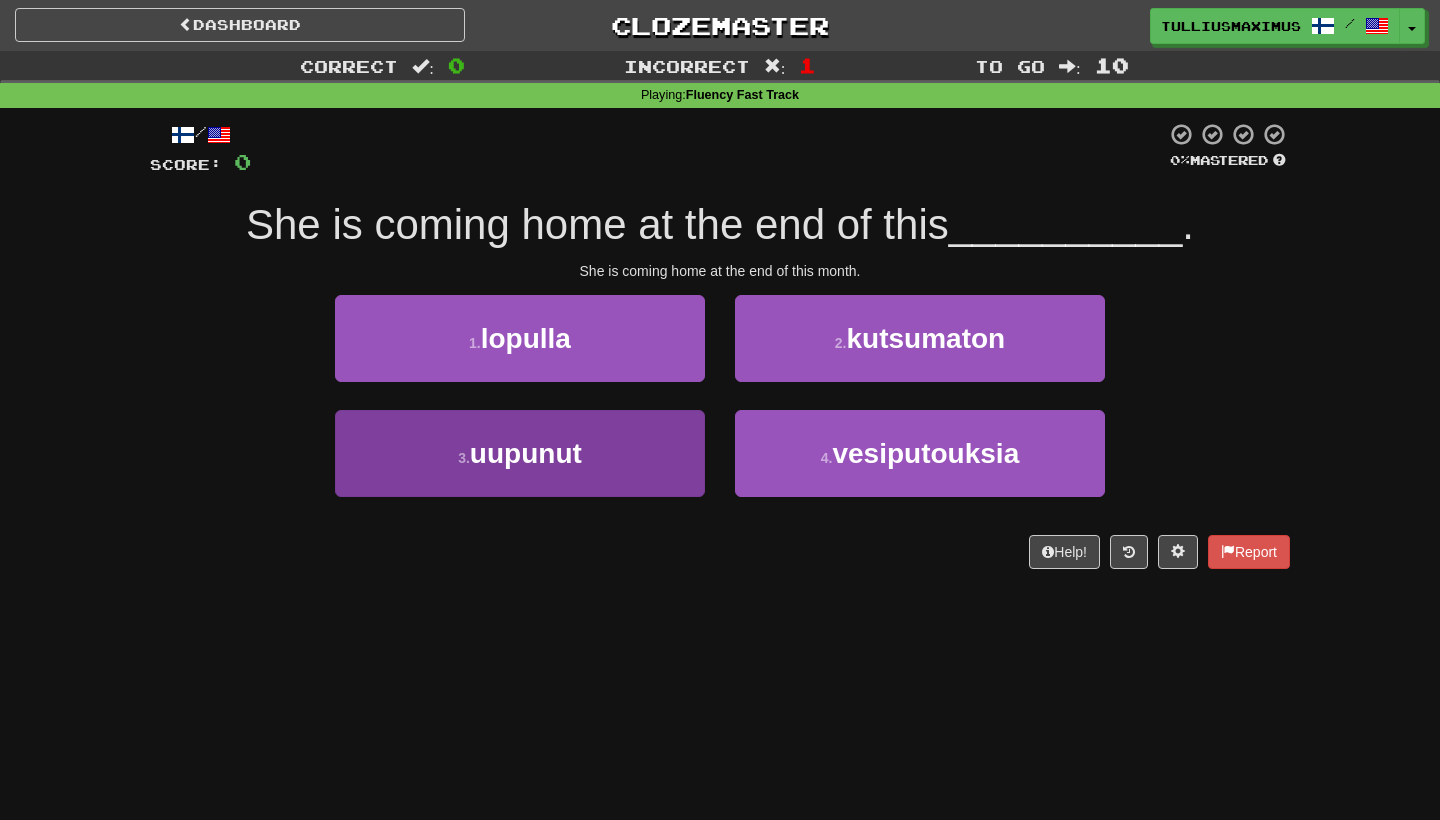 click on "3 .  uupunut" at bounding box center (520, 453) 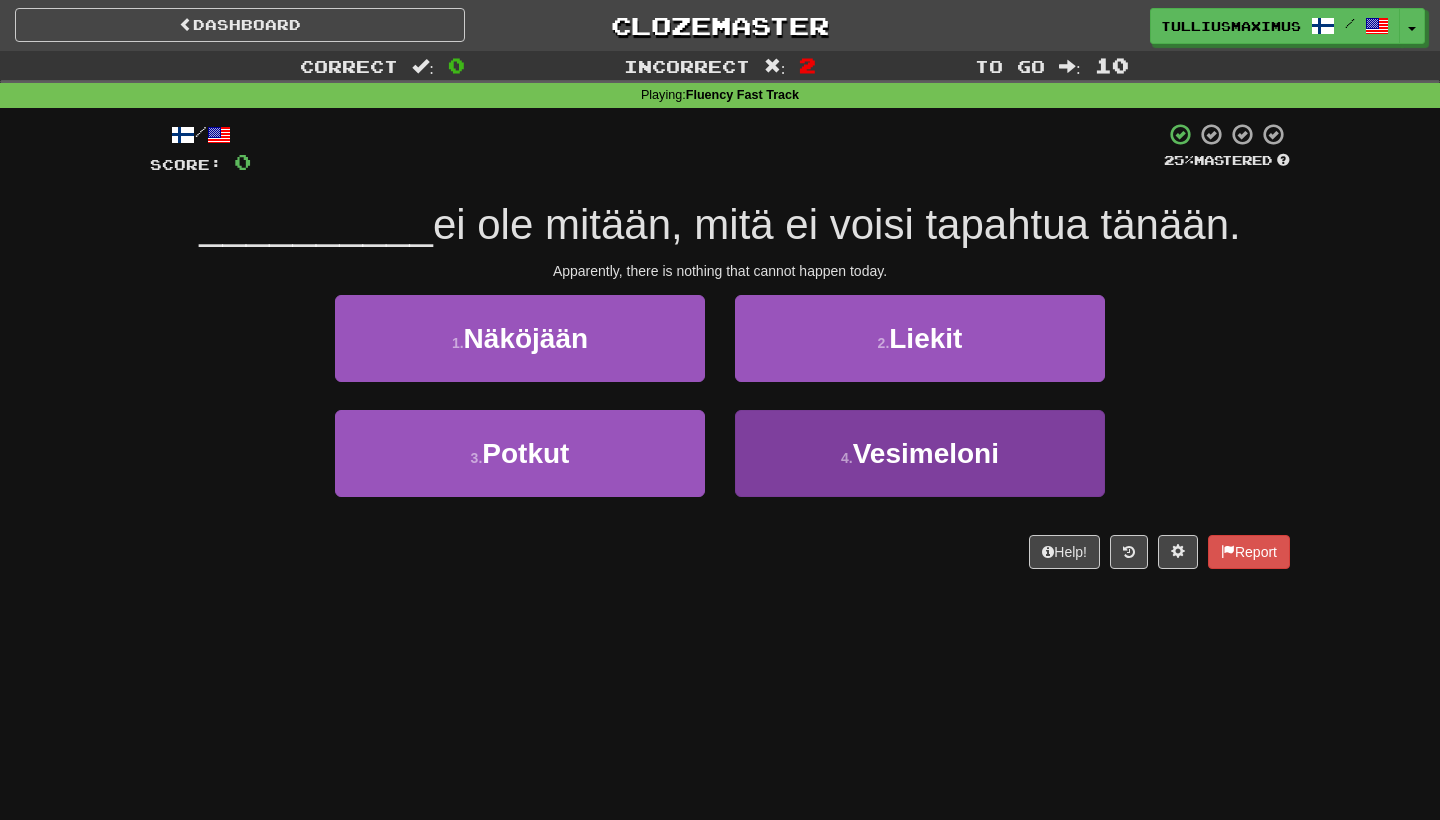 click on "4 .  Vesimeloni" at bounding box center (920, 453) 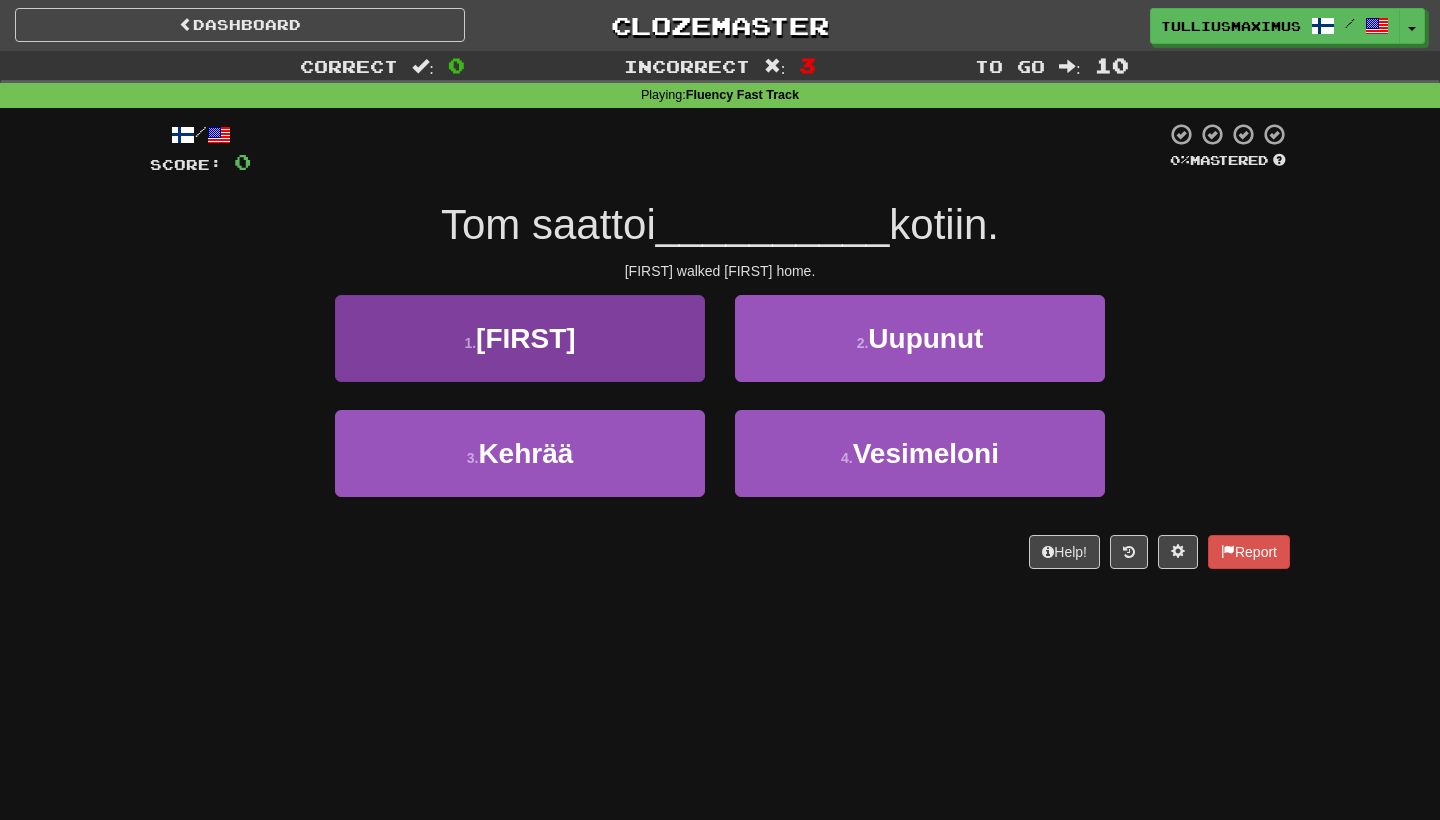 click on "1 .  Katen" at bounding box center [520, 338] 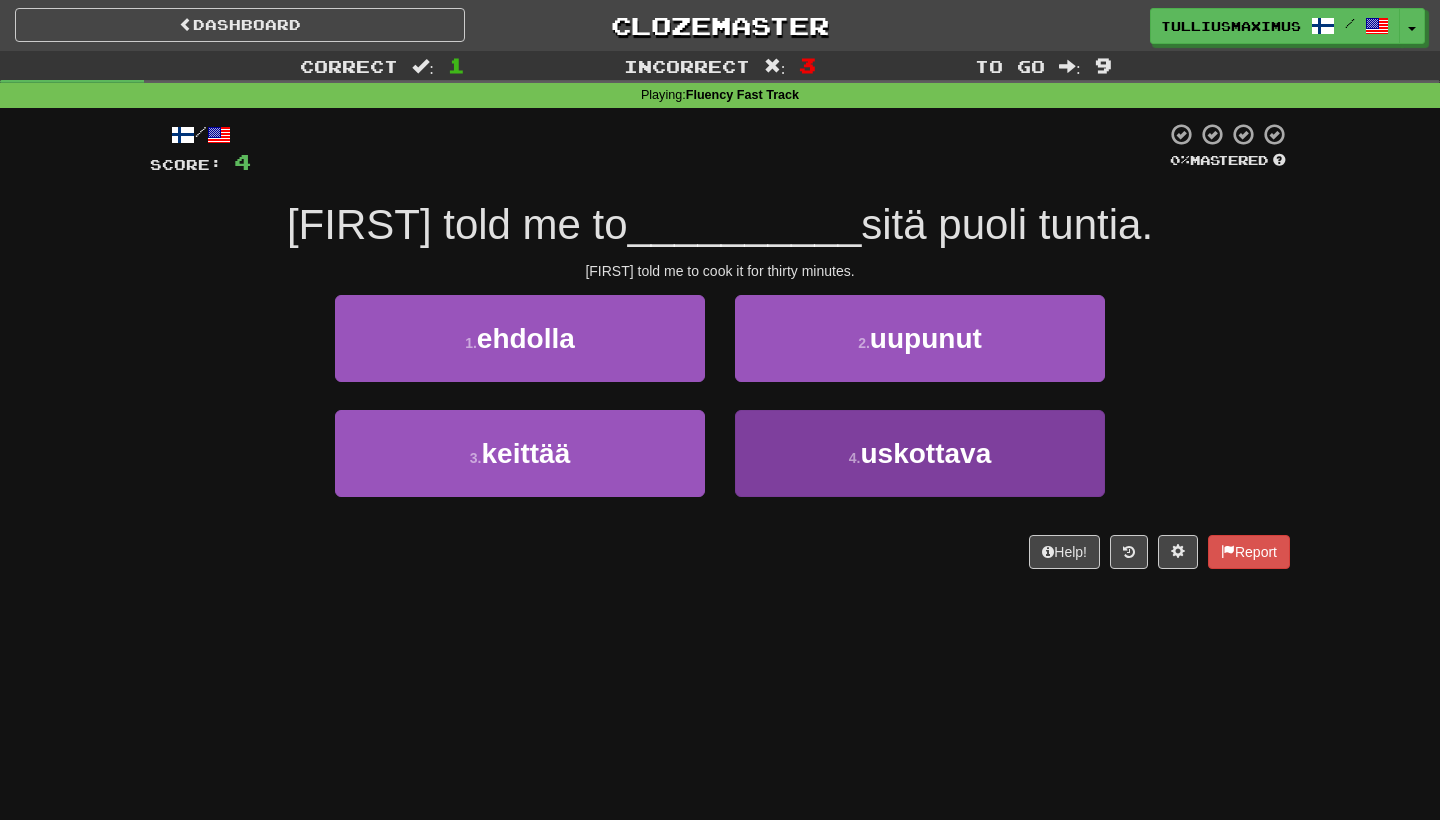click on "4 .  uskottava" at bounding box center [920, 453] 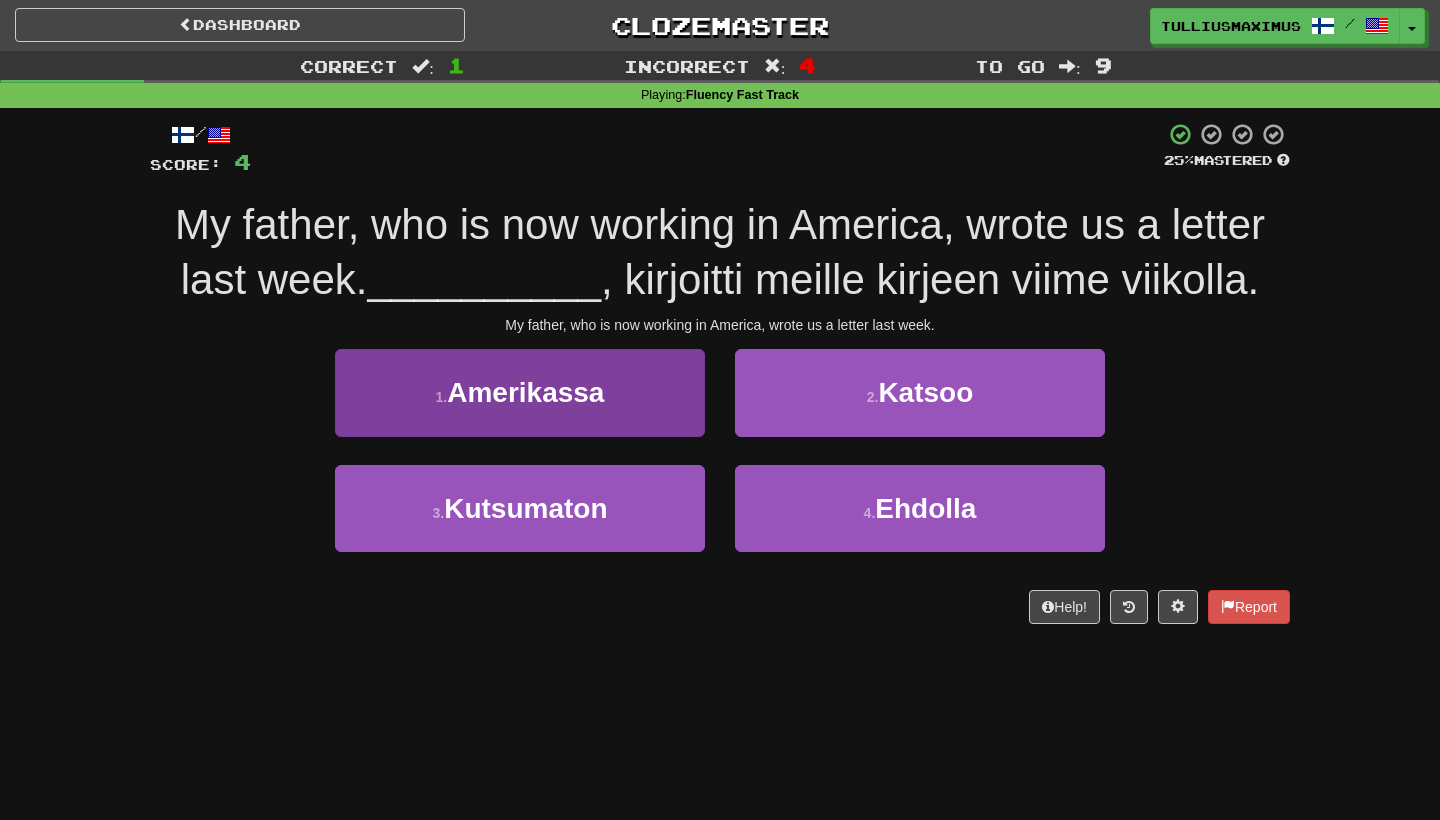 click on "1 .  Amerikassa" at bounding box center (520, 392) 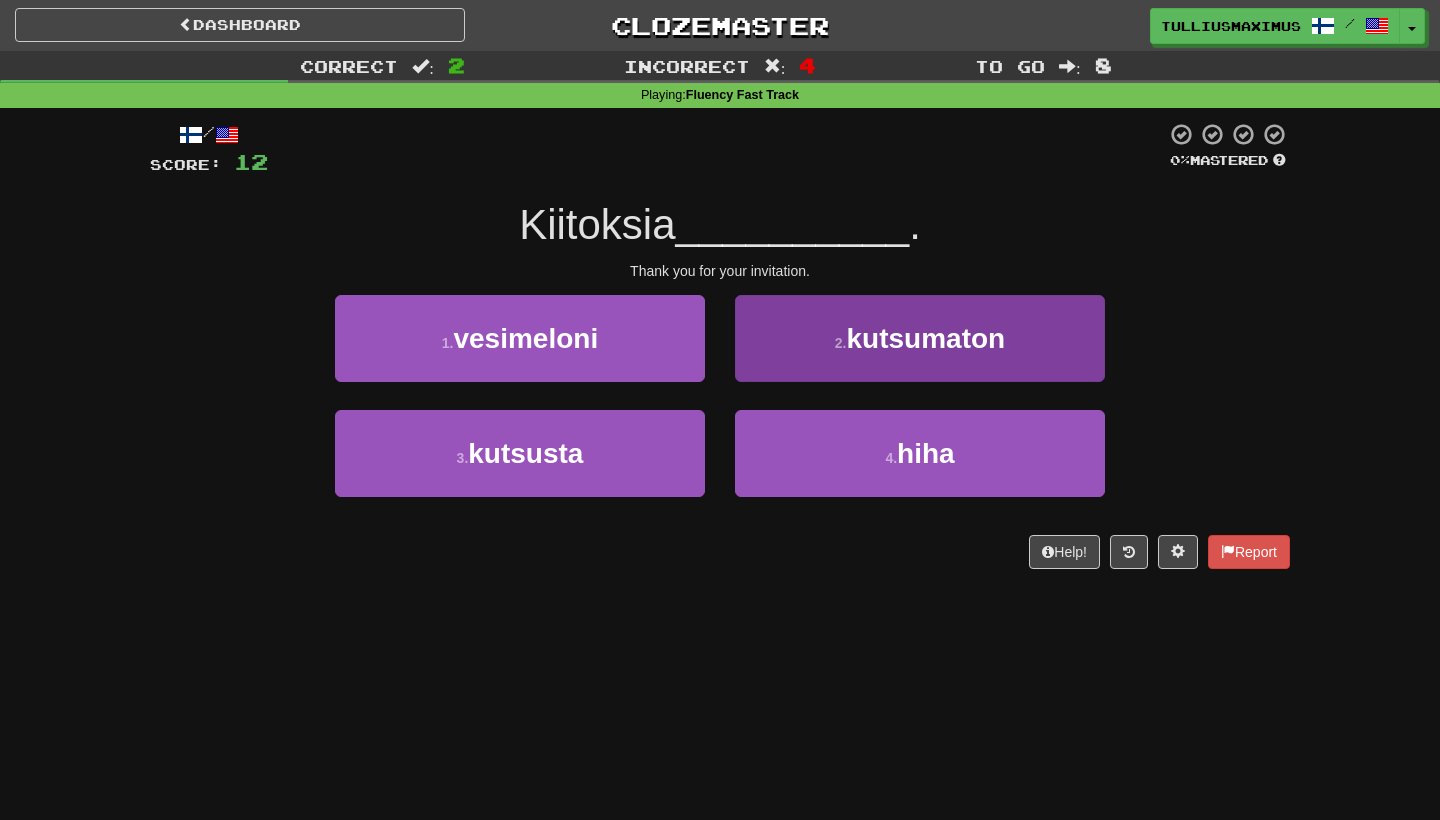 click on "2 .  kutsumaton" at bounding box center [920, 338] 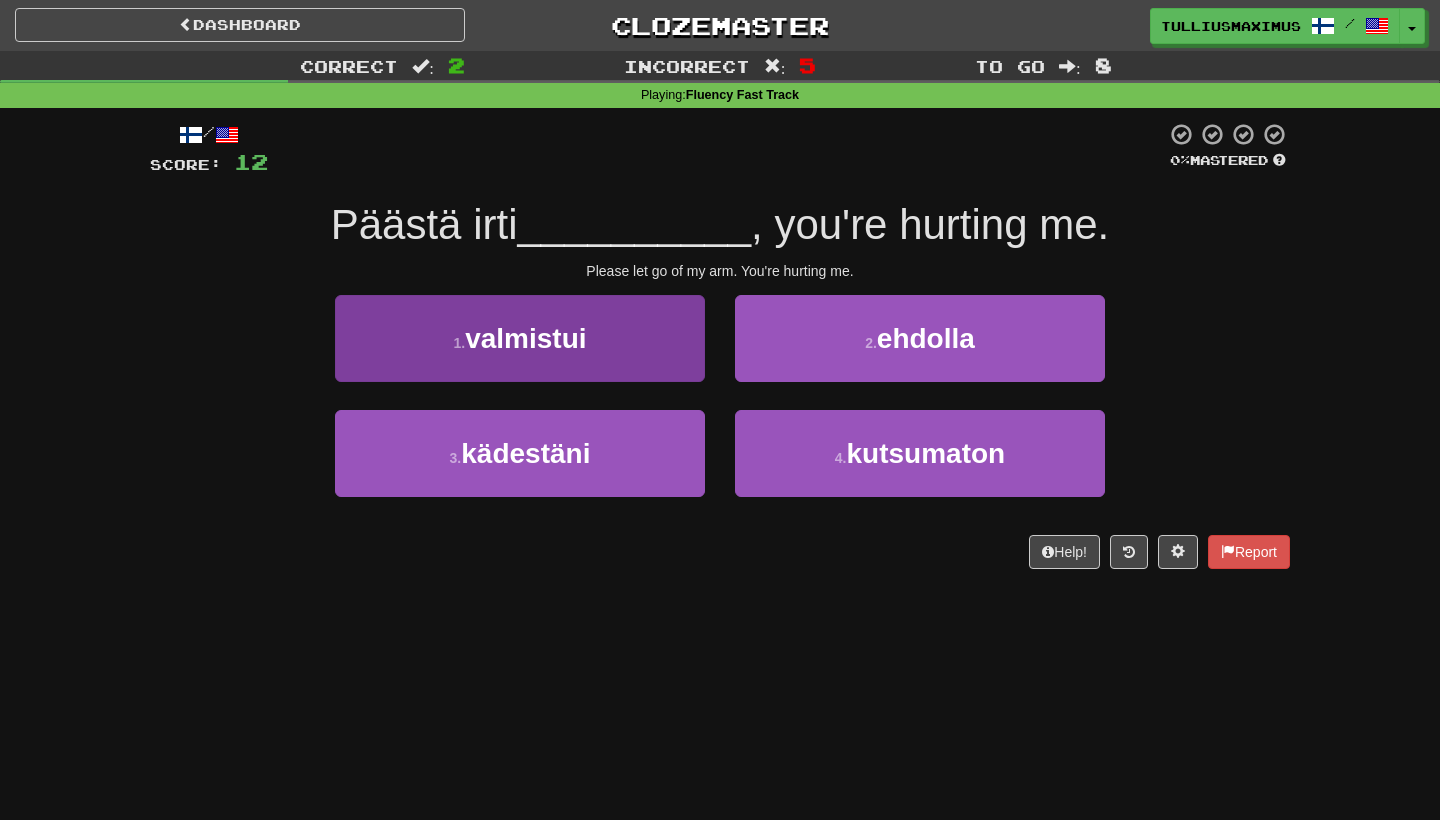 click on "1 .  valmistui" at bounding box center [520, 338] 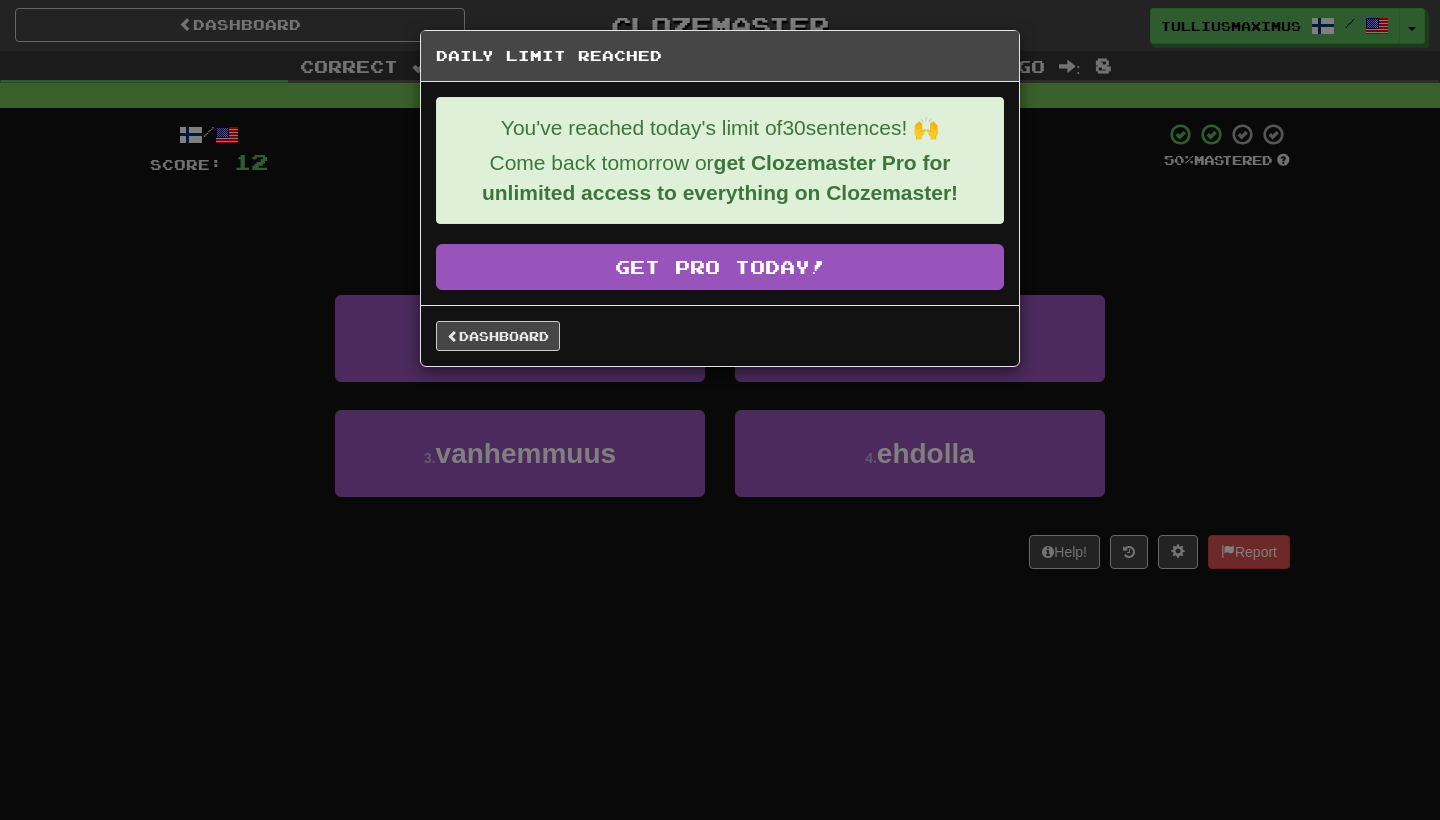 click on "Dashboard" at bounding box center [720, 335] 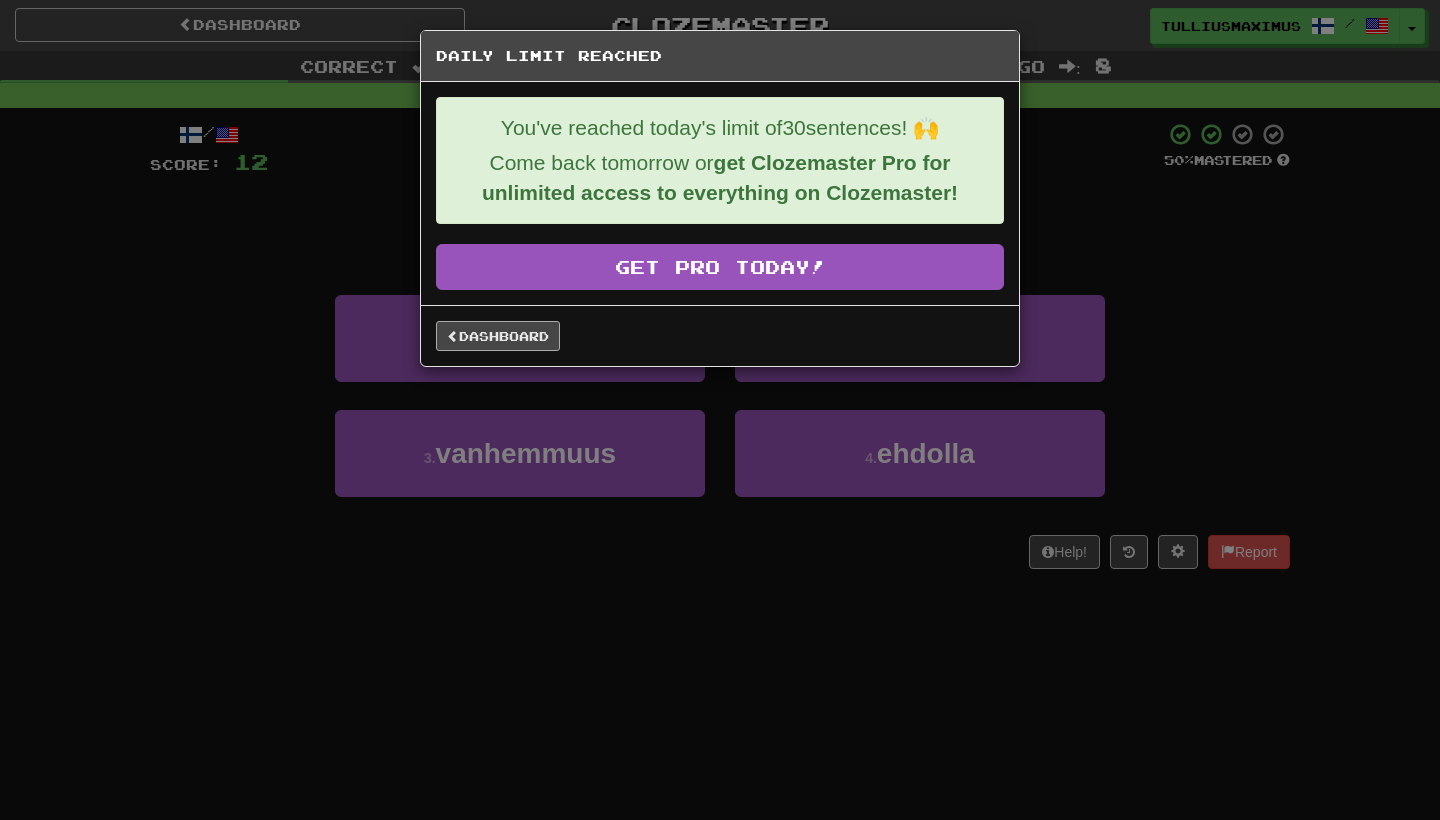 click on "Dashboard" at bounding box center (498, 336) 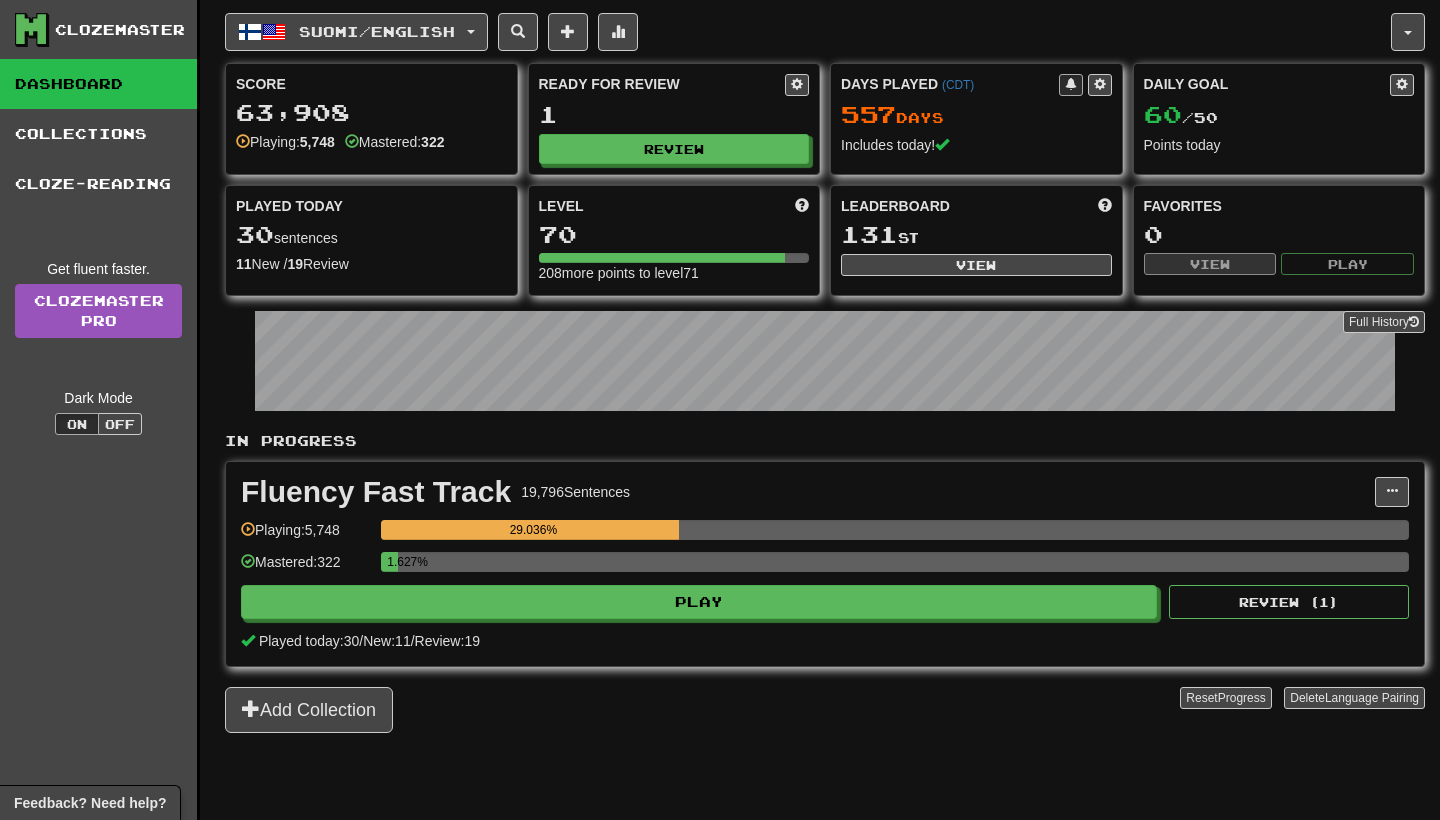 scroll, scrollTop: 0, scrollLeft: 0, axis: both 